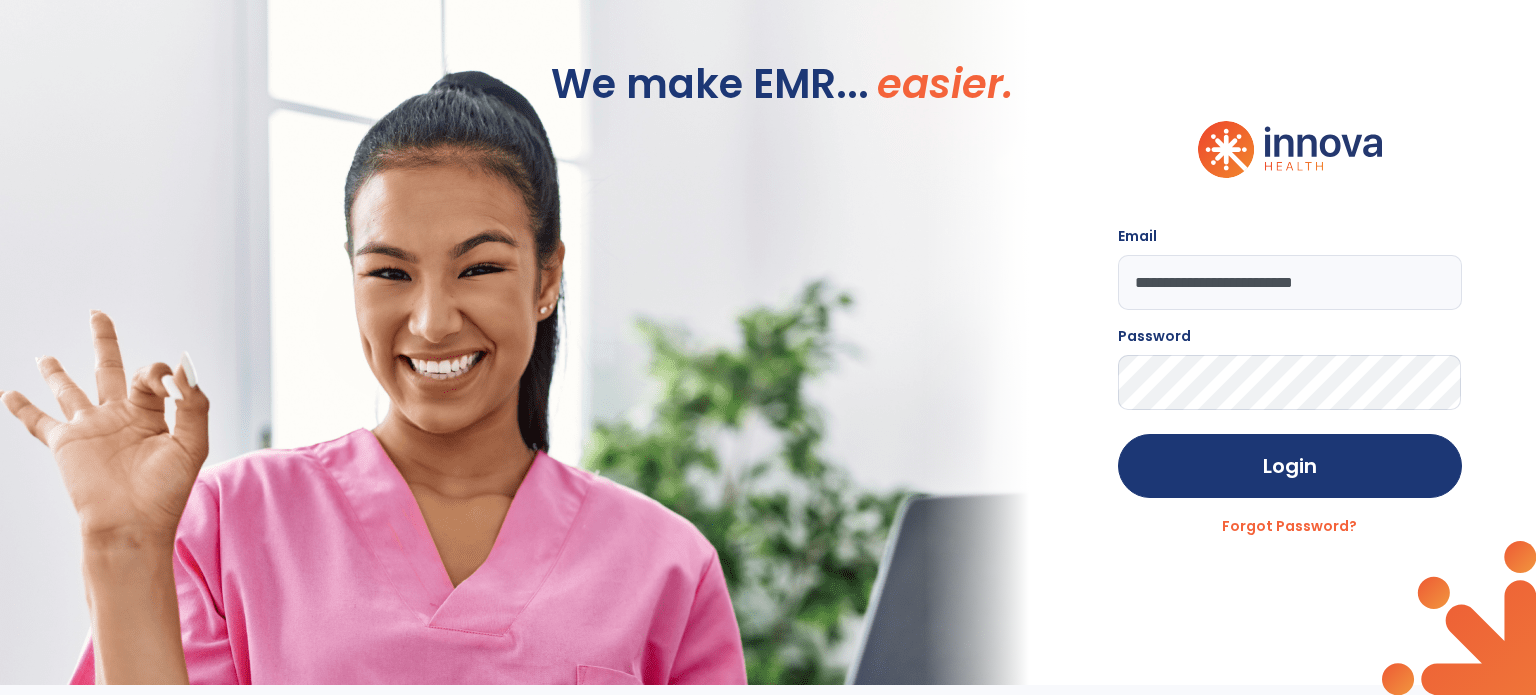 click on "Login" 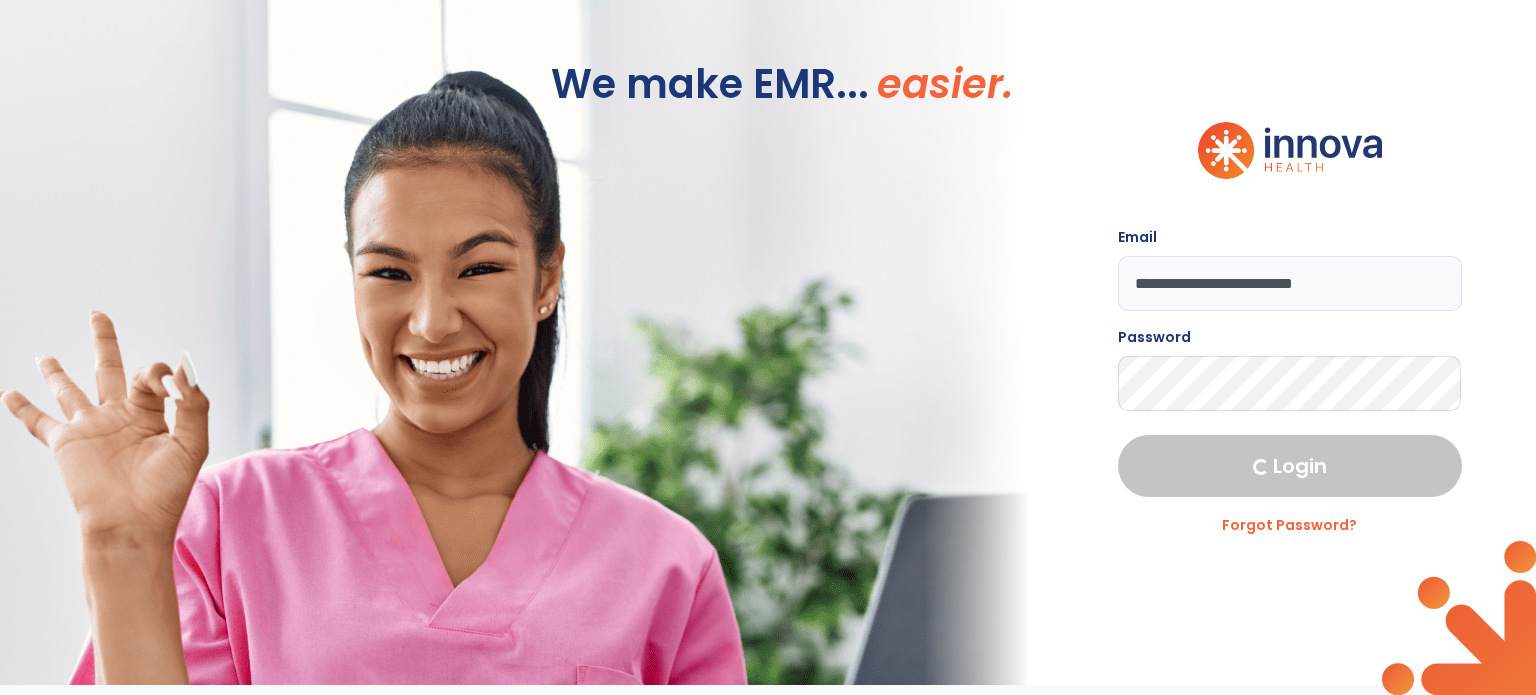 select on "****" 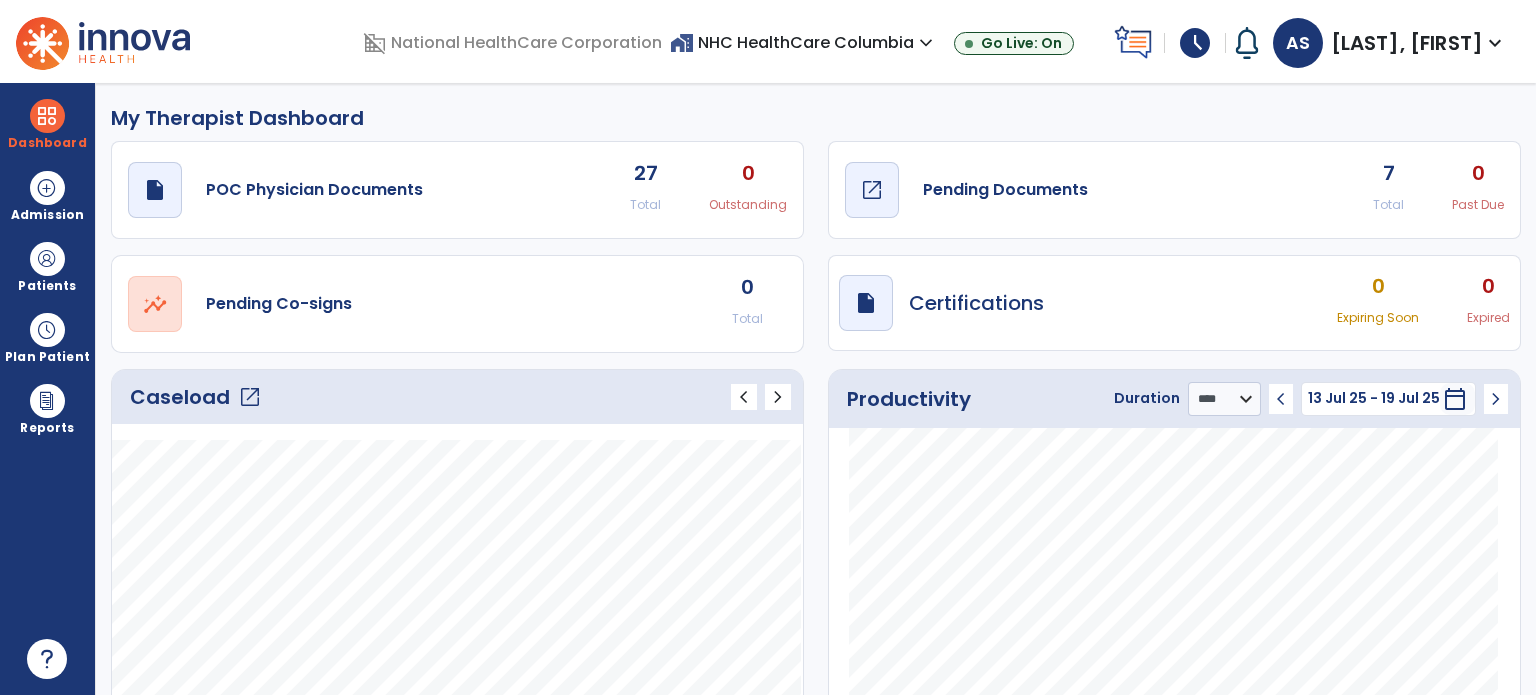 click on "Pending Documents" 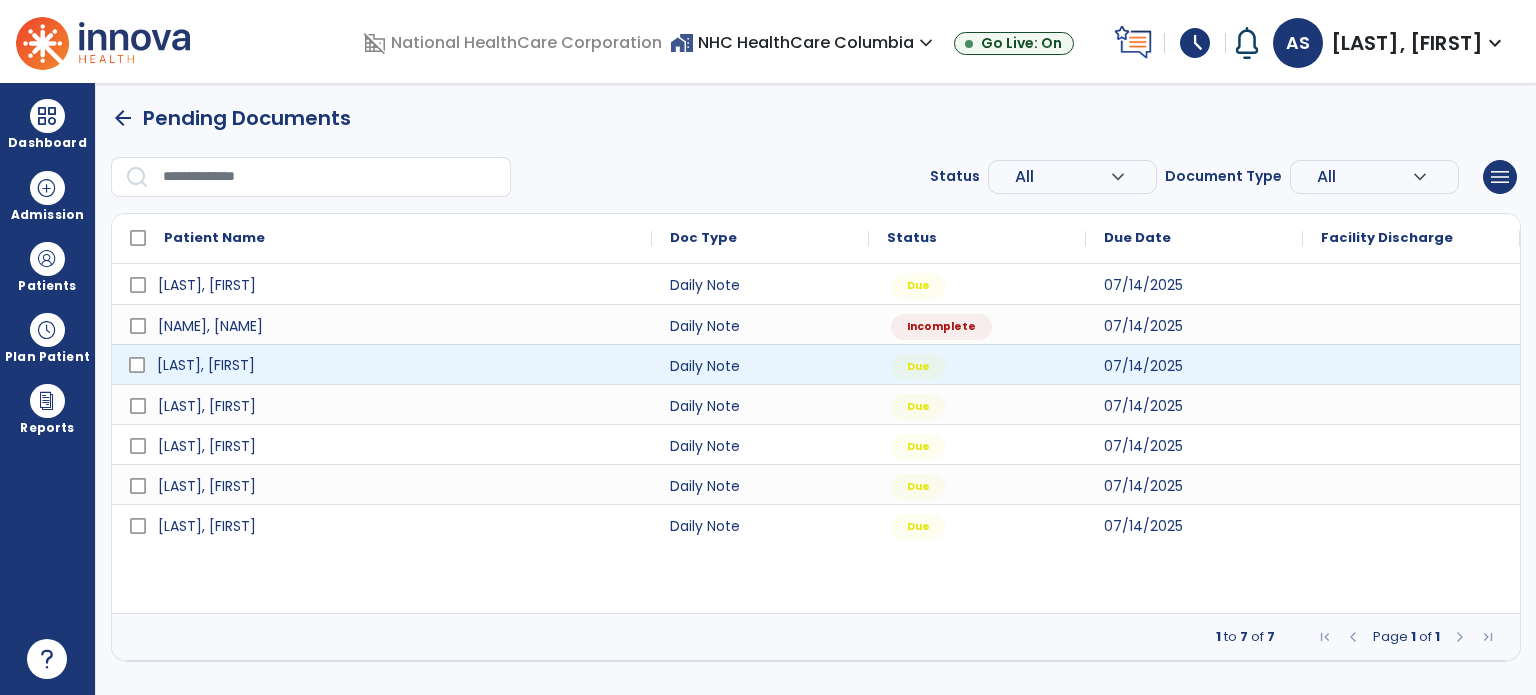 click on "[LAST], [FIRST]" at bounding box center (396, 365) 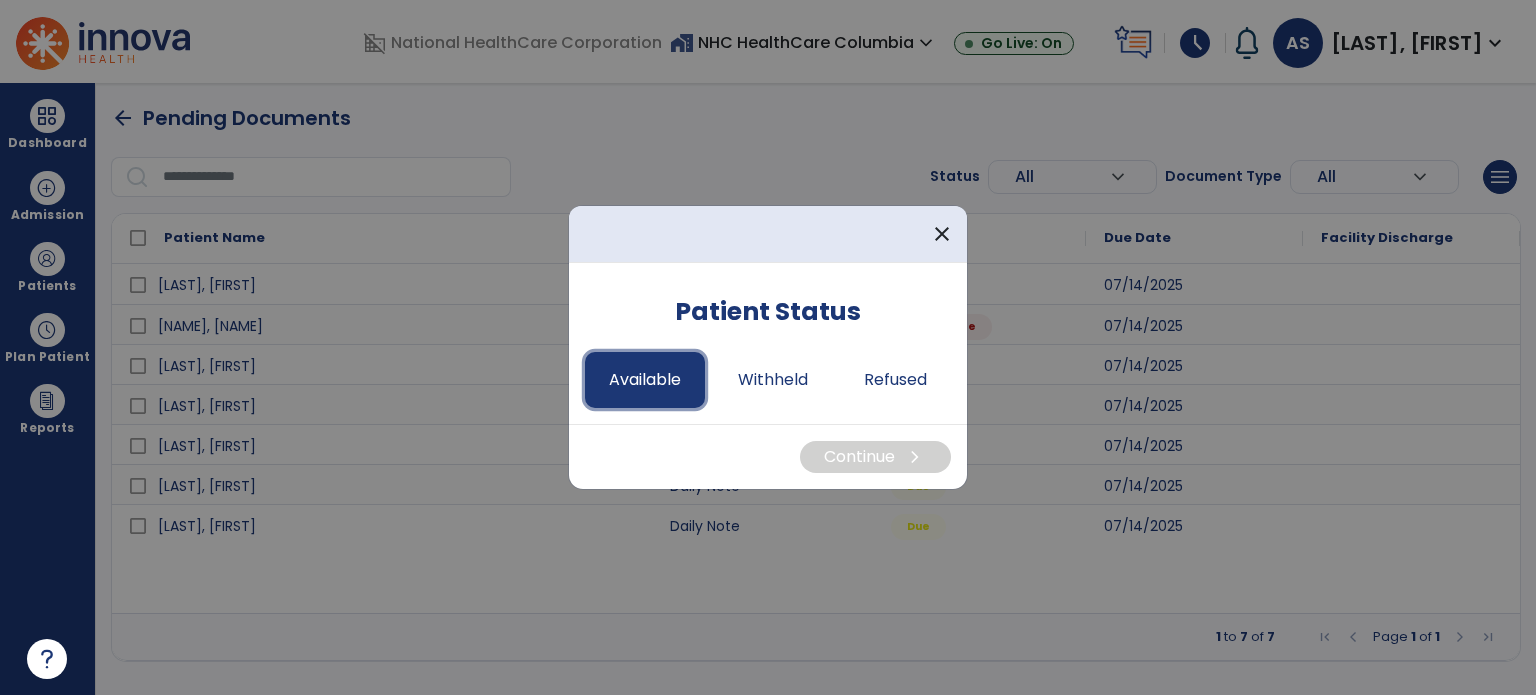 click on "Available" at bounding box center (645, 380) 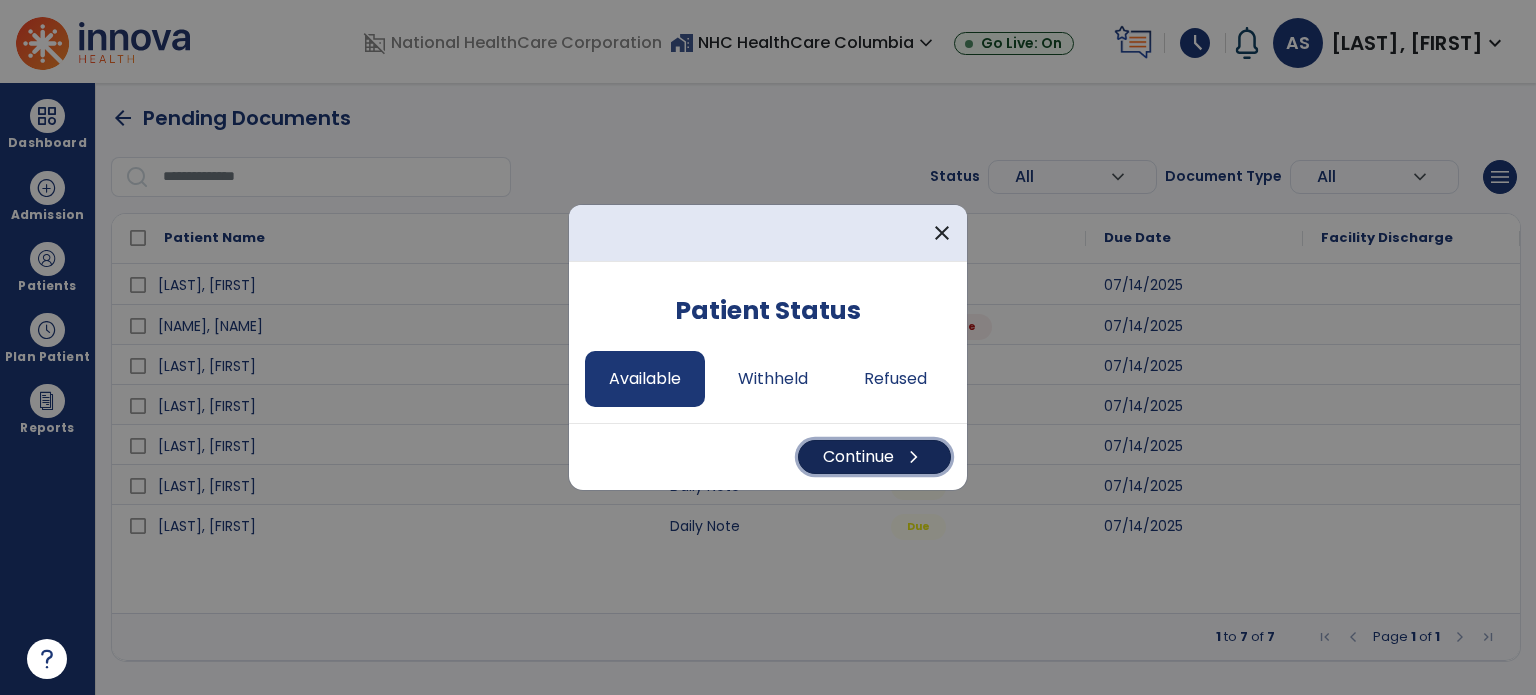 click on "Continue   chevron_right" at bounding box center (874, 457) 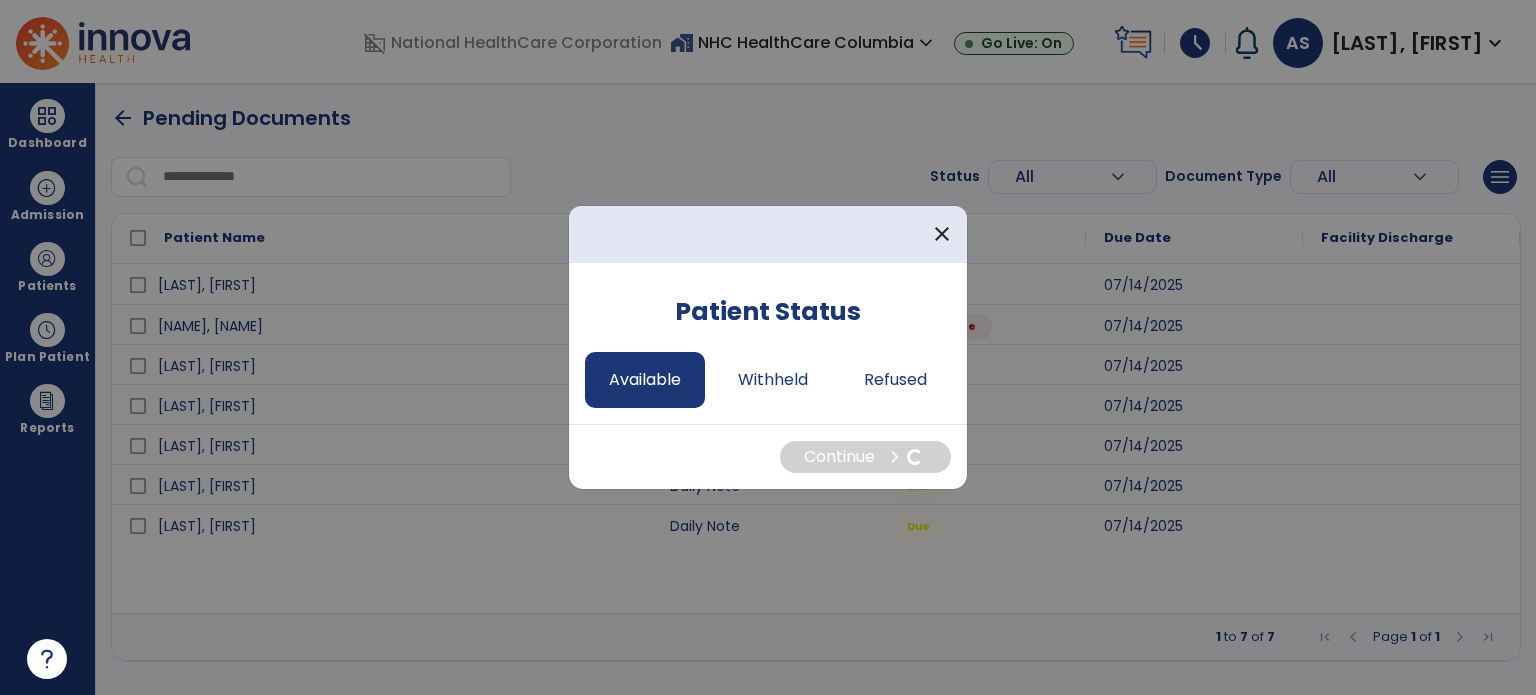 select on "*" 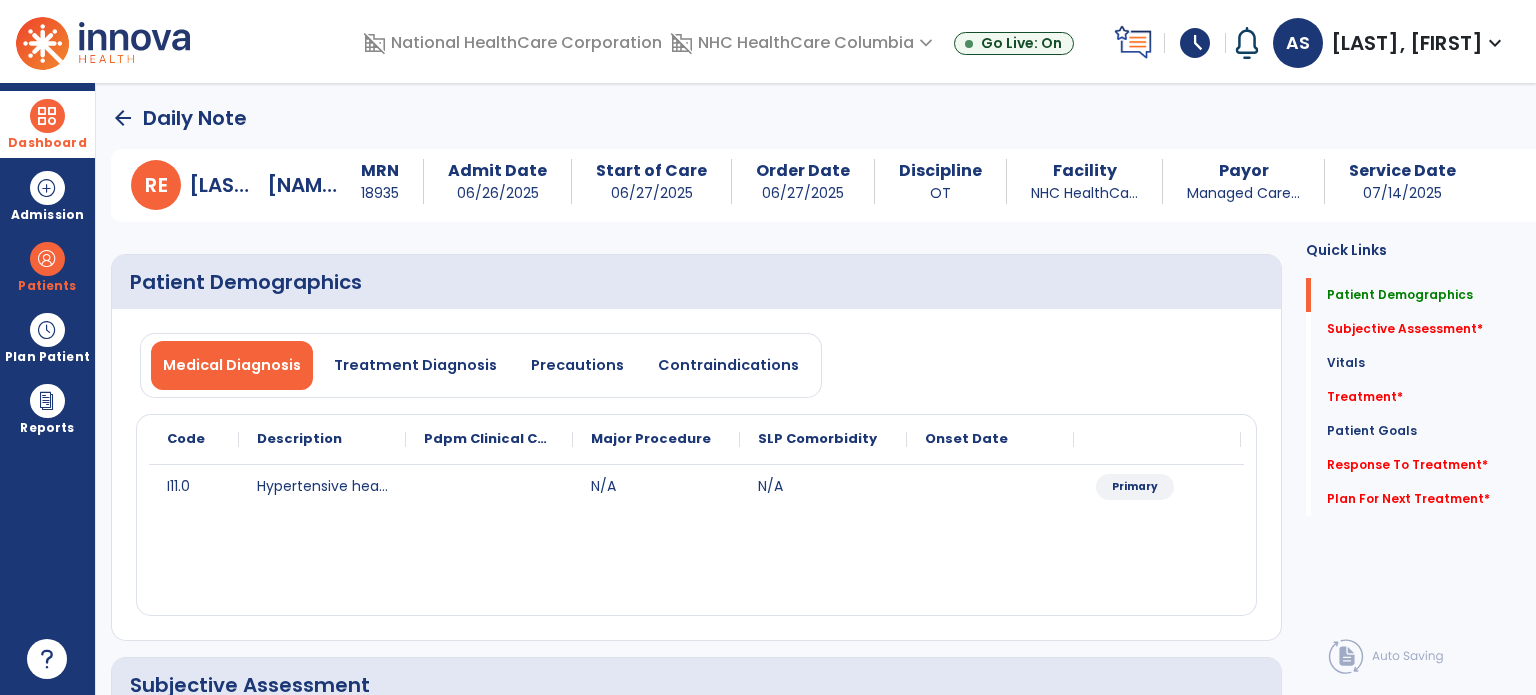click on "Dashboard" at bounding box center [47, 124] 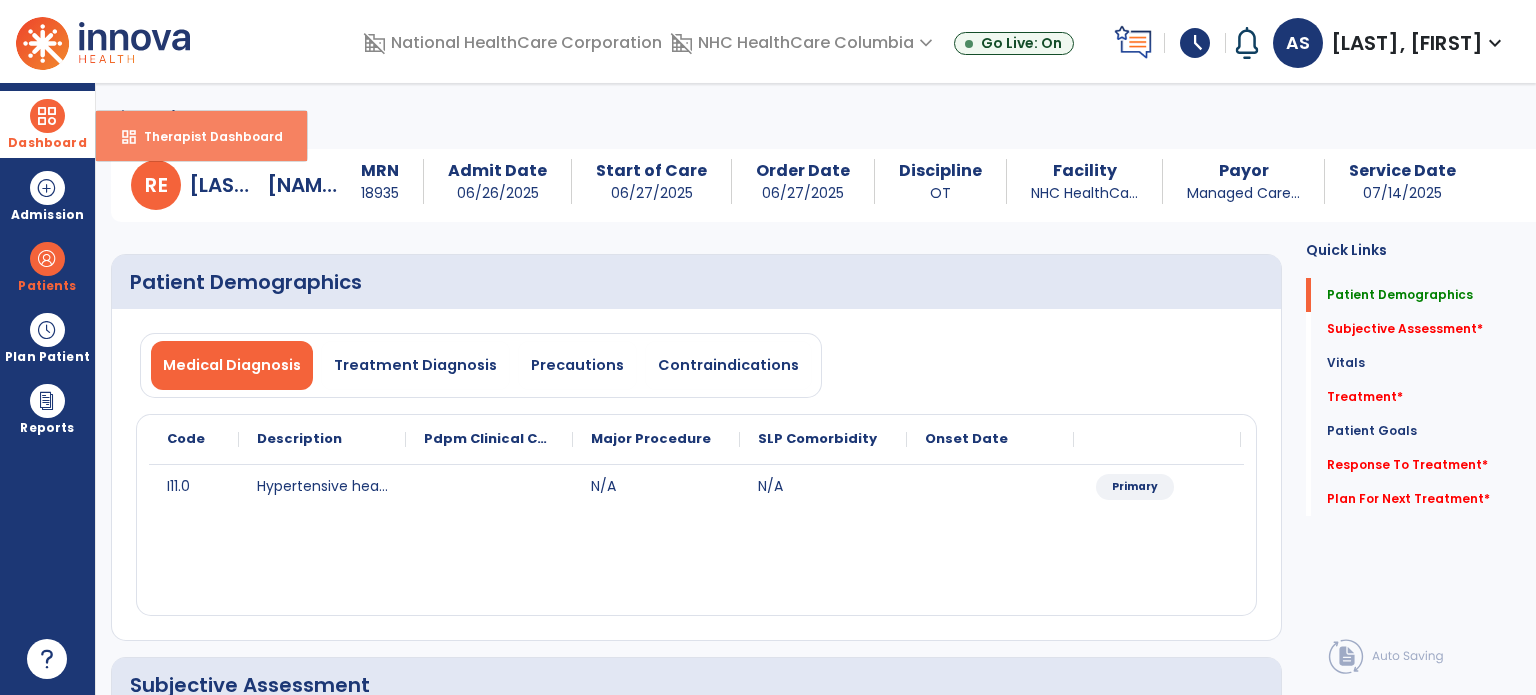 click on "dashboard" at bounding box center (129, 137) 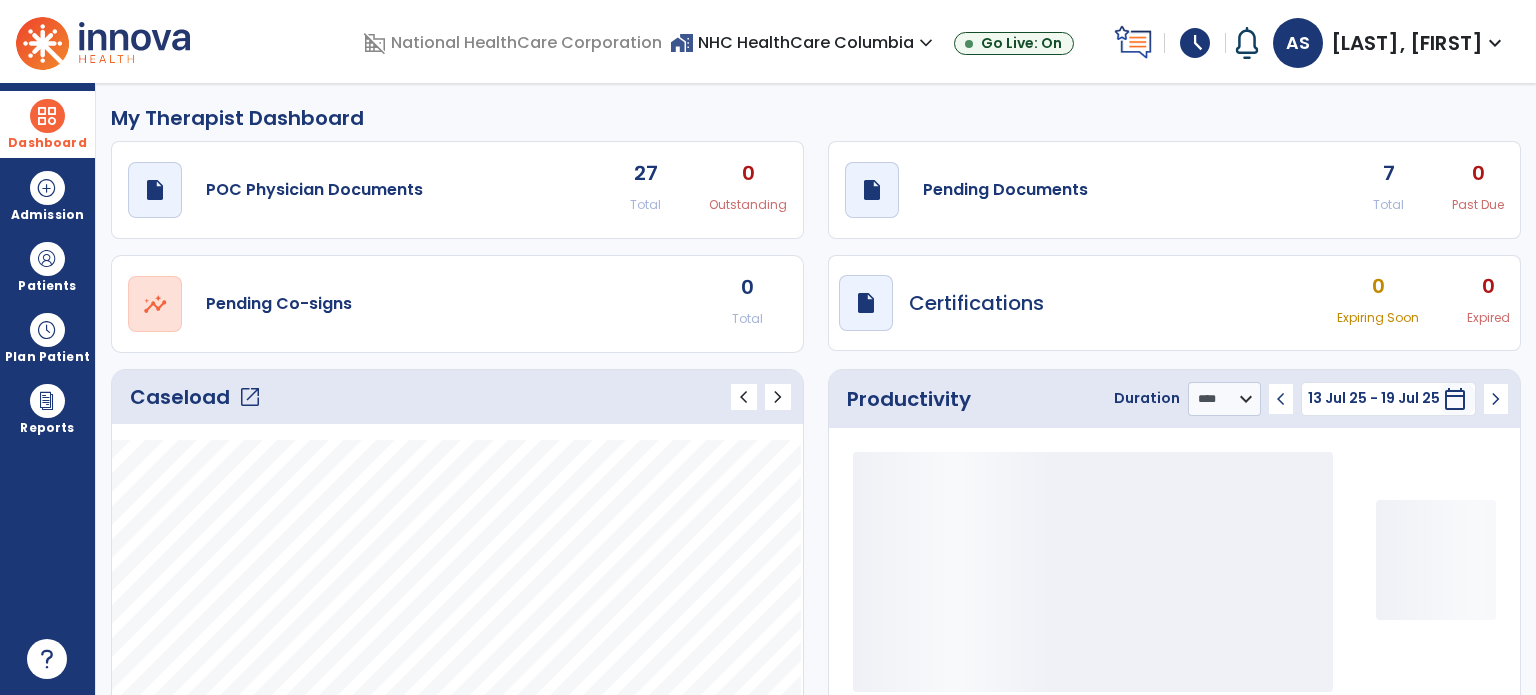click on "draft   open_in_new  Pending Documents 7 Total 0 Past Due" 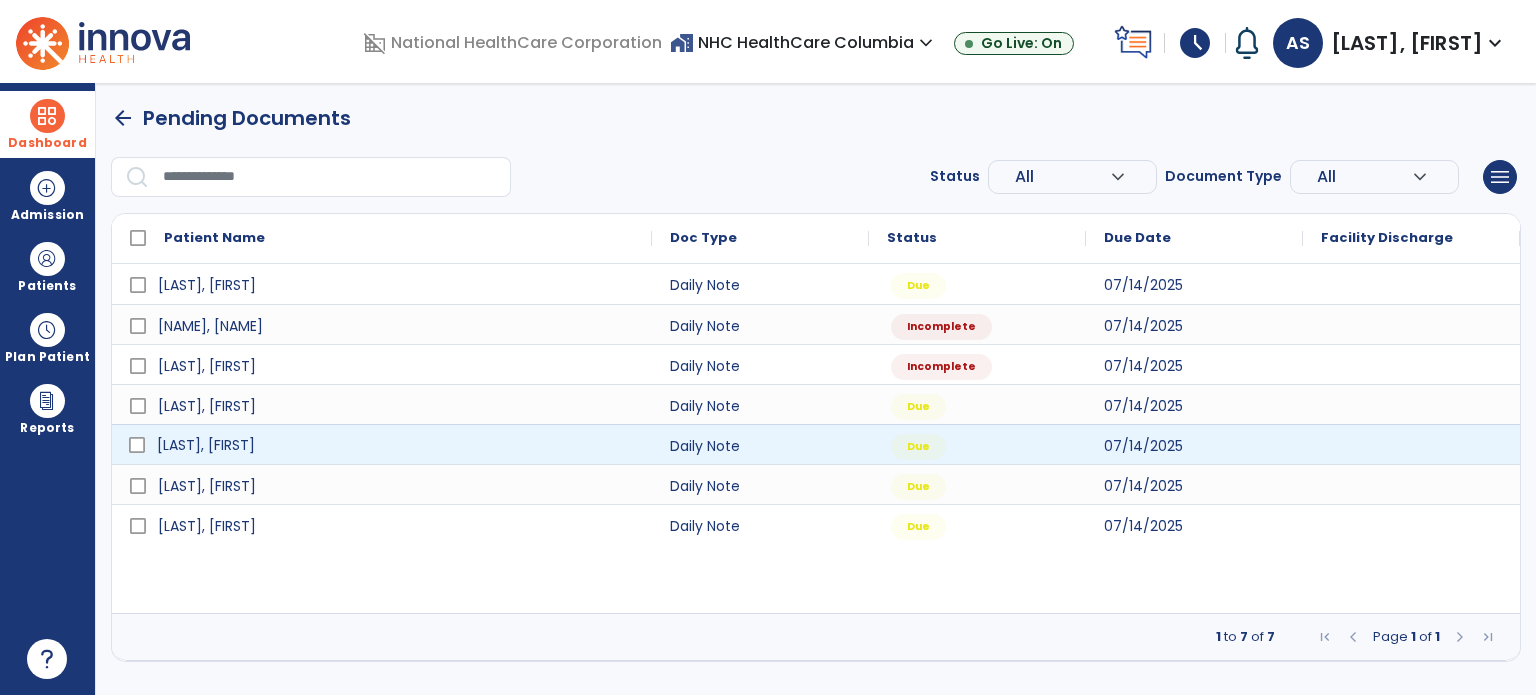 click on "[LAST], [FIRST]" at bounding box center [396, 445] 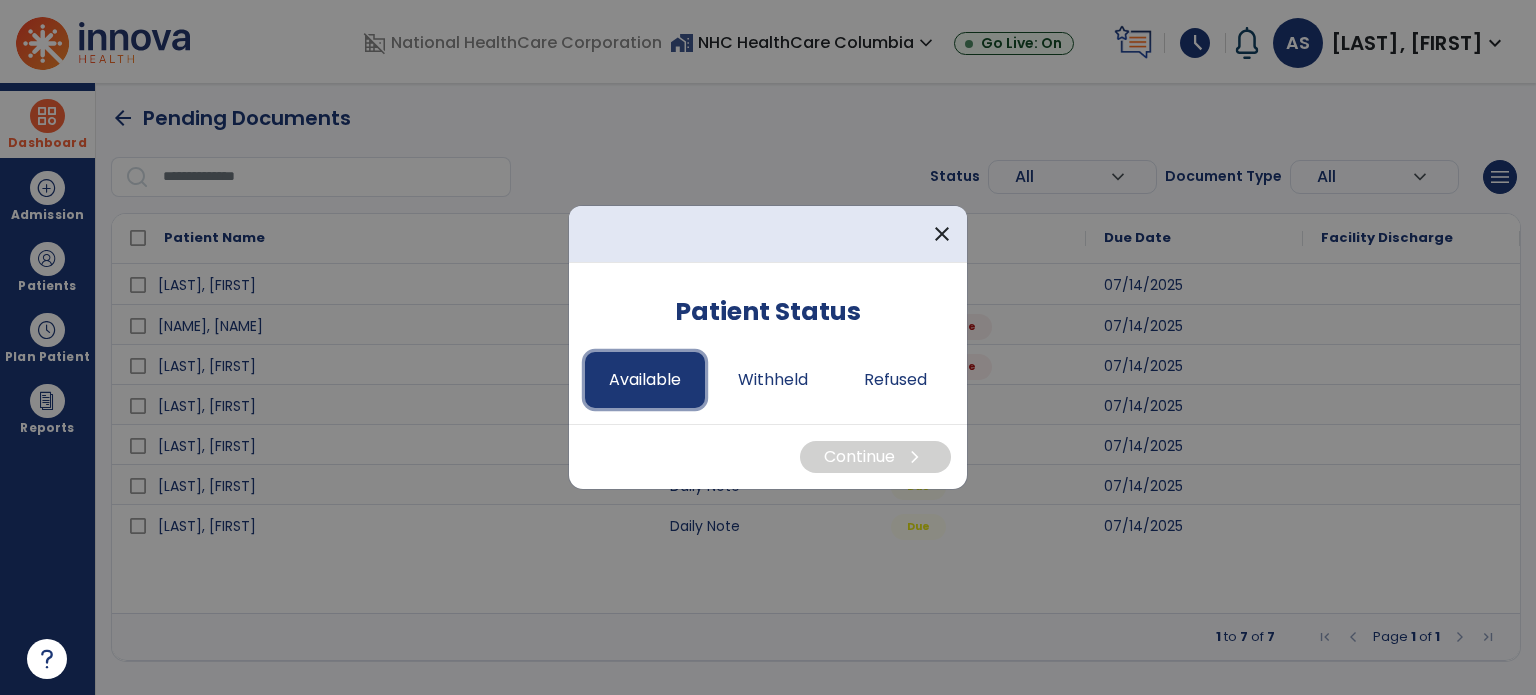 click on "Available" at bounding box center (645, 380) 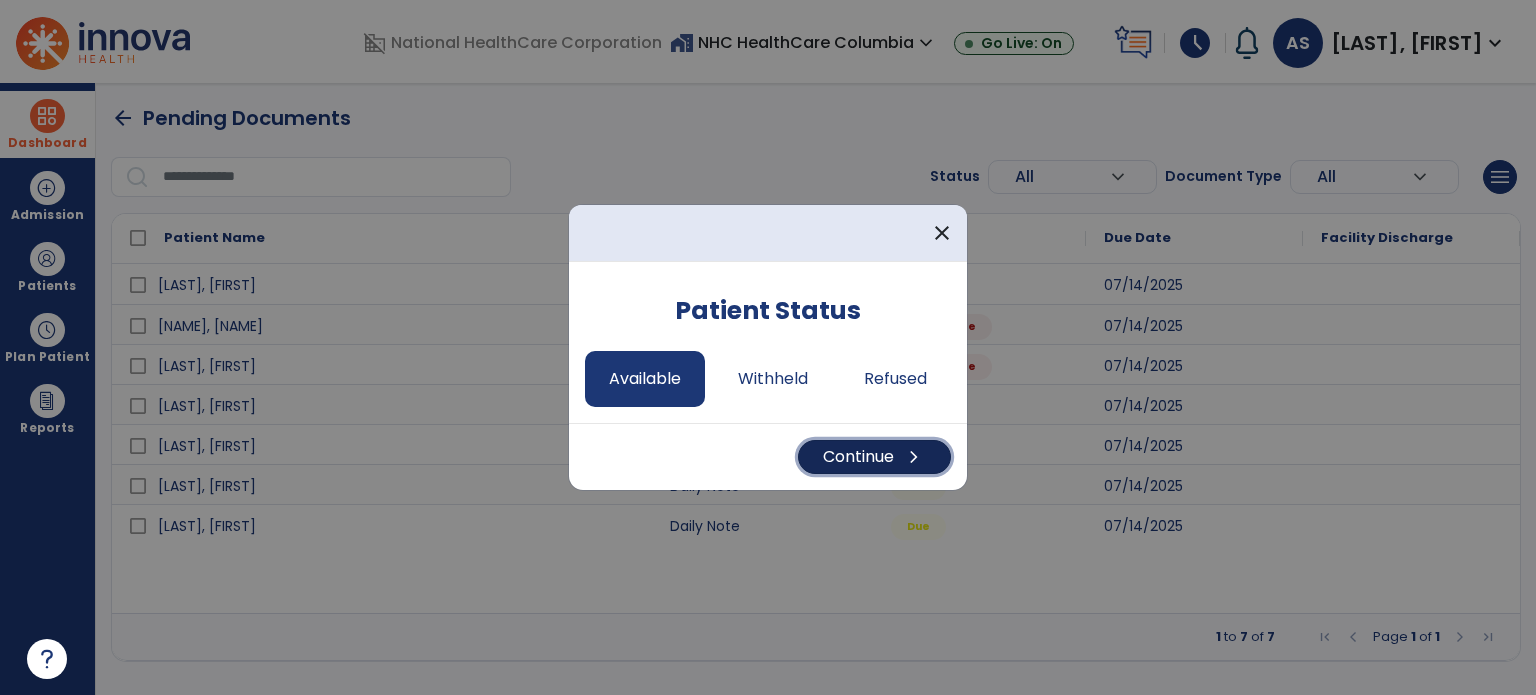 click on "Continue   chevron_right" at bounding box center [874, 457] 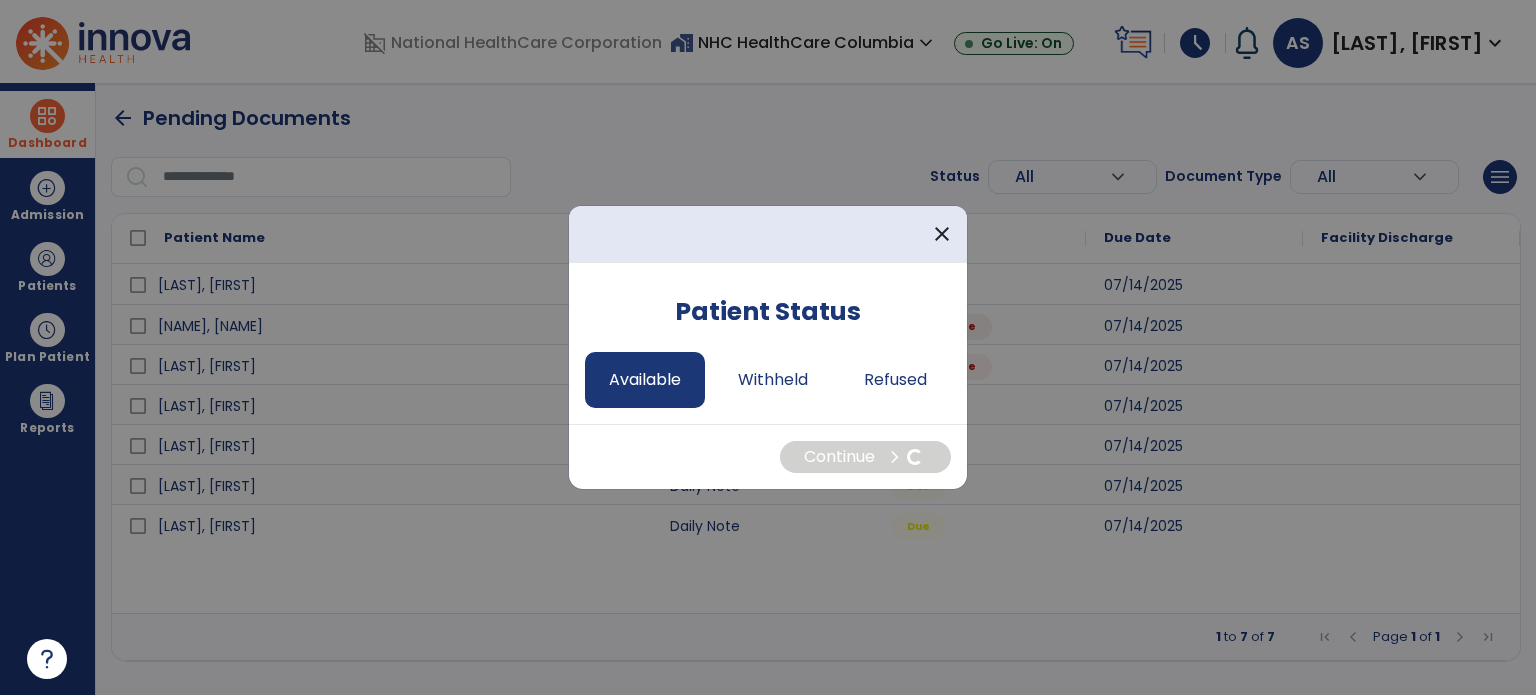 select on "*" 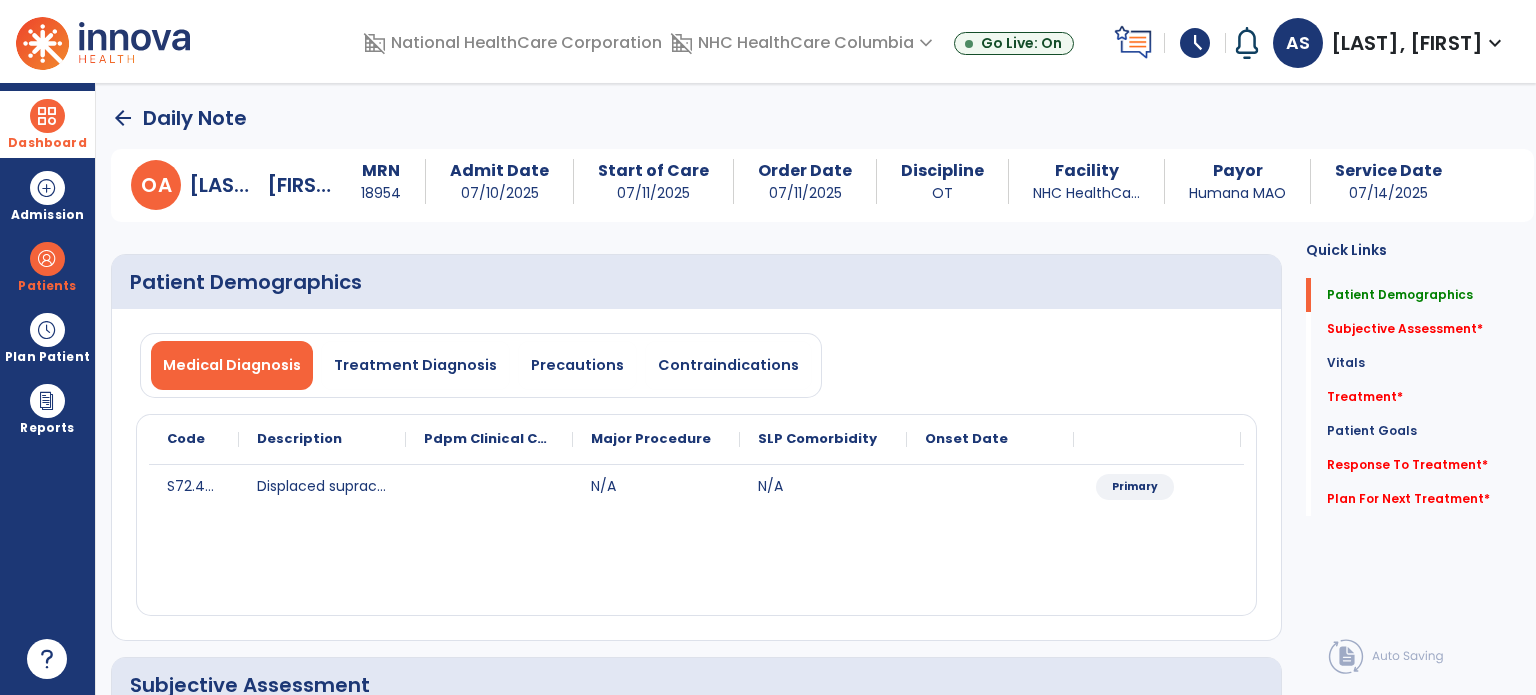 click at bounding box center (47, 116) 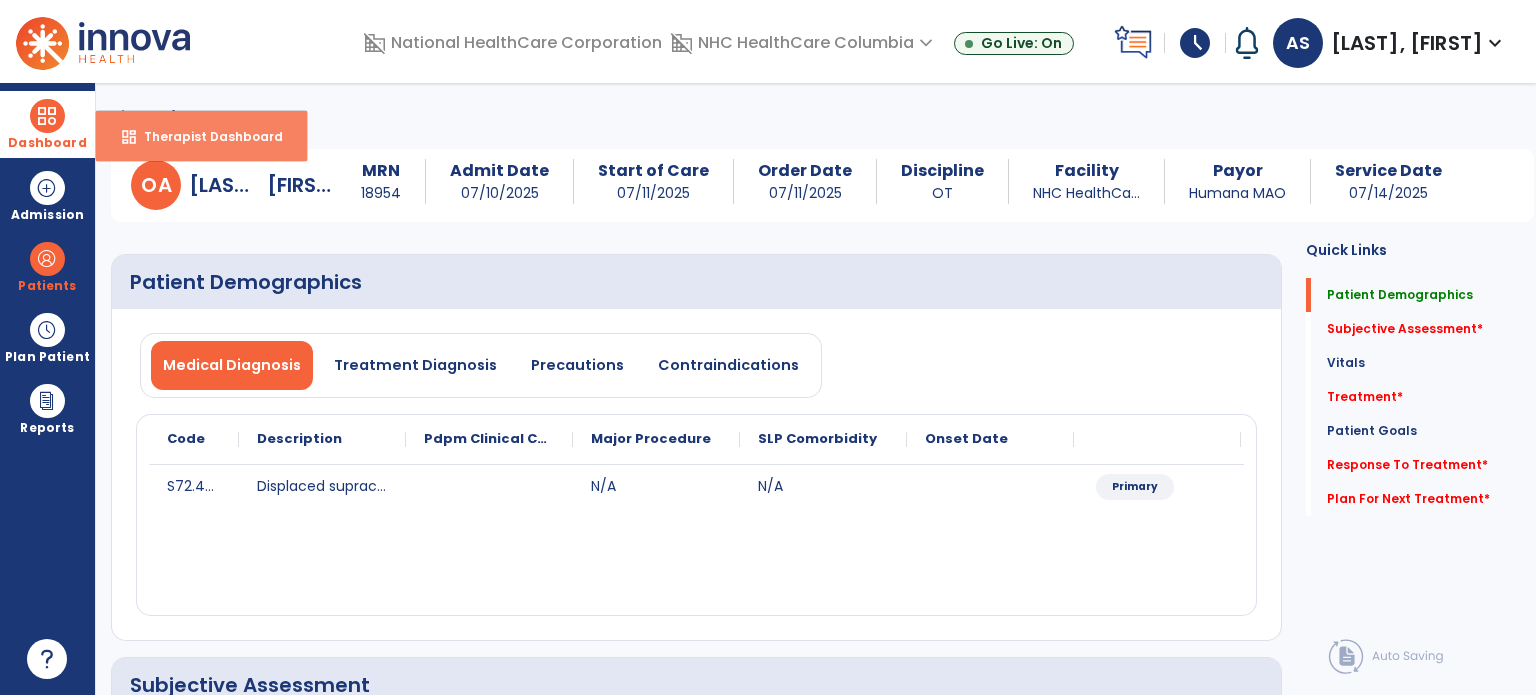 click on "dashboard" at bounding box center (129, 137) 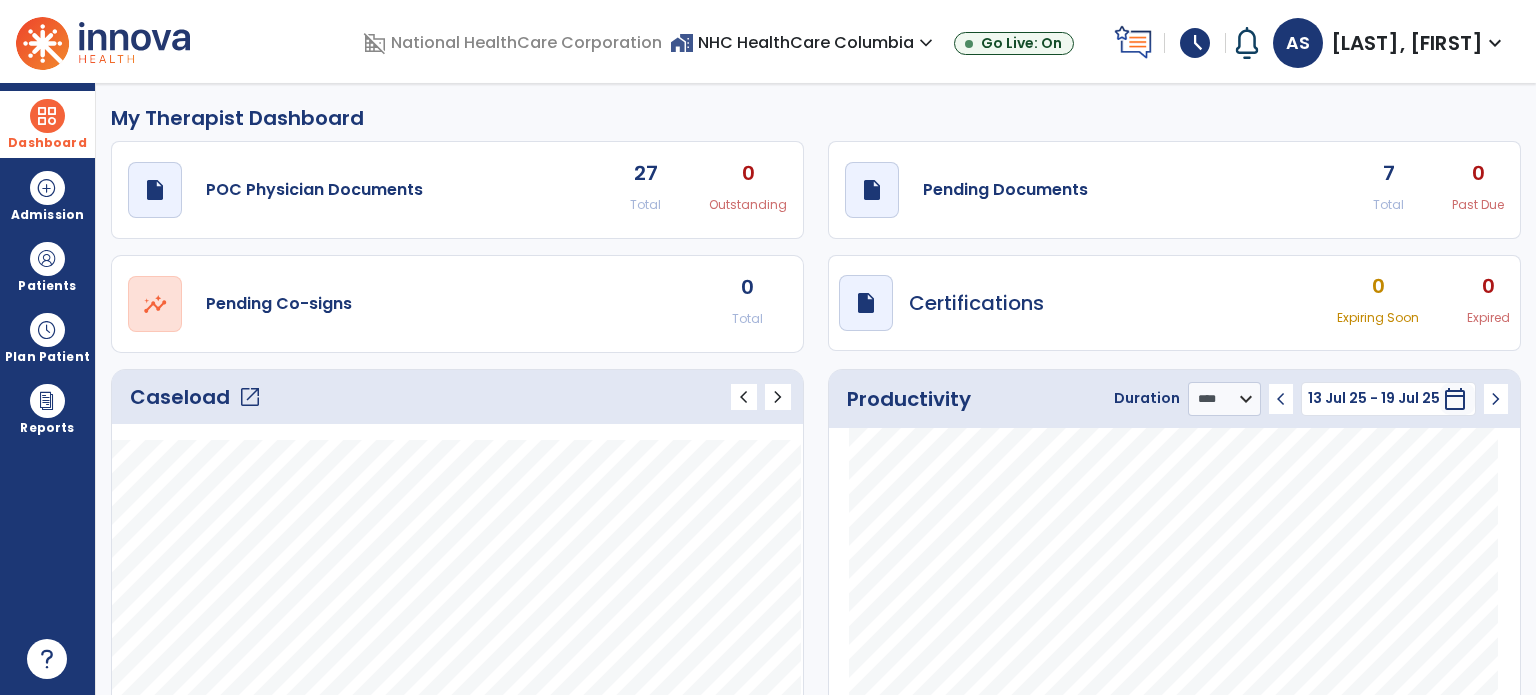 click on "draft   open_in_new  Pending Documents 7 Total 0 Past Due" 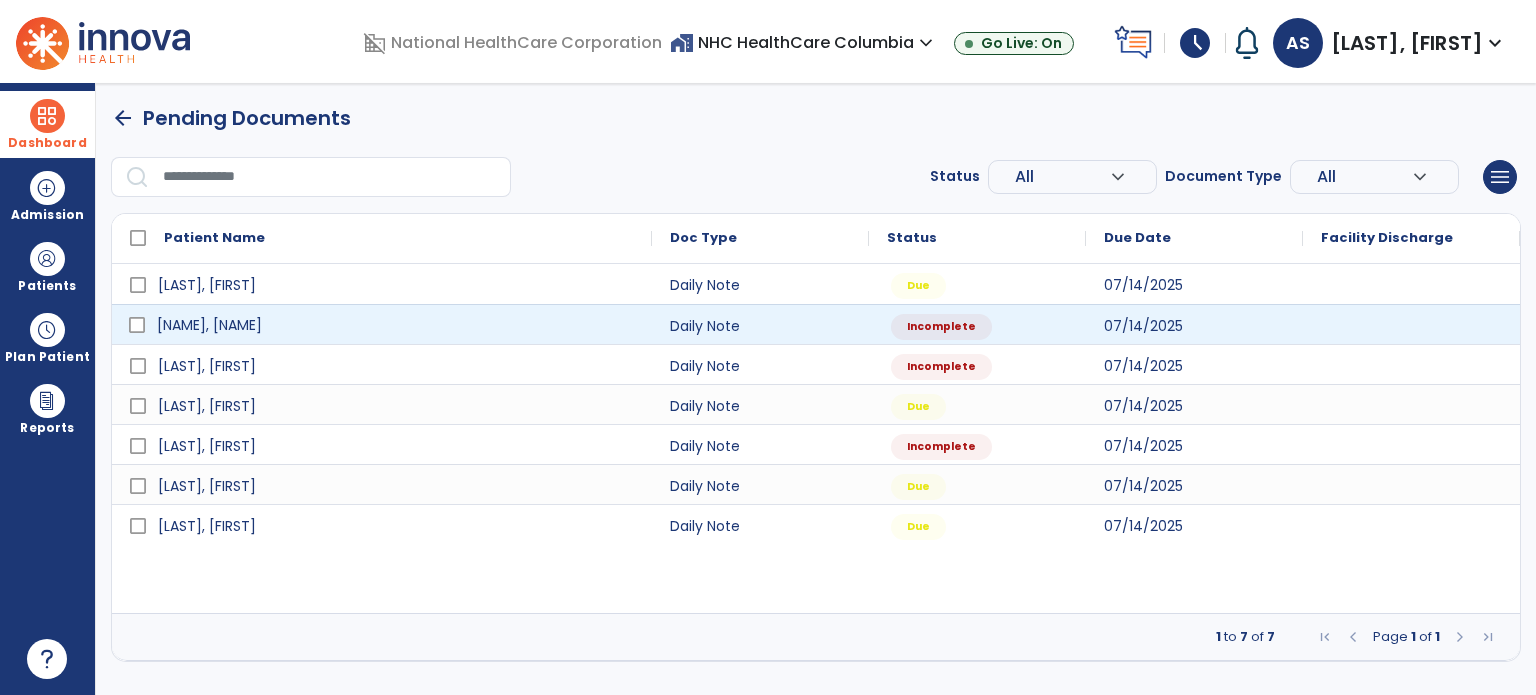 click on "[NAME], [NAME]" at bounding box center [209, 325] 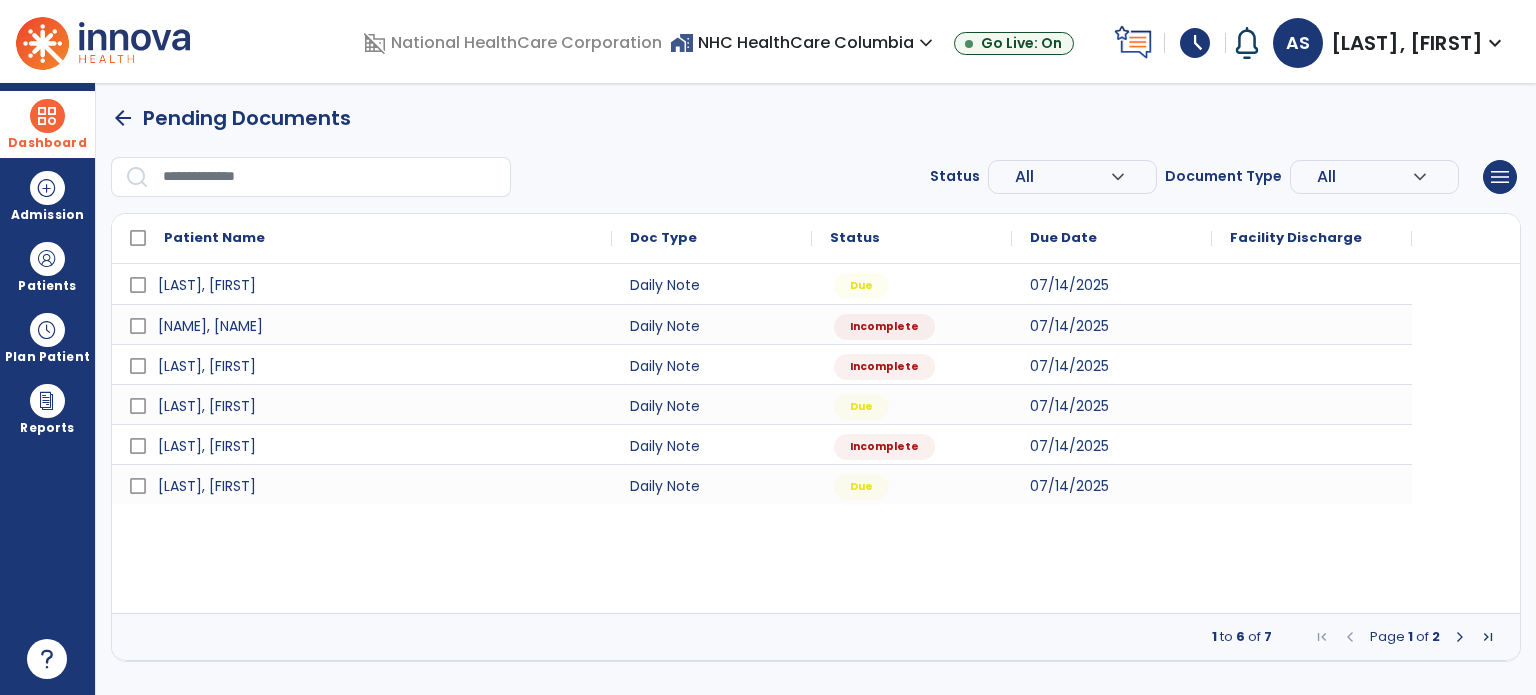 select on "*" 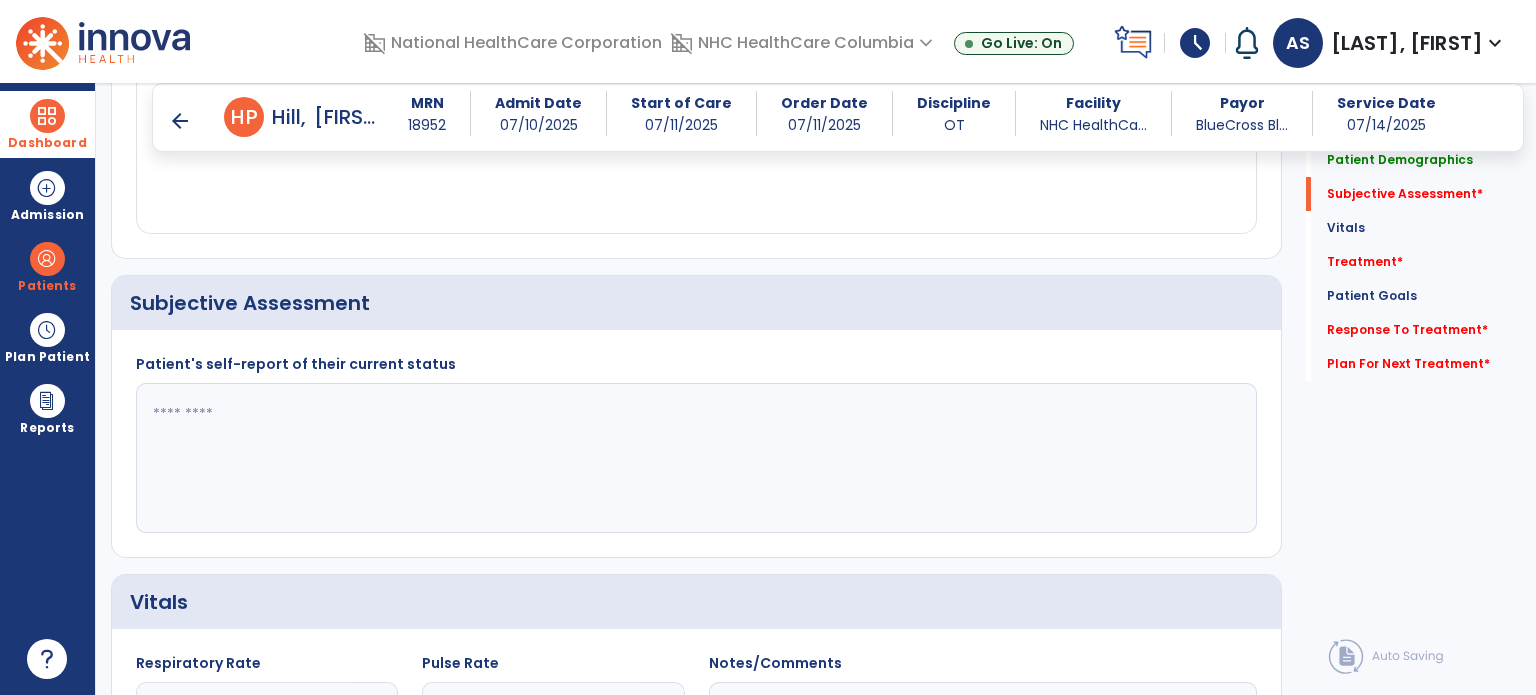 scroll, scrollTop: 362, scrollLeft: 0, axis: vertical 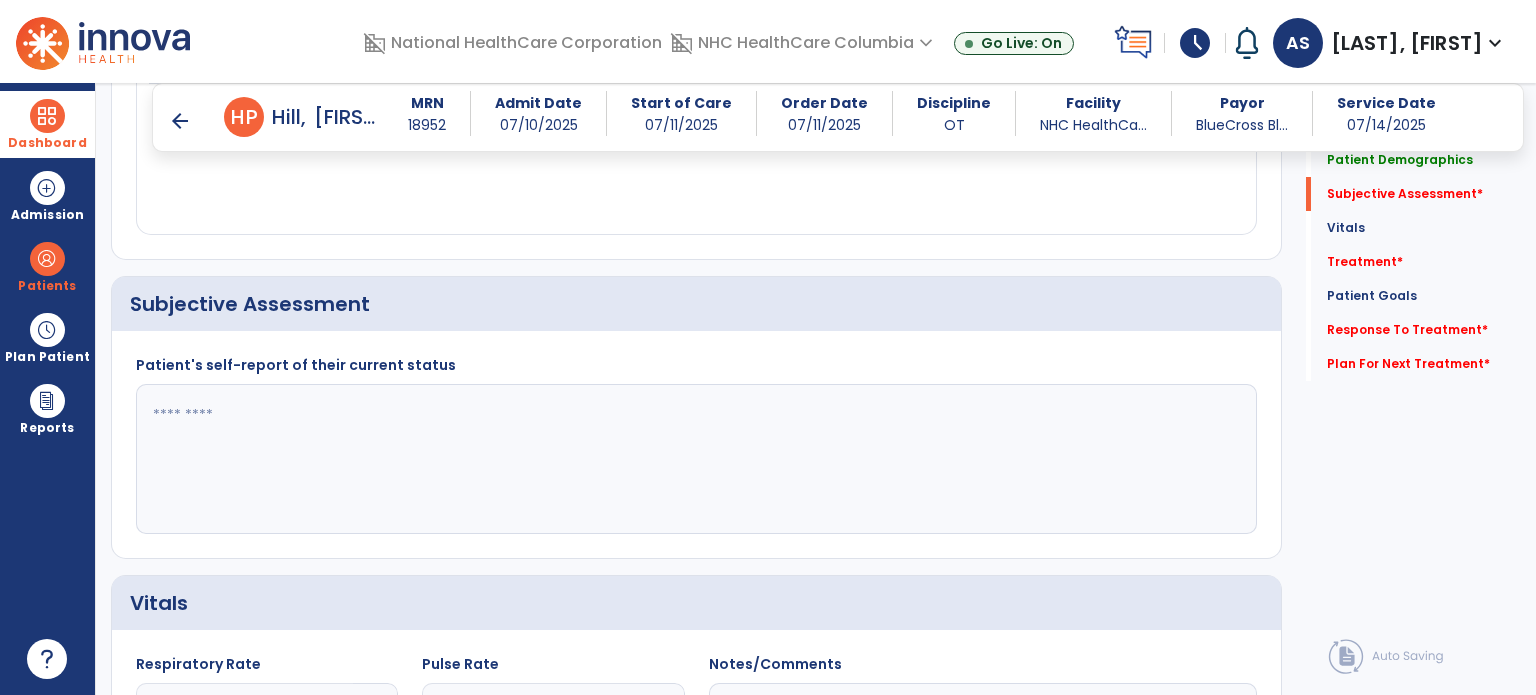click 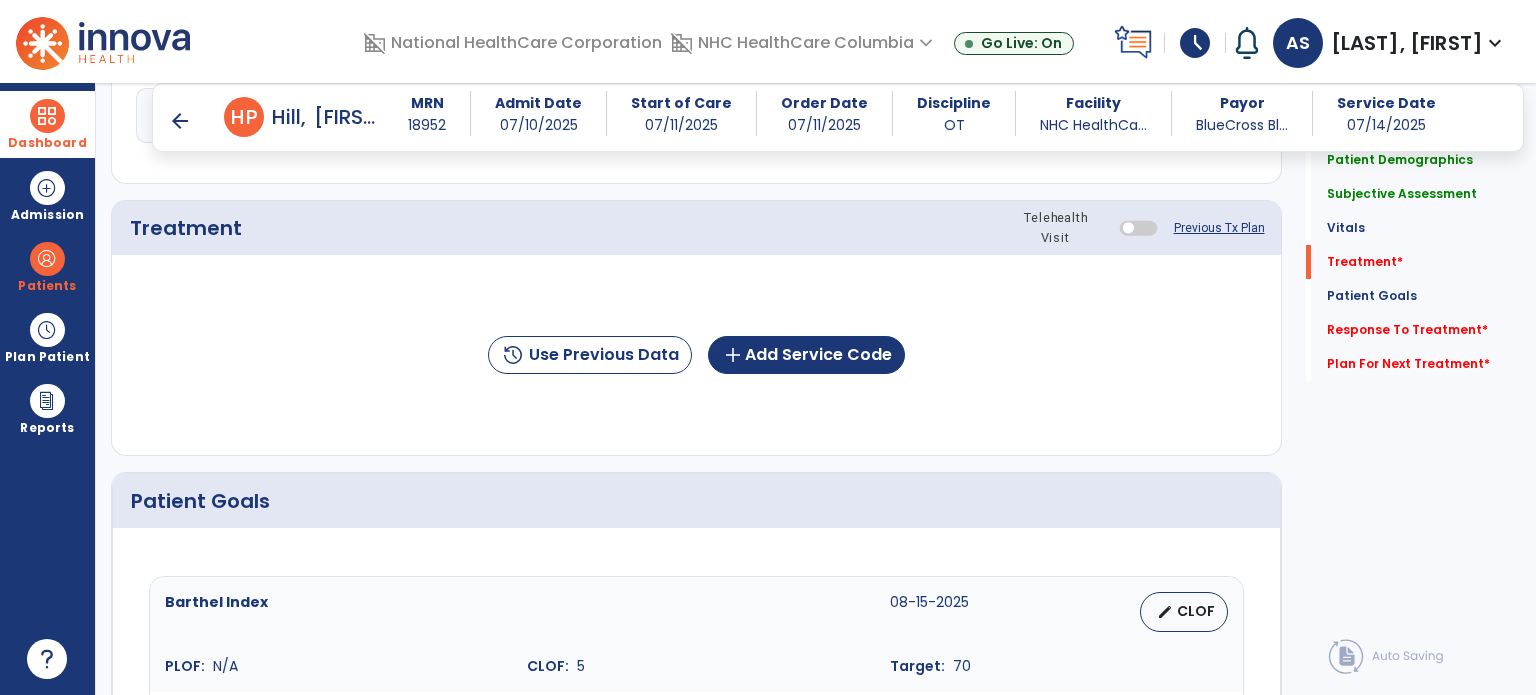scroll, scrollTop: 1158, scrollLeft: 0, axis: vertical 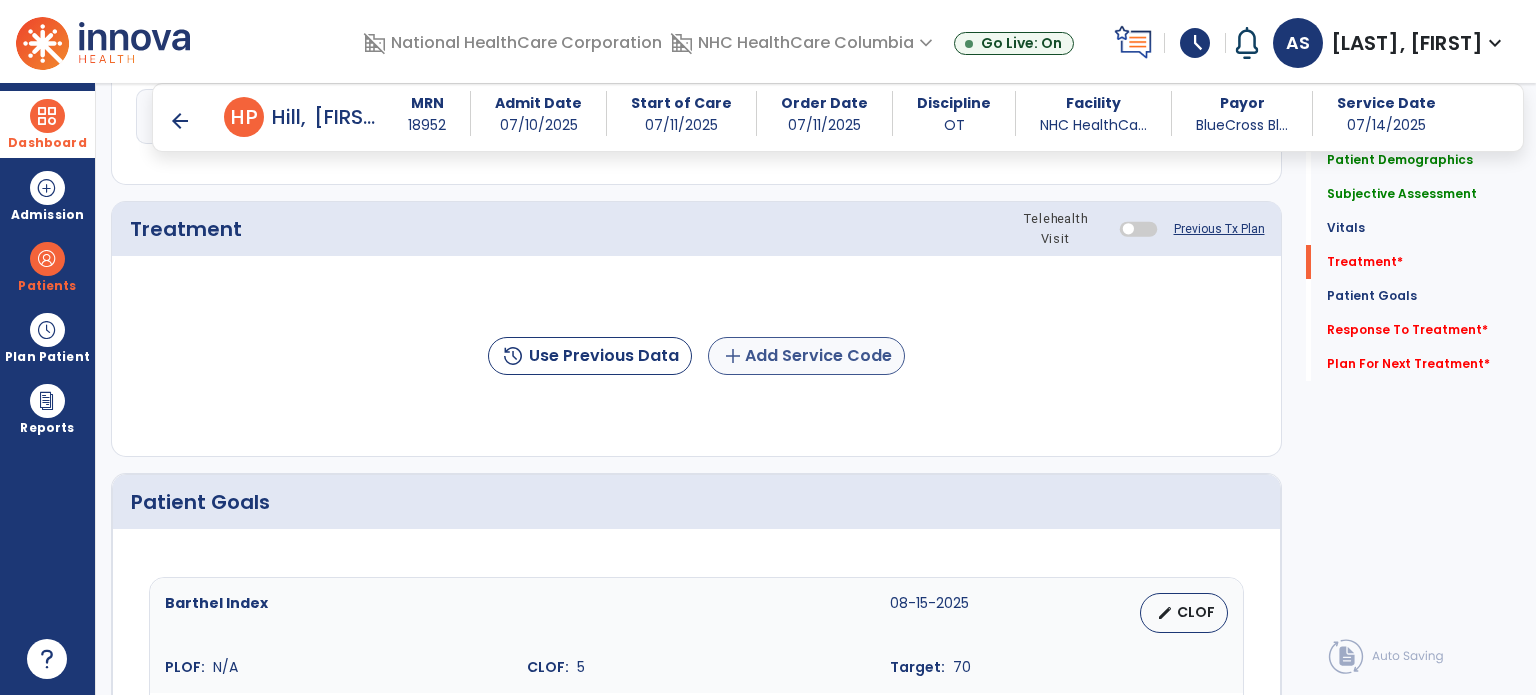 type on "**********" 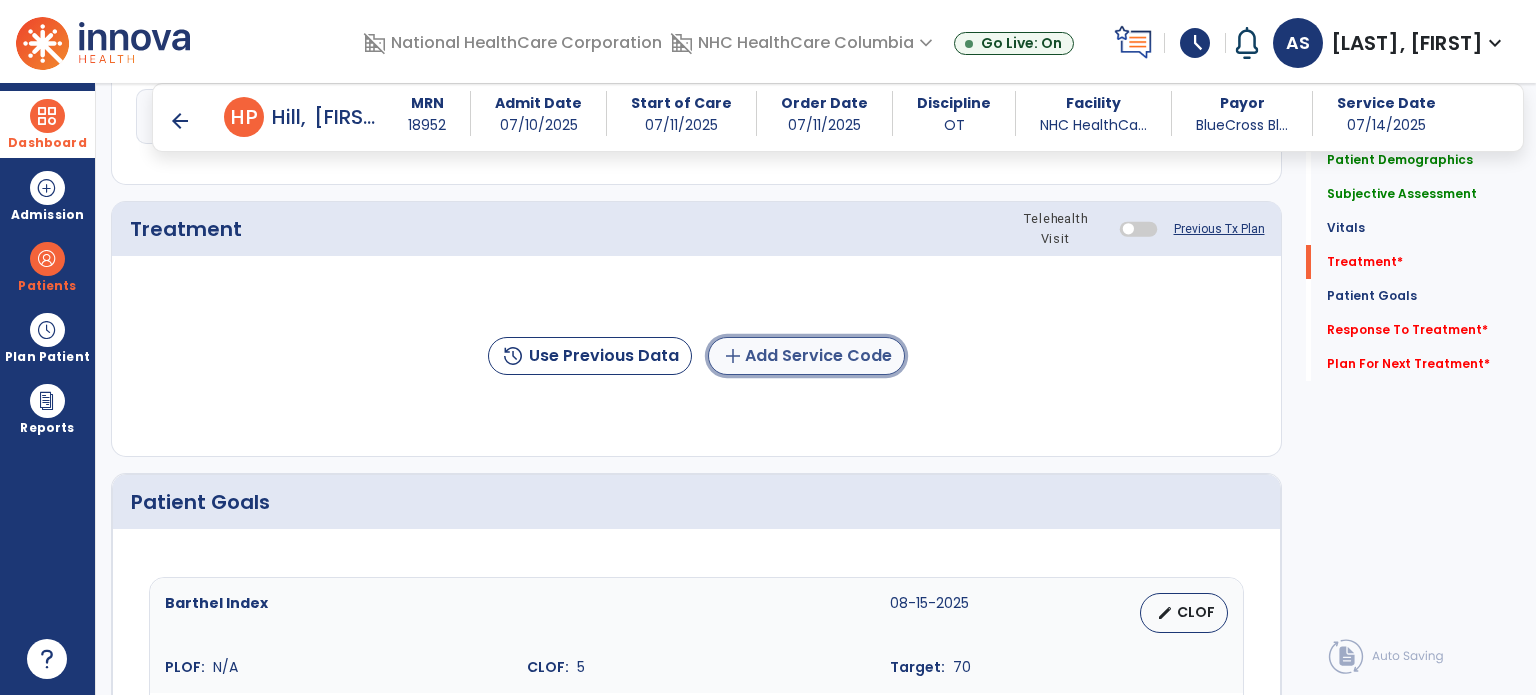 click on "add  Add Service Code" 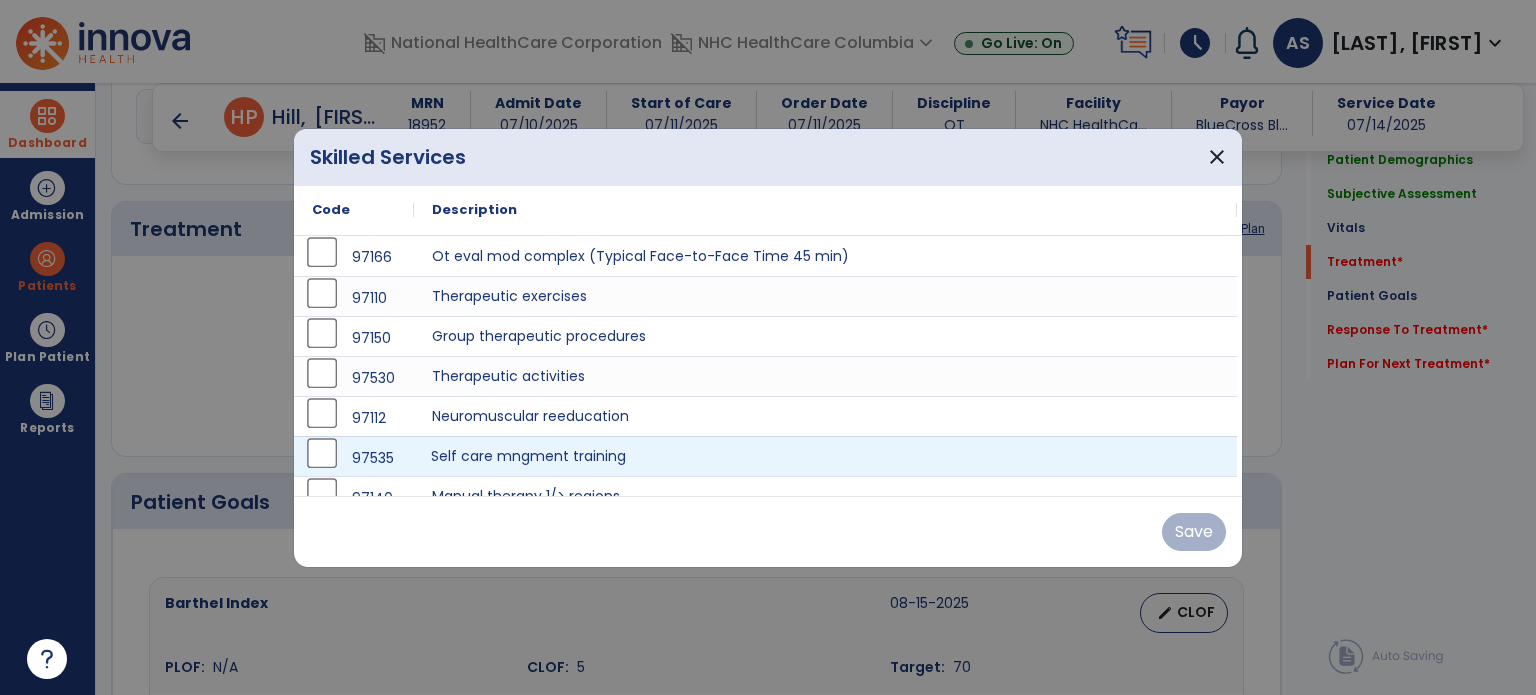 click on "Self care mngment training" at bounding box center [825, 456] 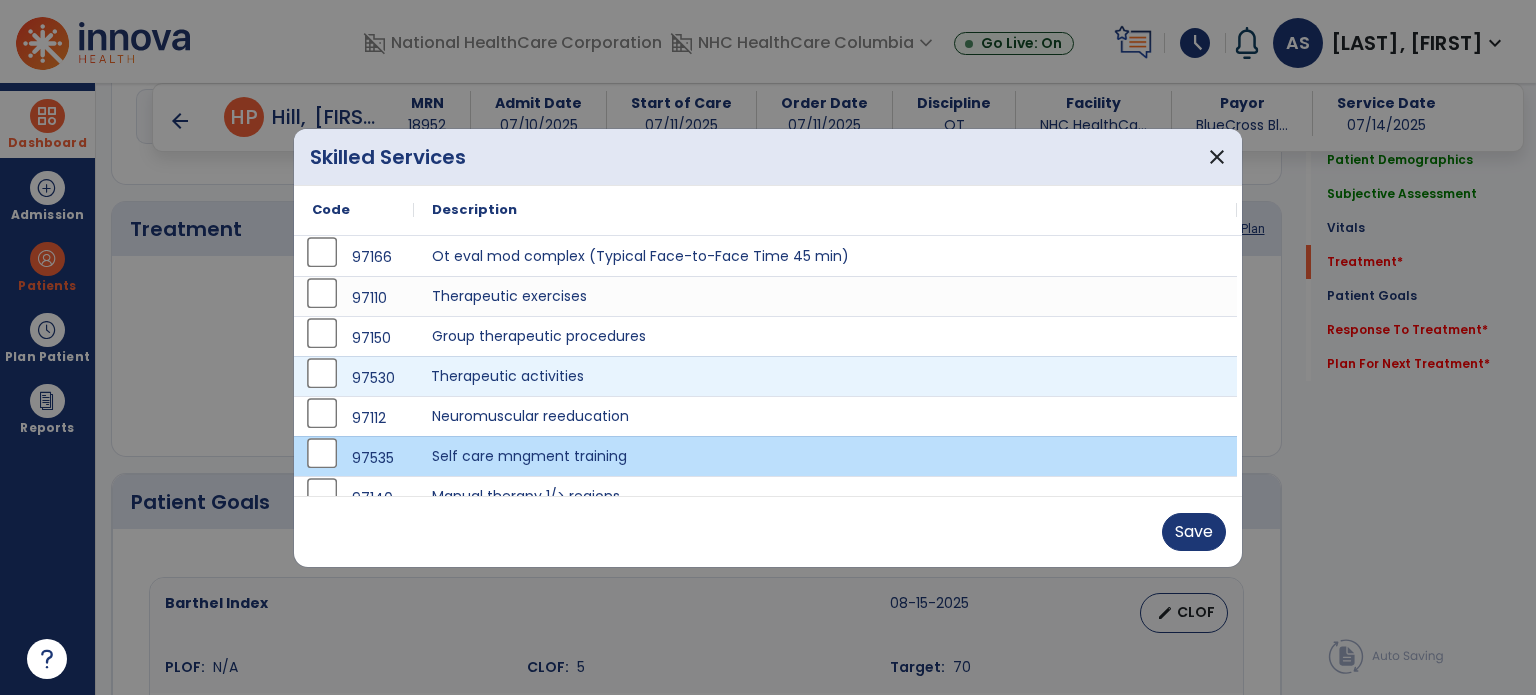 click on "Therapeutic activities" at bounding box center (825, 376) 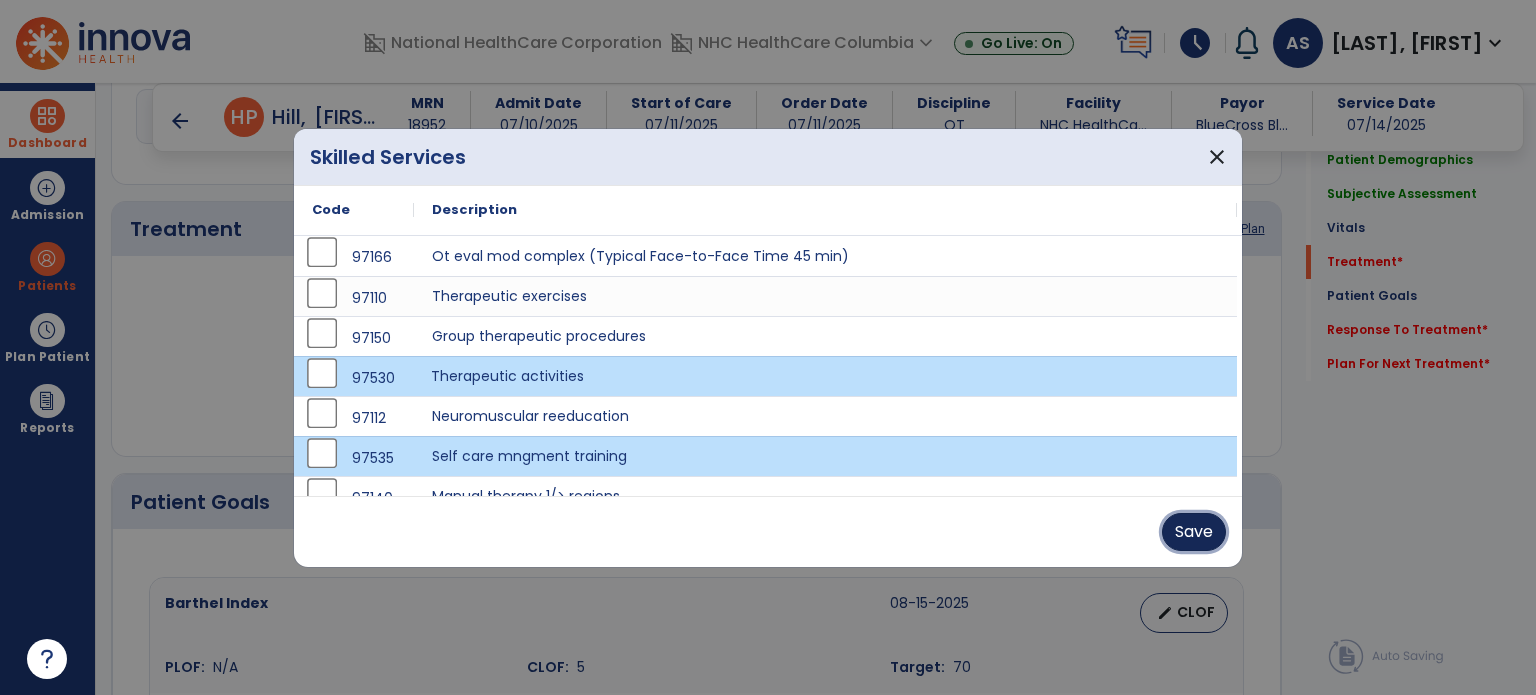 click on "Save" at bounding box center (1194, 532) 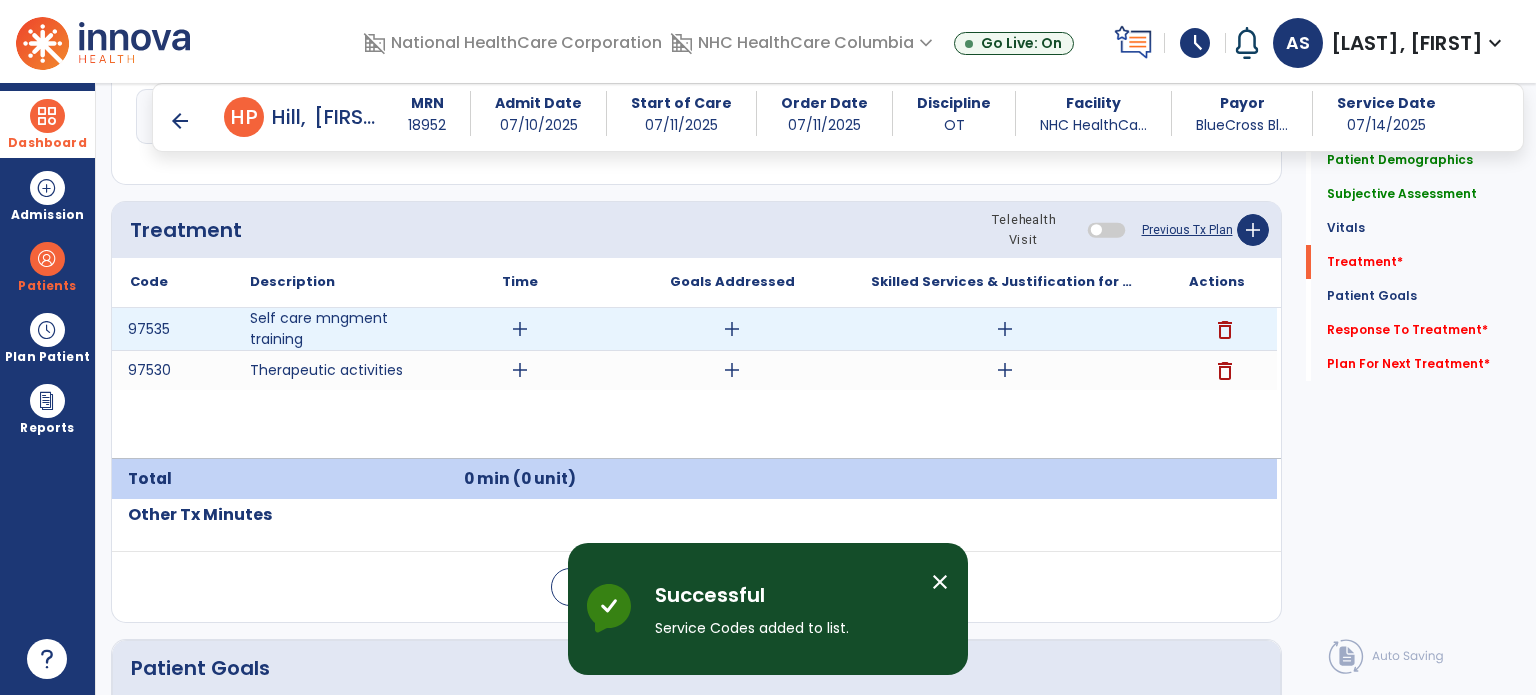 click on "add" at bounding box center [520, 329] 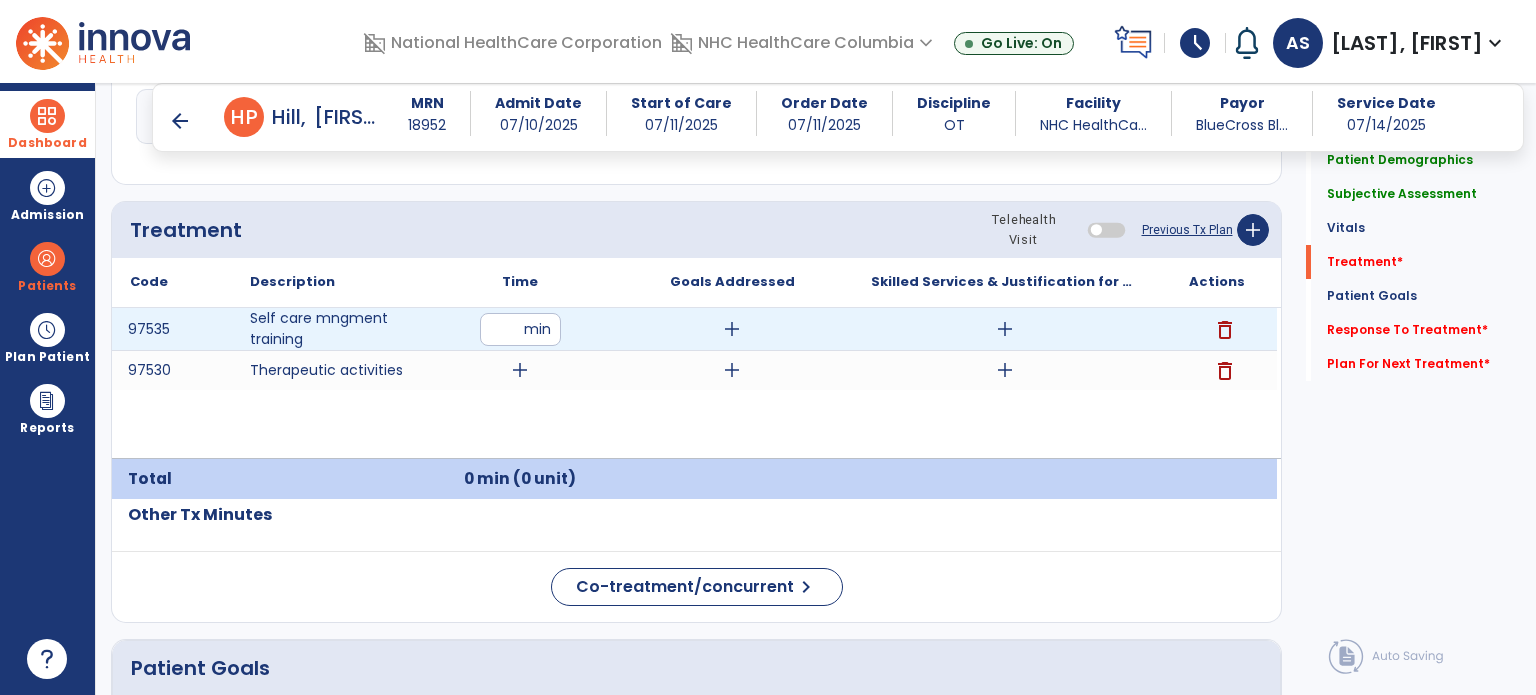type on "*" 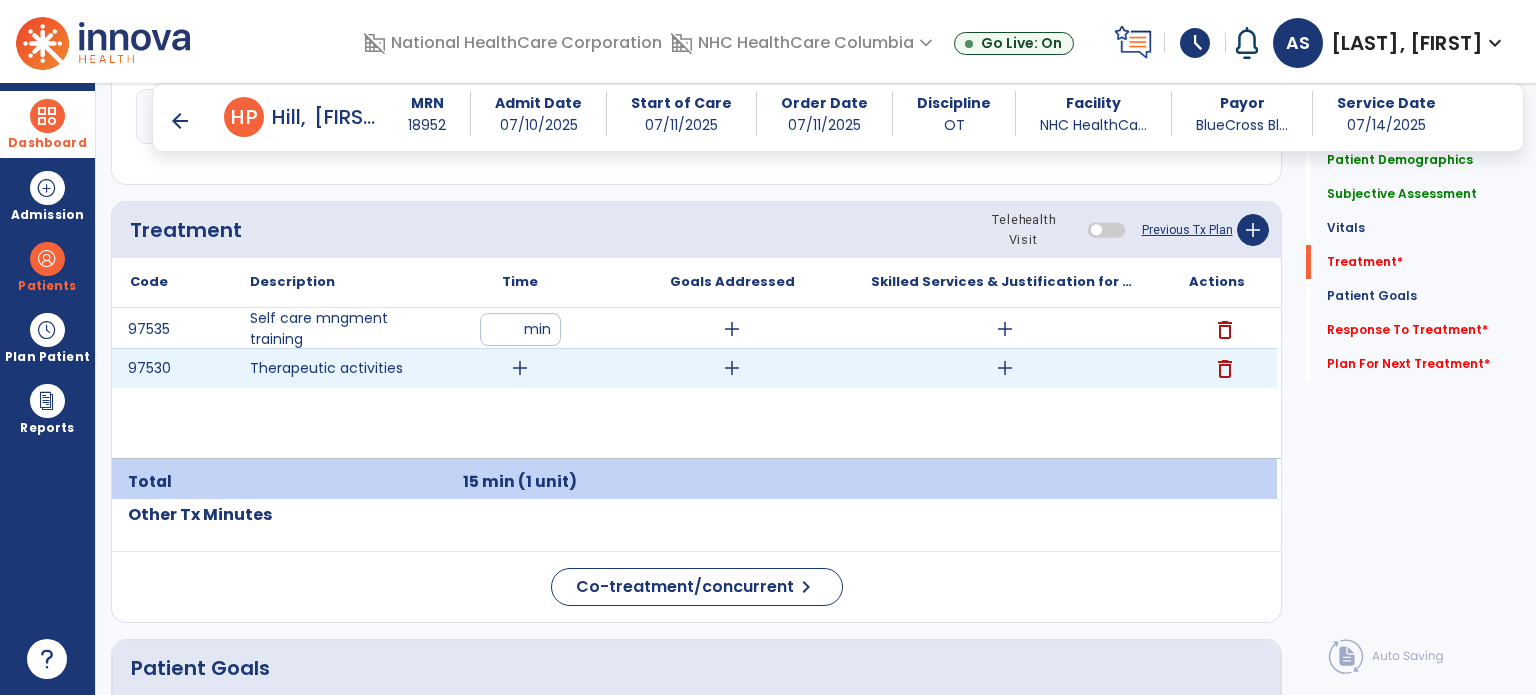 click on "add" at bounding box center (520, 368) 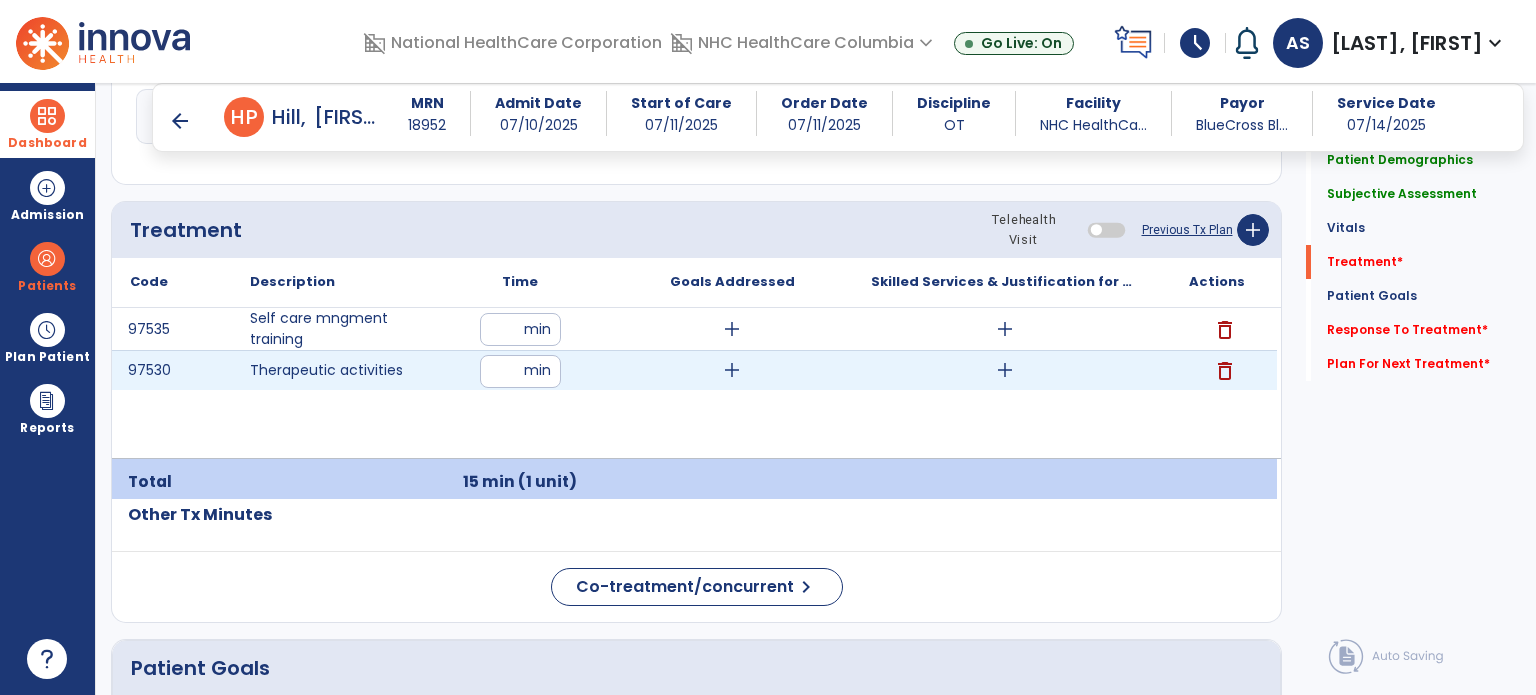 type on "**" 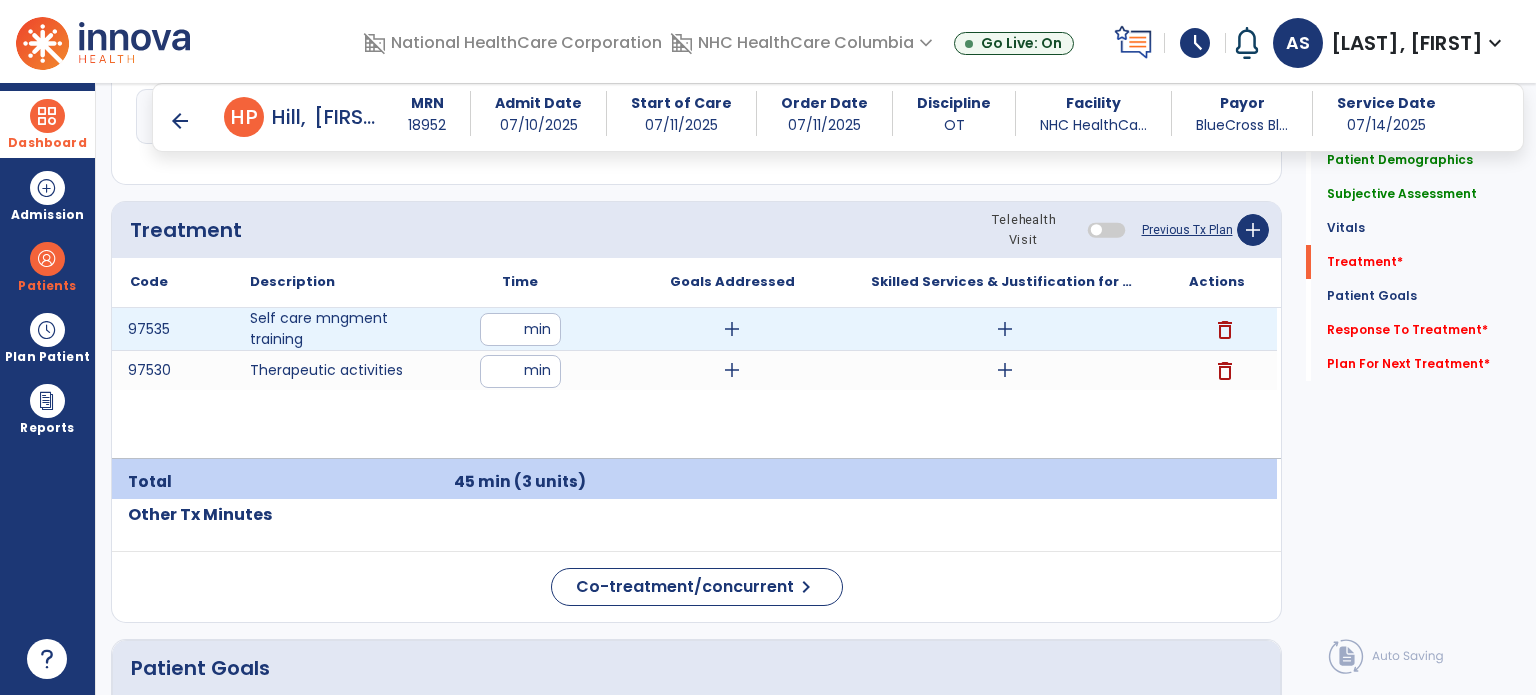 click on "add" at bounding box center (732, 329) 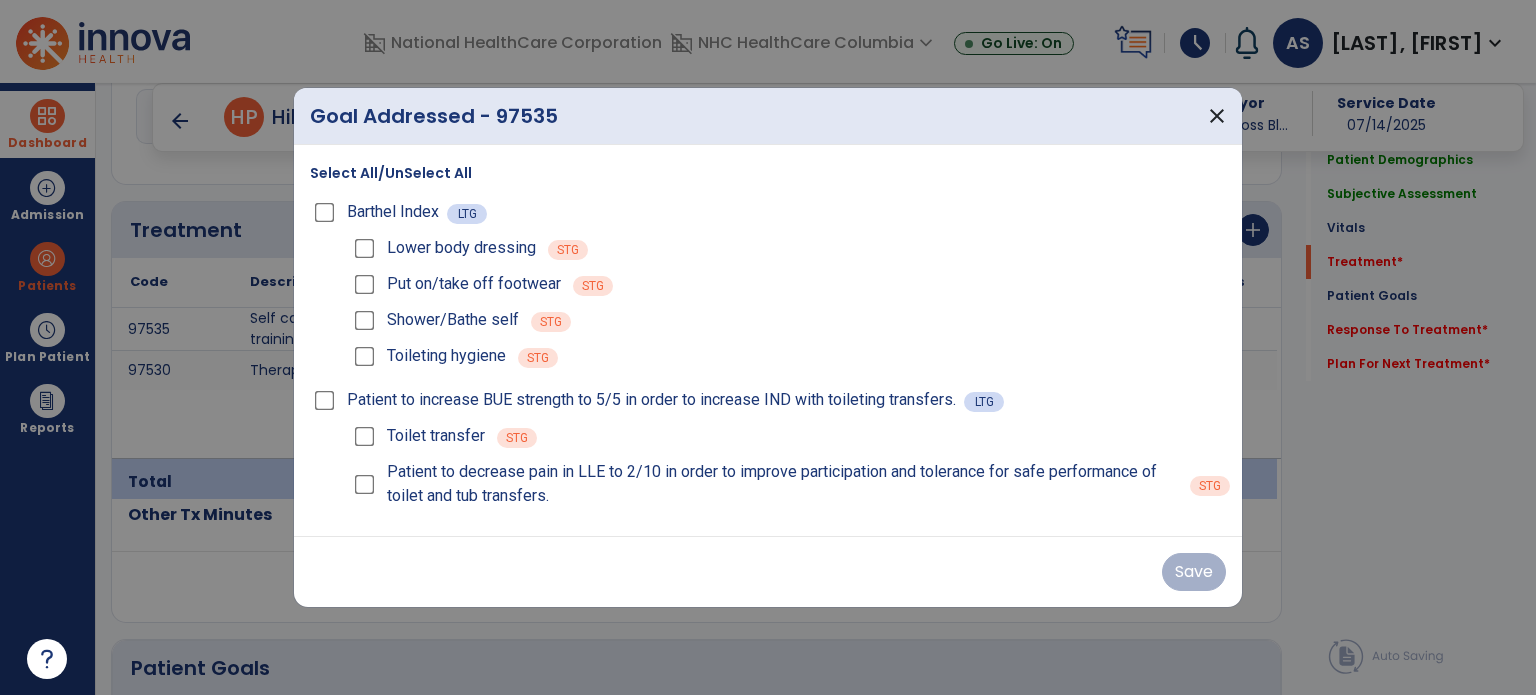 click on "Toileting hygiene" at bounding box center [428, 356] 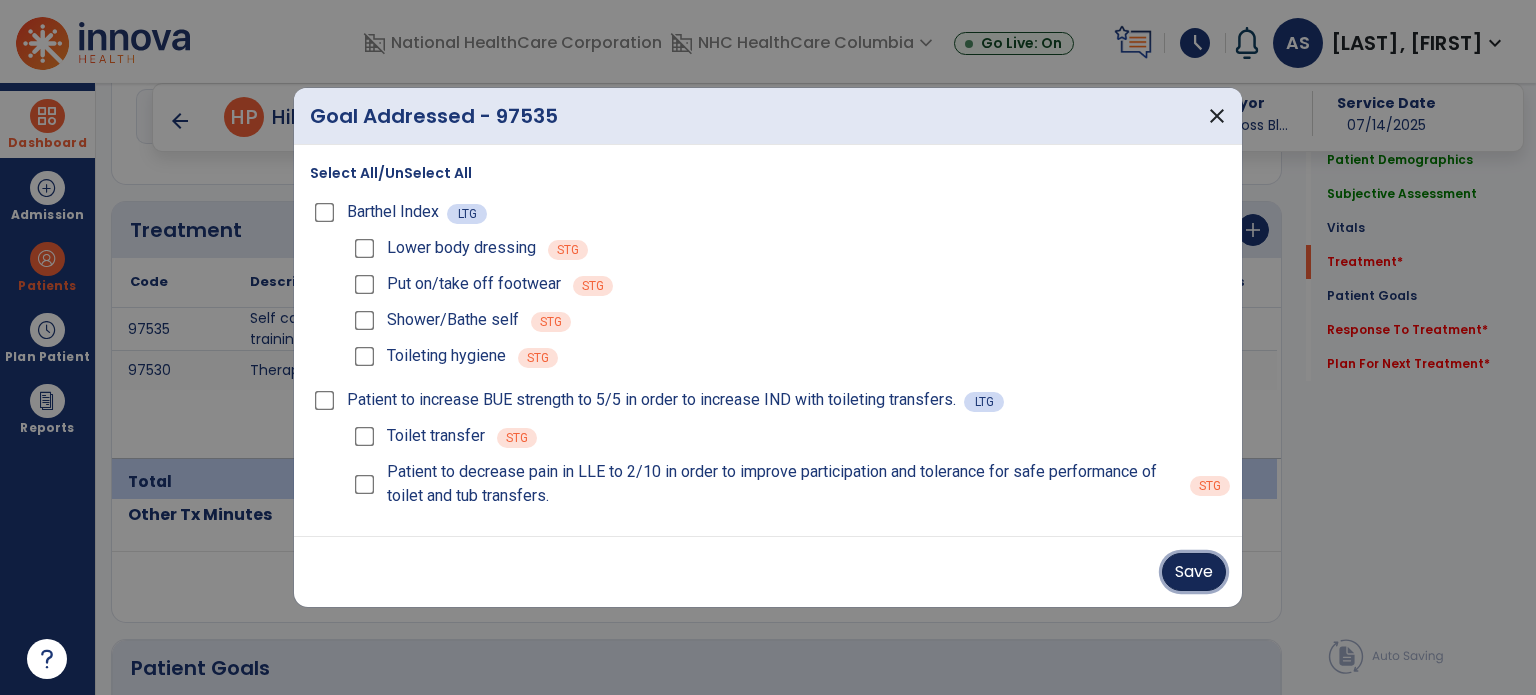 click on "Save" at bounding box center [1194, 572] 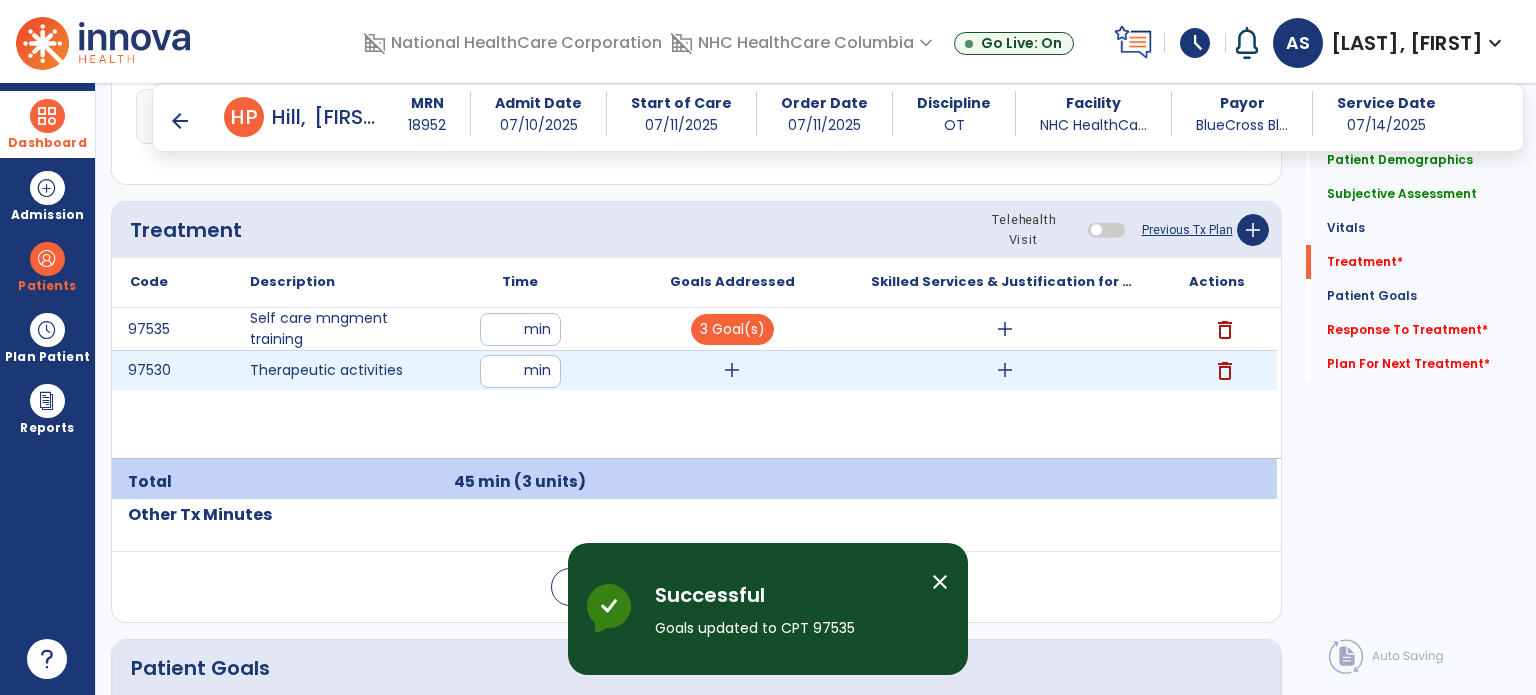 click on "add" at bounding box center (732, 370) 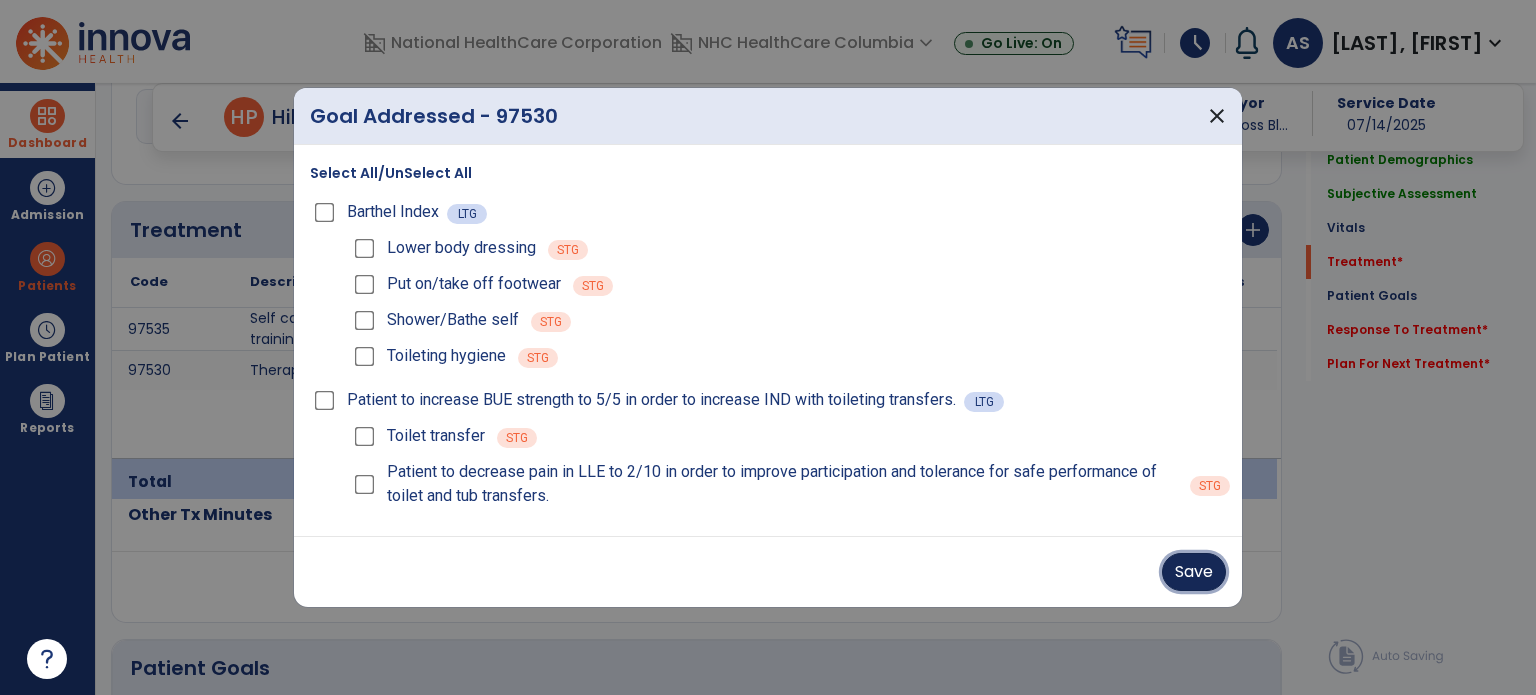 click on "Save" at bounding box center [1194, 572] 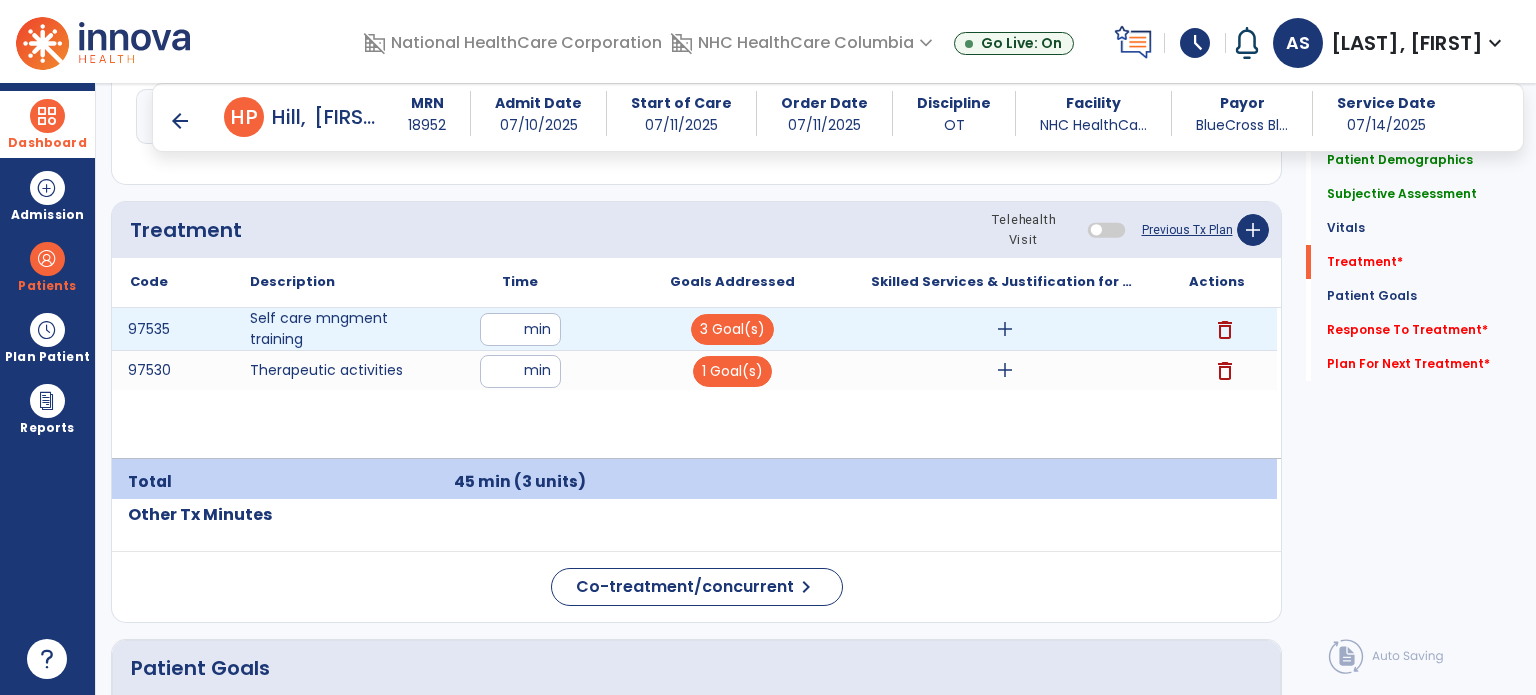 click on "add" at bounding box center (1005, 329) 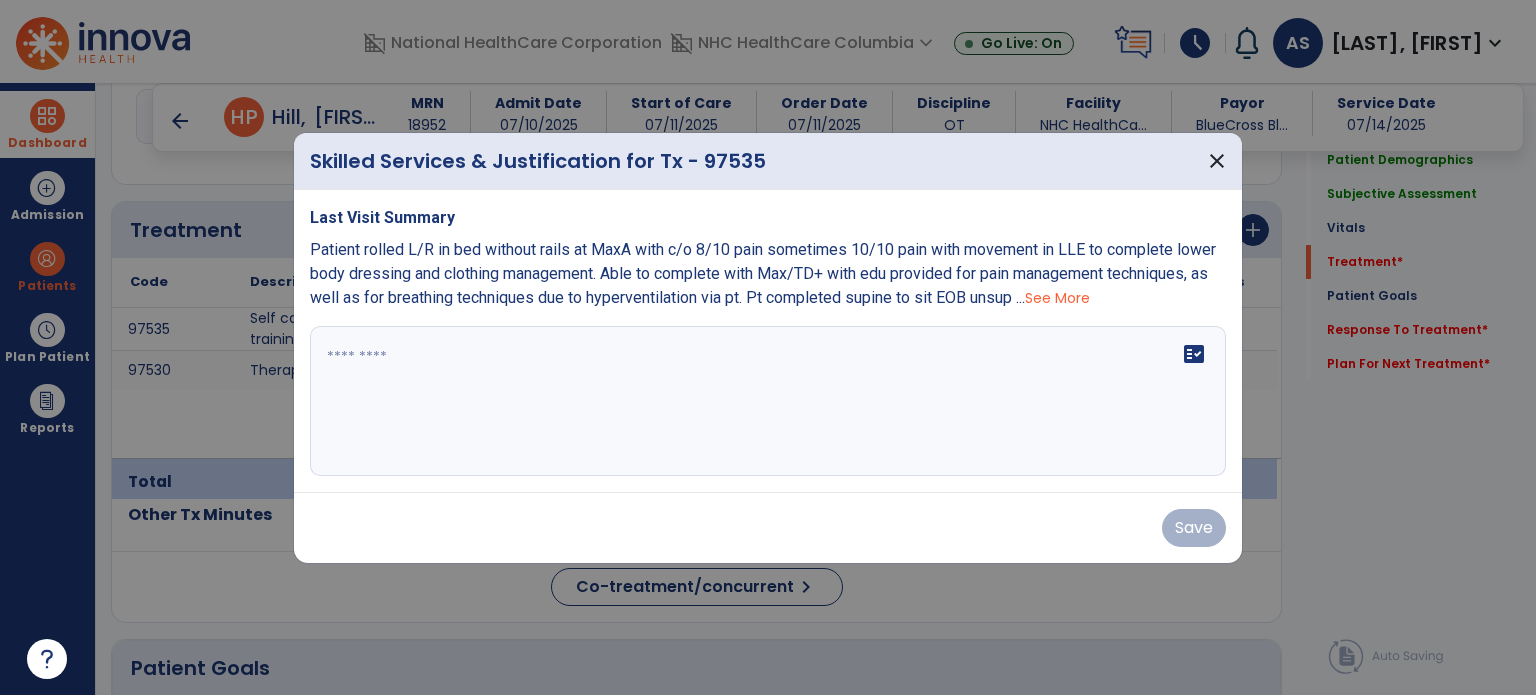 click at bounding box center (768, 401) 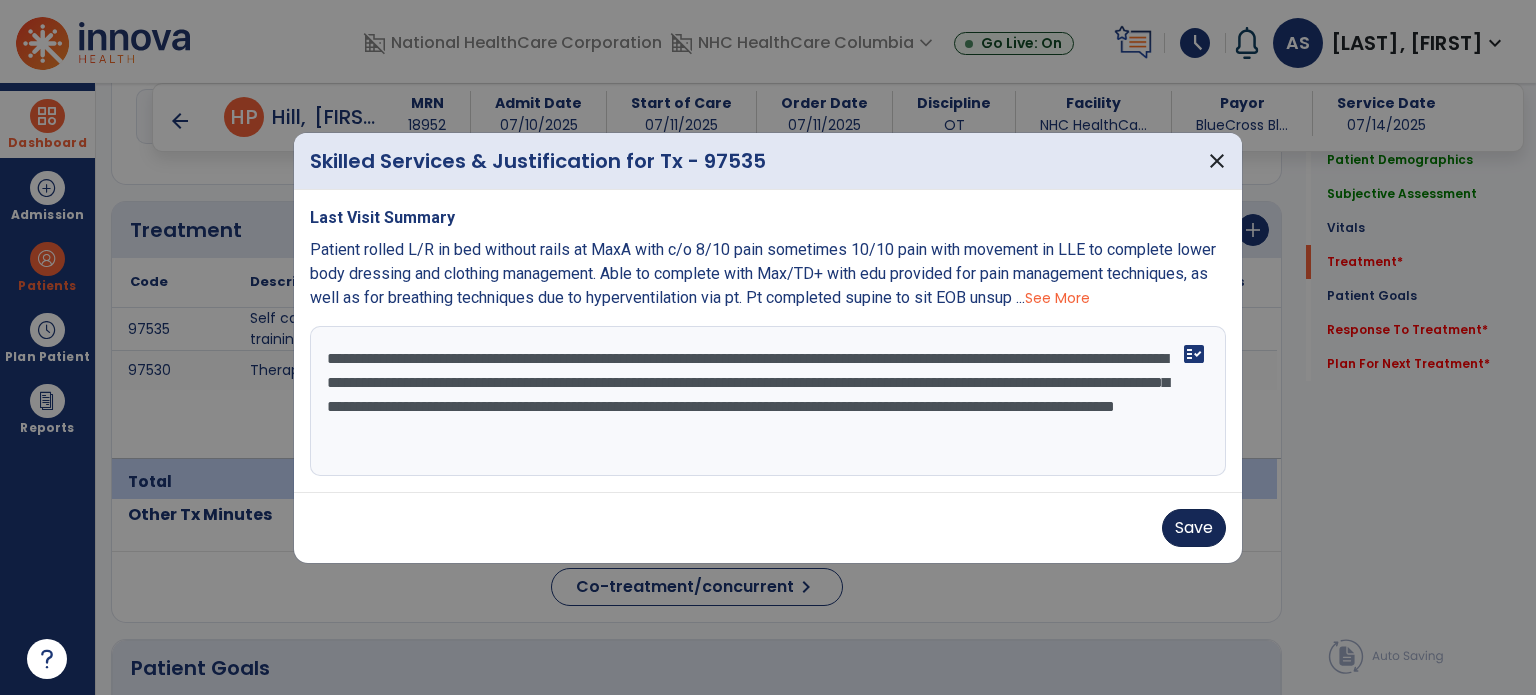 type on "**********" 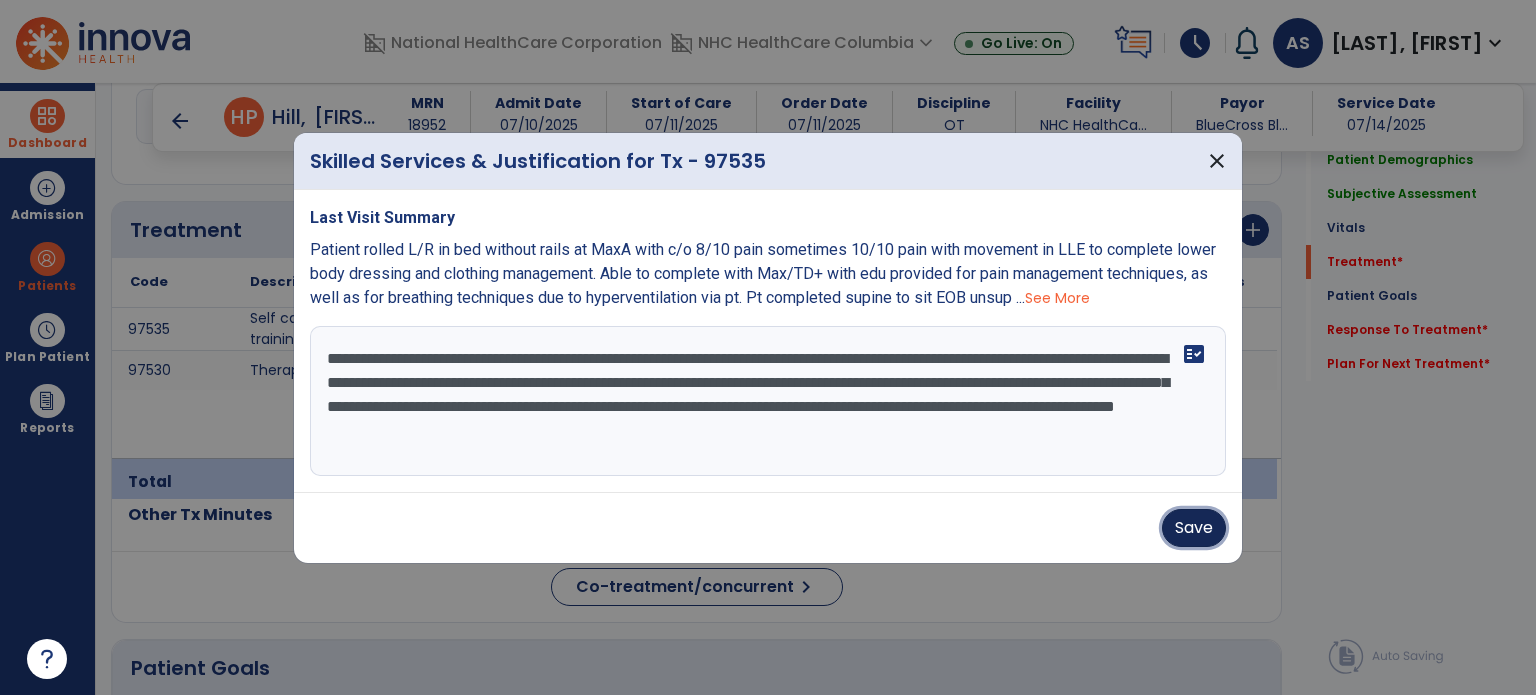 click on "Save" at bounding box center [1194, 528] 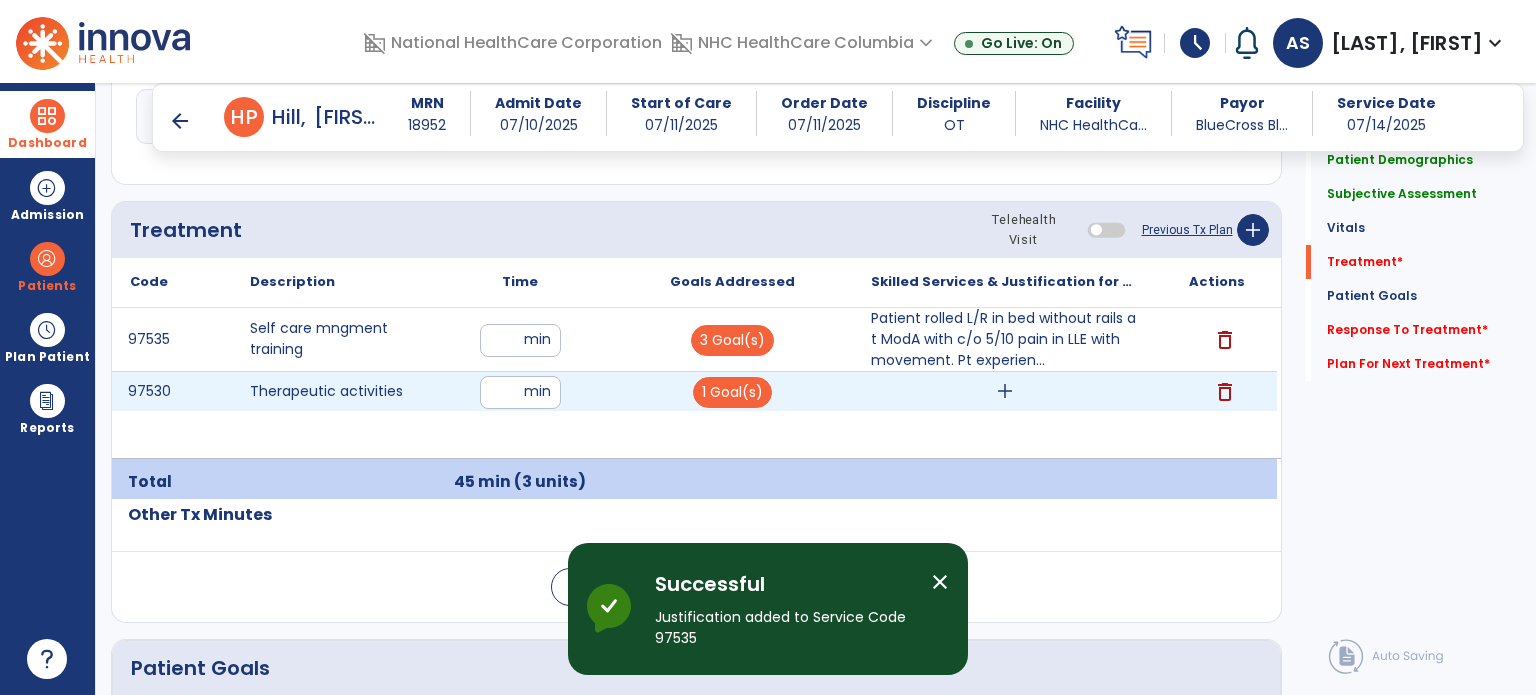 click on "add" at bounding box center (1005, 391) 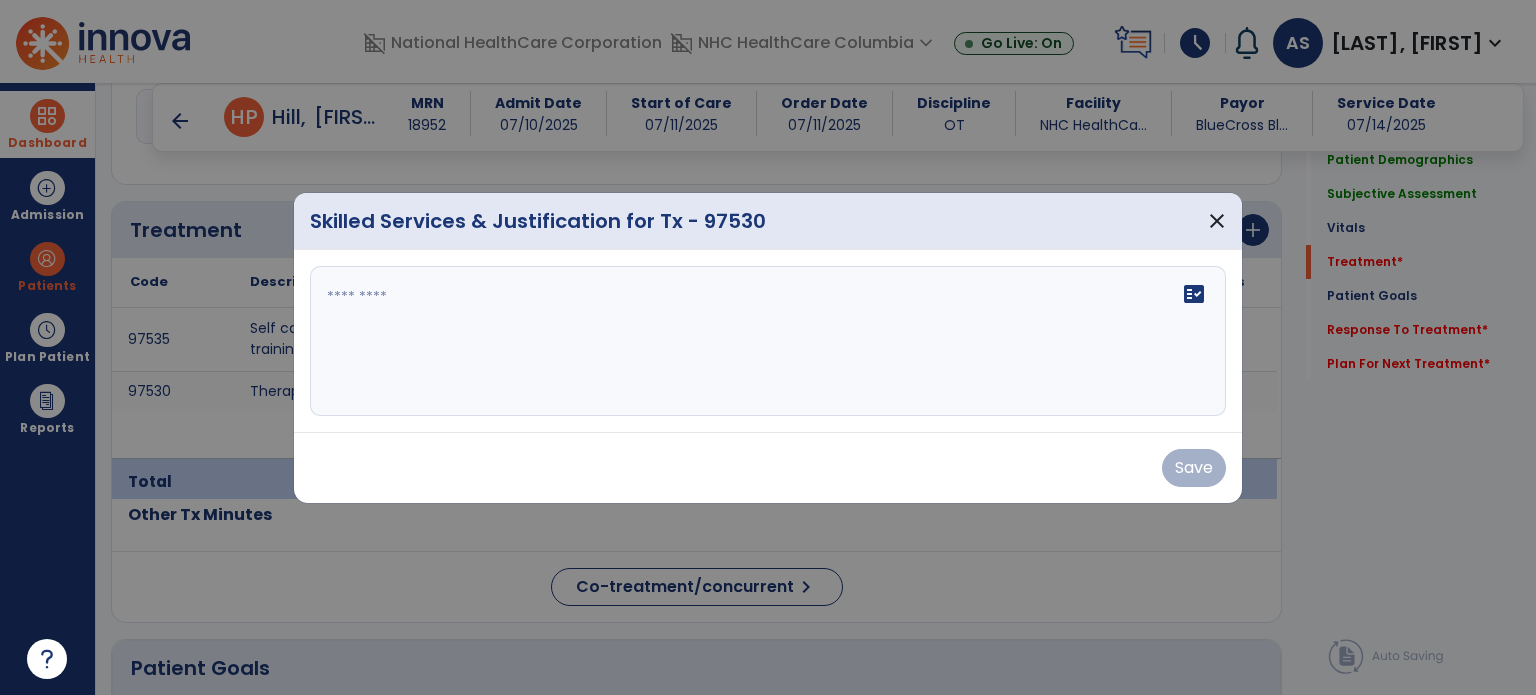 click on "fact_check" at bounding box center (768, 341) 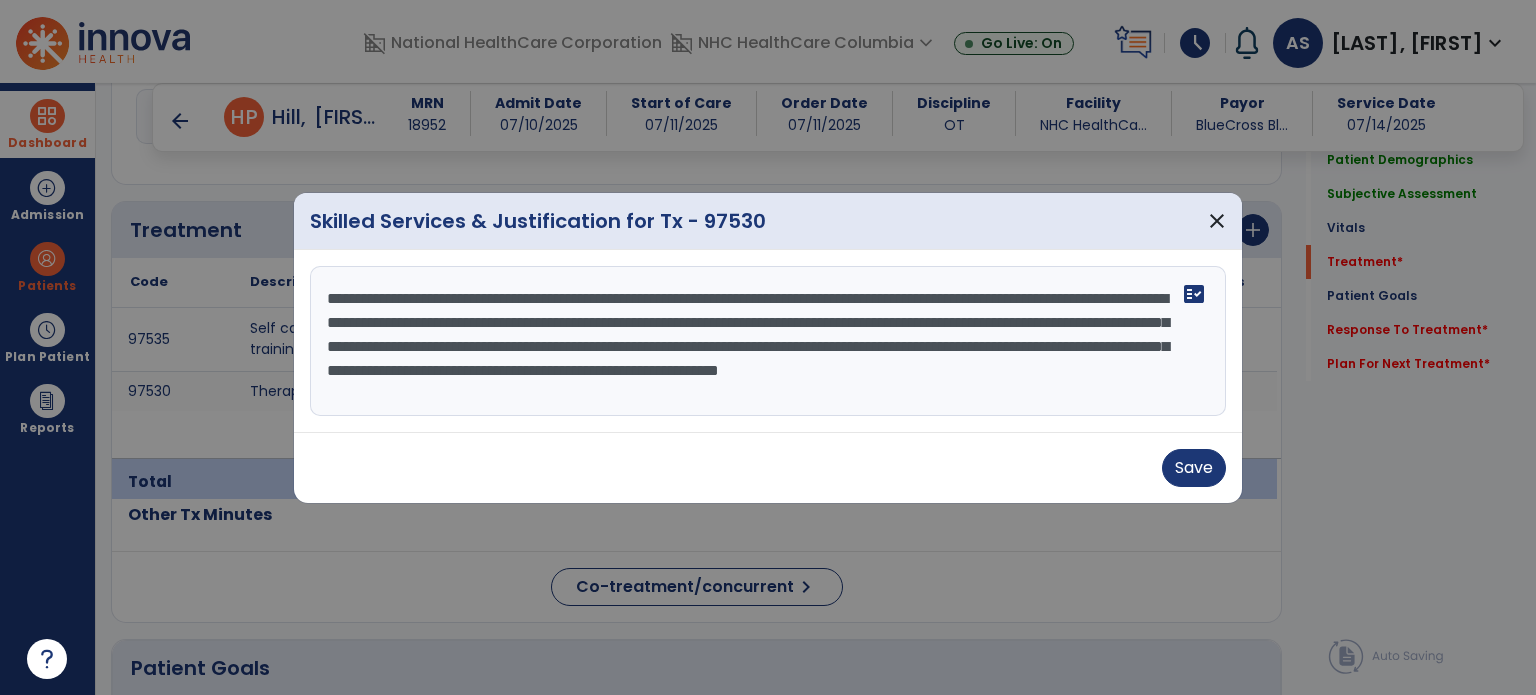 type on "**********" 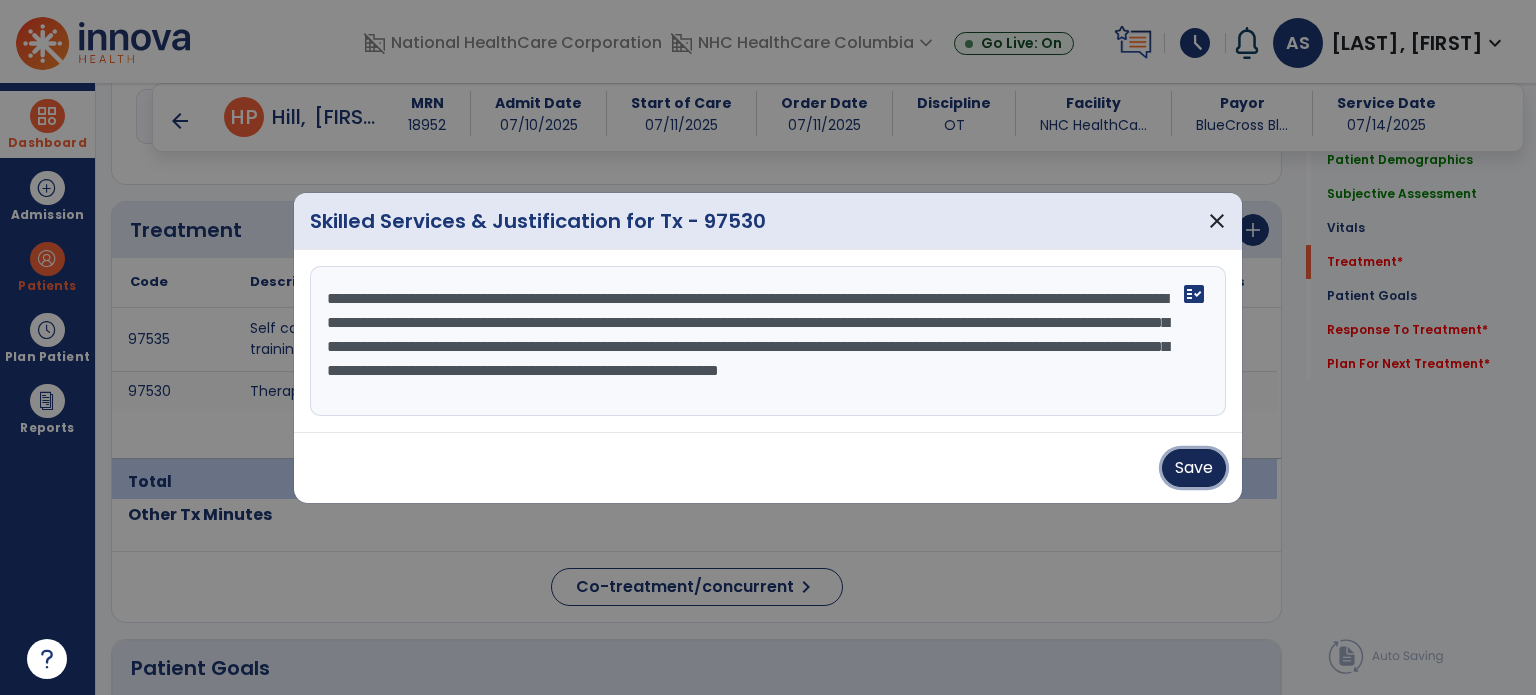 click on "Save" at bounding box center (1194, 468) 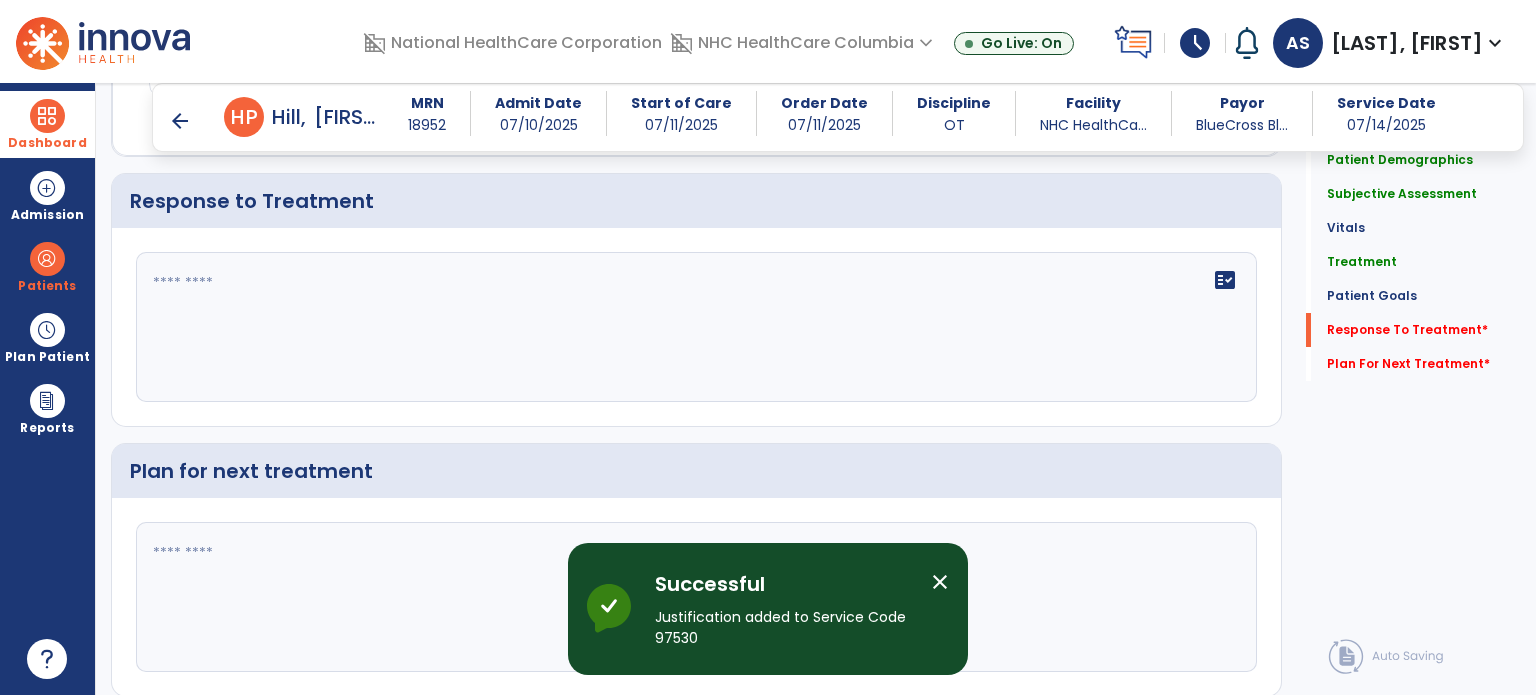 scroll, scrollTop: 2896, scrollLeft: 0, axis: vertical 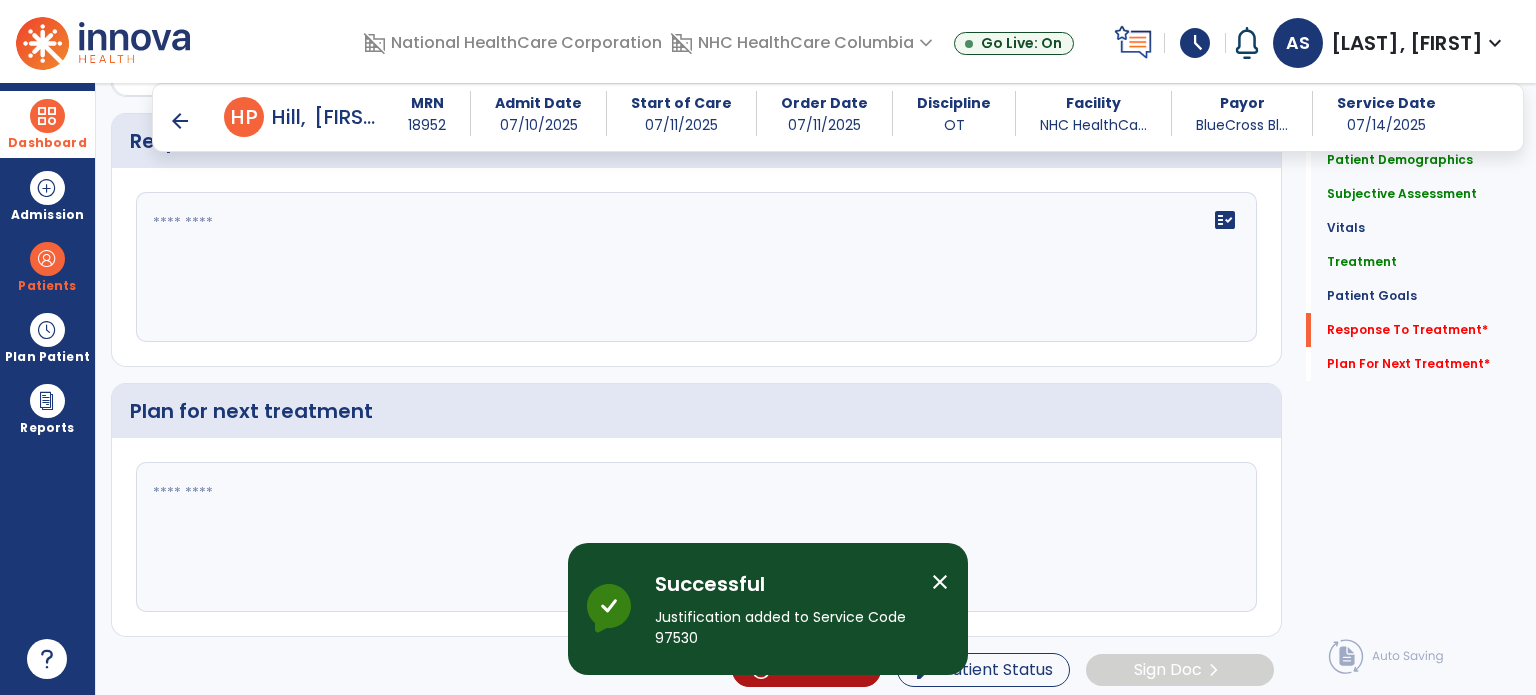 click on "fact_check" 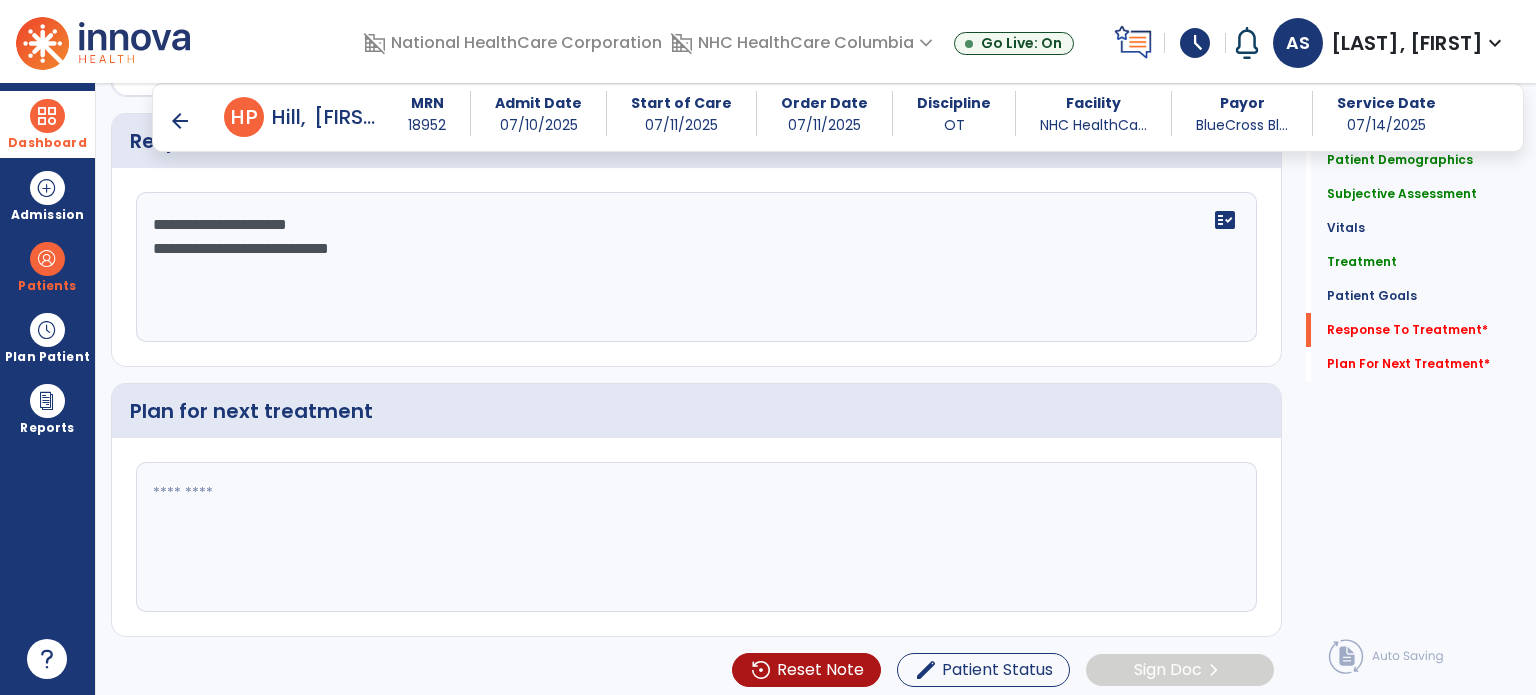 scroll, scrollTop: 2896, scrollLeft: 0, axis: vertical 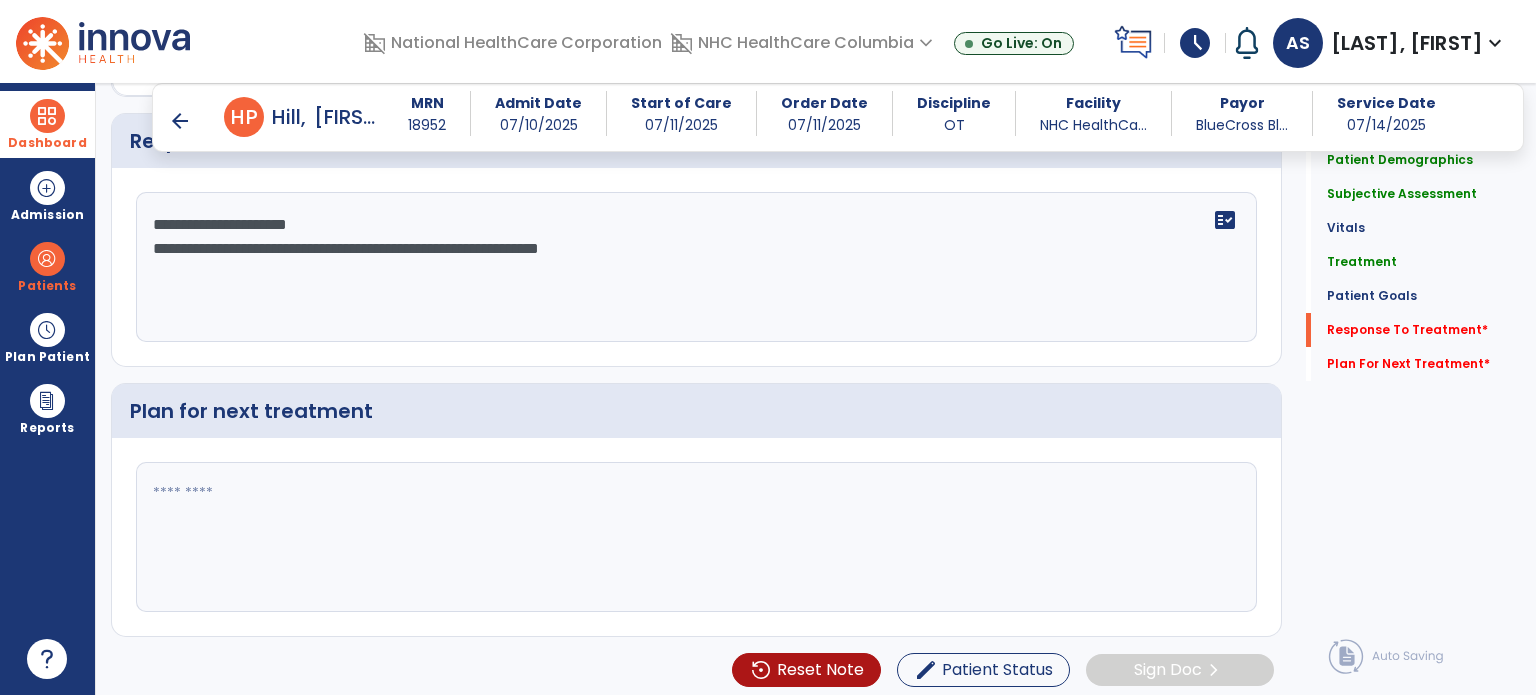 type on "**********" 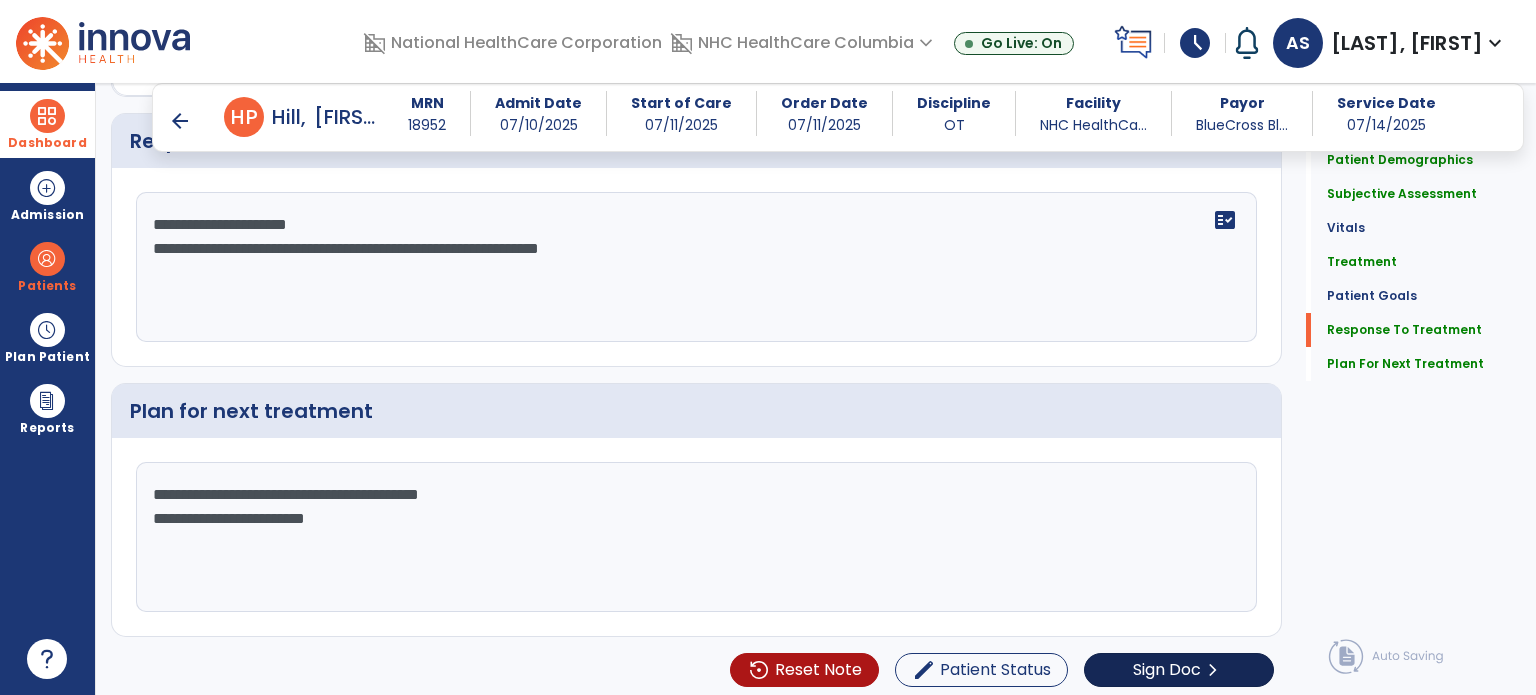 type on "**********" 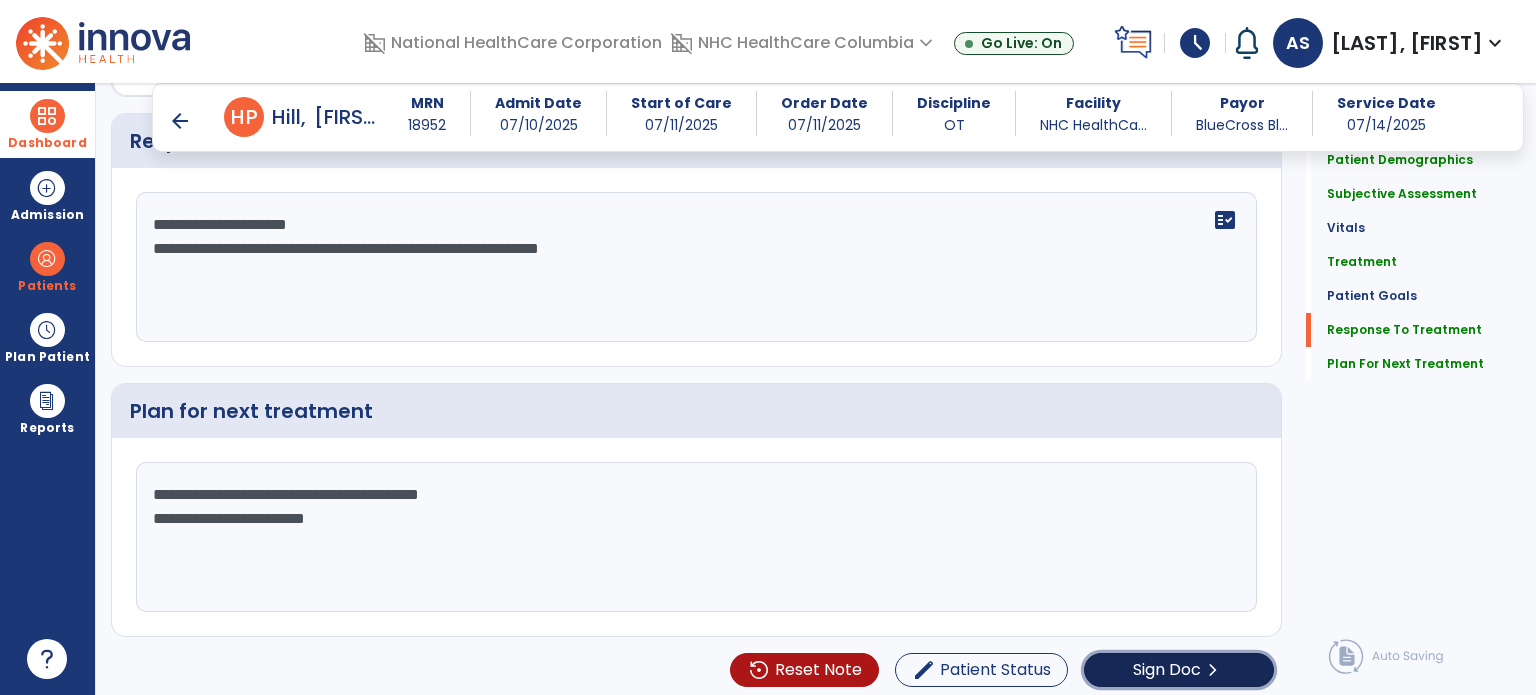 click on "Sign Doc" 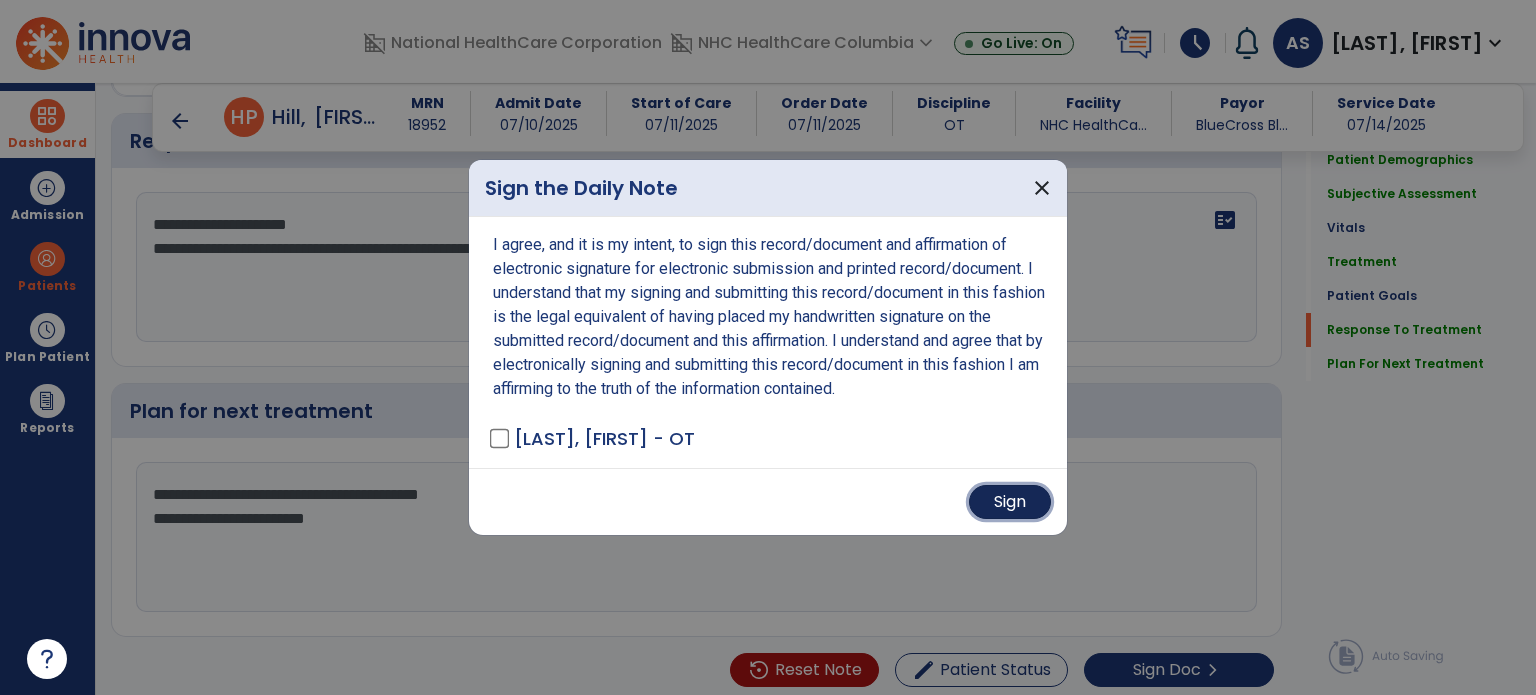 click on "Sign" at bounding box center [1010, 502] 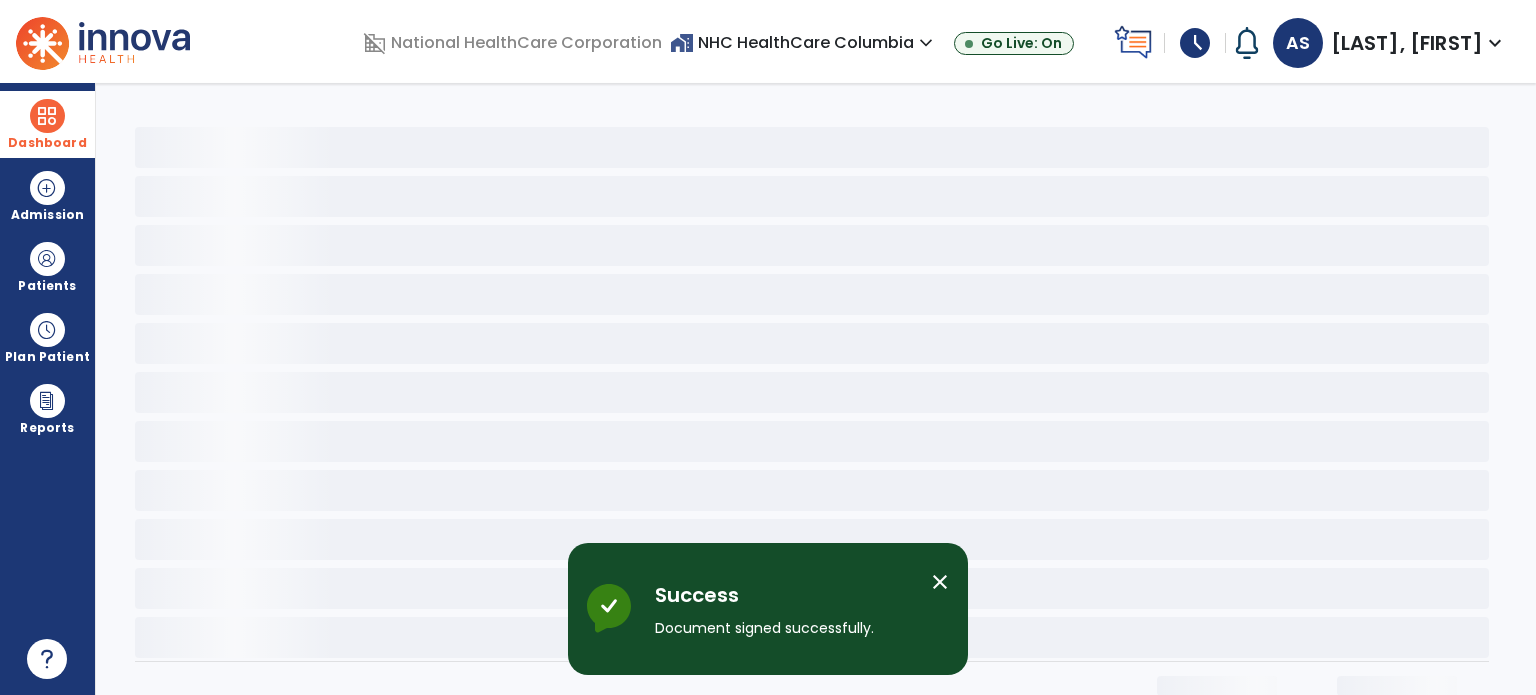 scroll, scrollTop: 0, scrollLeft: 0, axis: both 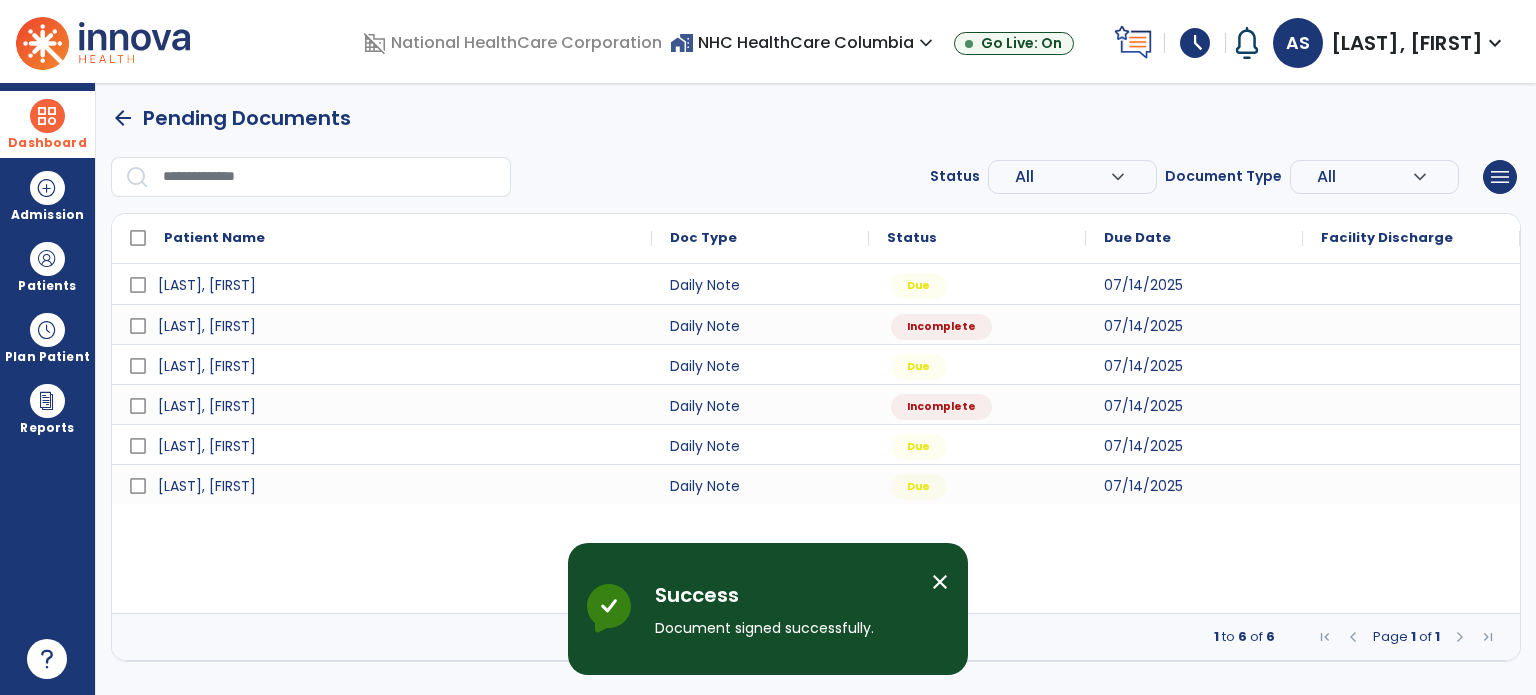 click on "Dashboard  dashboard  Therapist Dashboard Admission Patients  format_list_bulleted  Patient List  space_dashboard  Patient Board  insert_chart  PDPM Board Plan Patient  event_note  Planner  content_paste_go  Scheduler  content_paste_go  Whiteboard Reports  export_notes  Billing Exports  note_alt  EOM Report  event_note  Minutes By Payor  inbox_customize  Service Log  playlist_add_check  Triple Check Report" at bounding box center [48, 389] 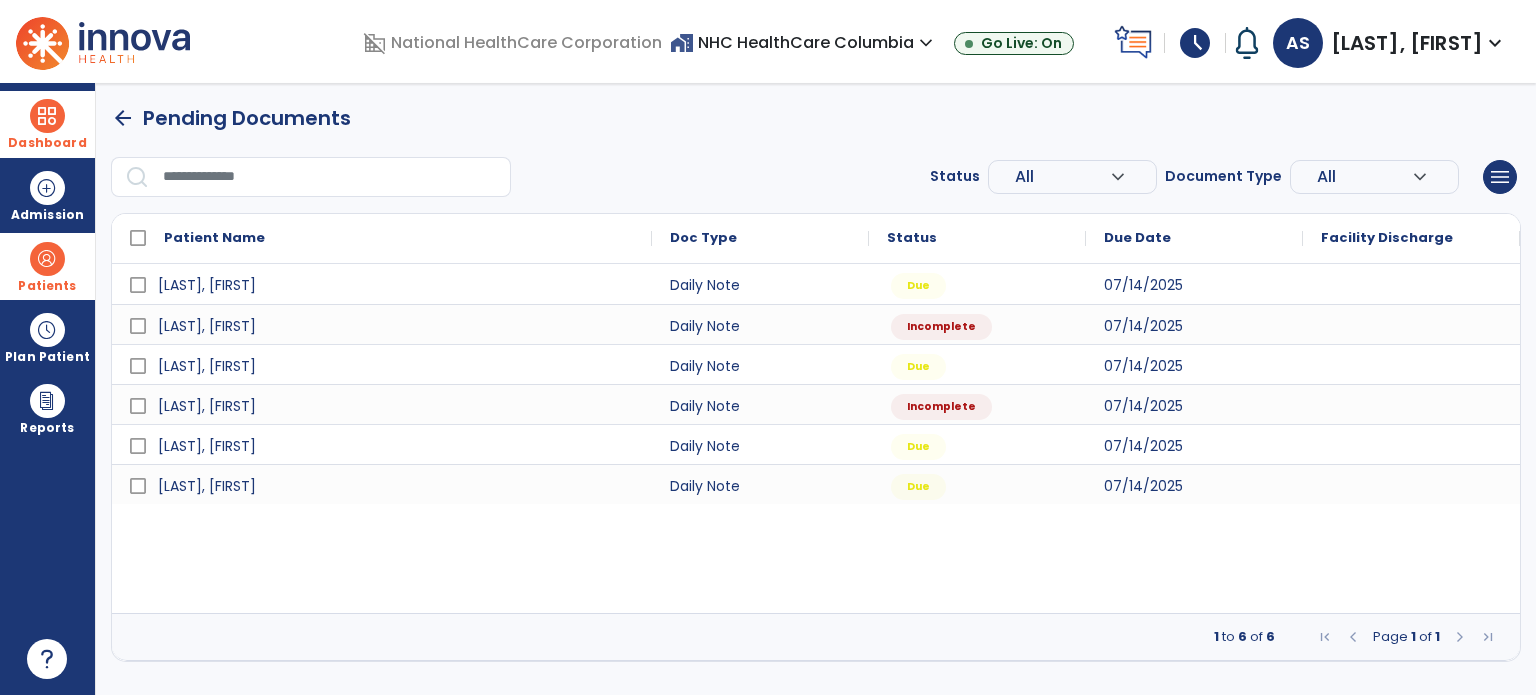 click on "Patients" at bounding box center (47, 286) 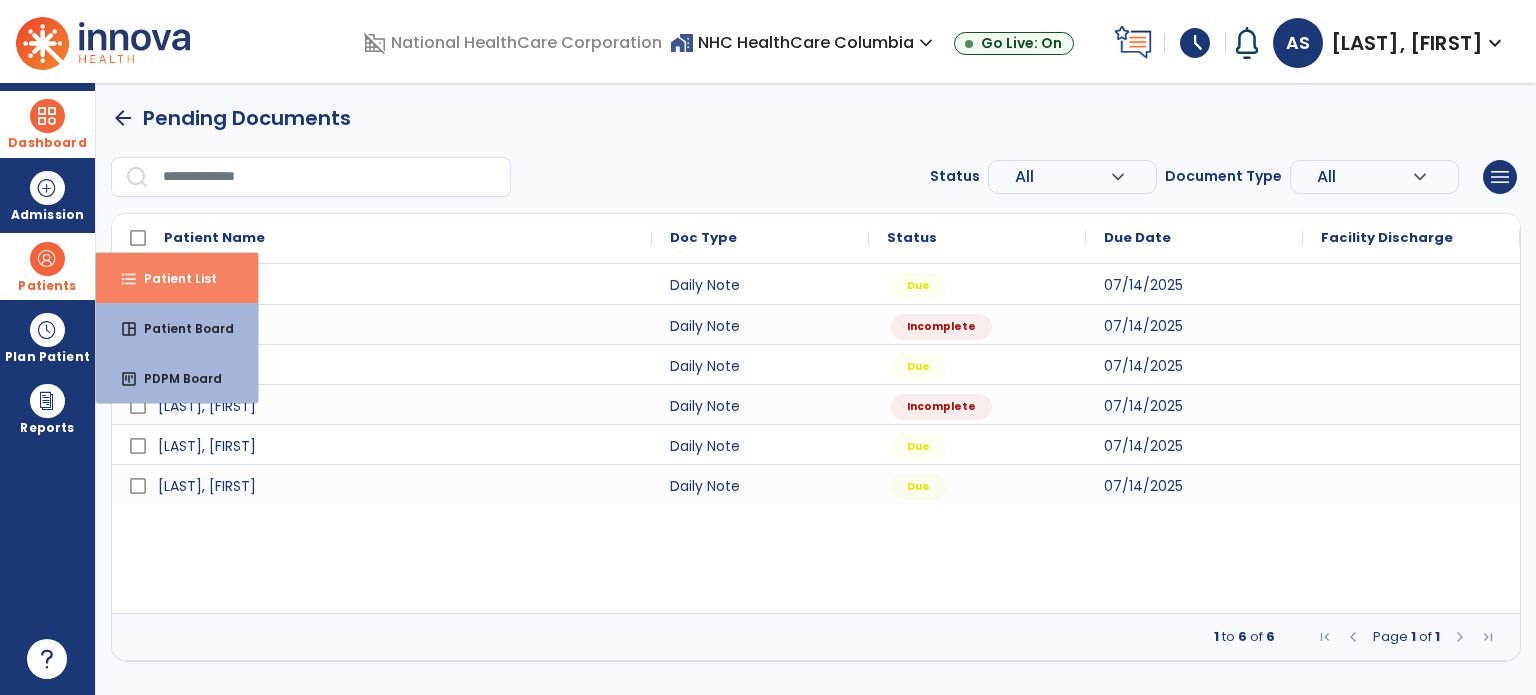 click on "format_list_bulleted  Patient List" at bounding box center (177, 278) 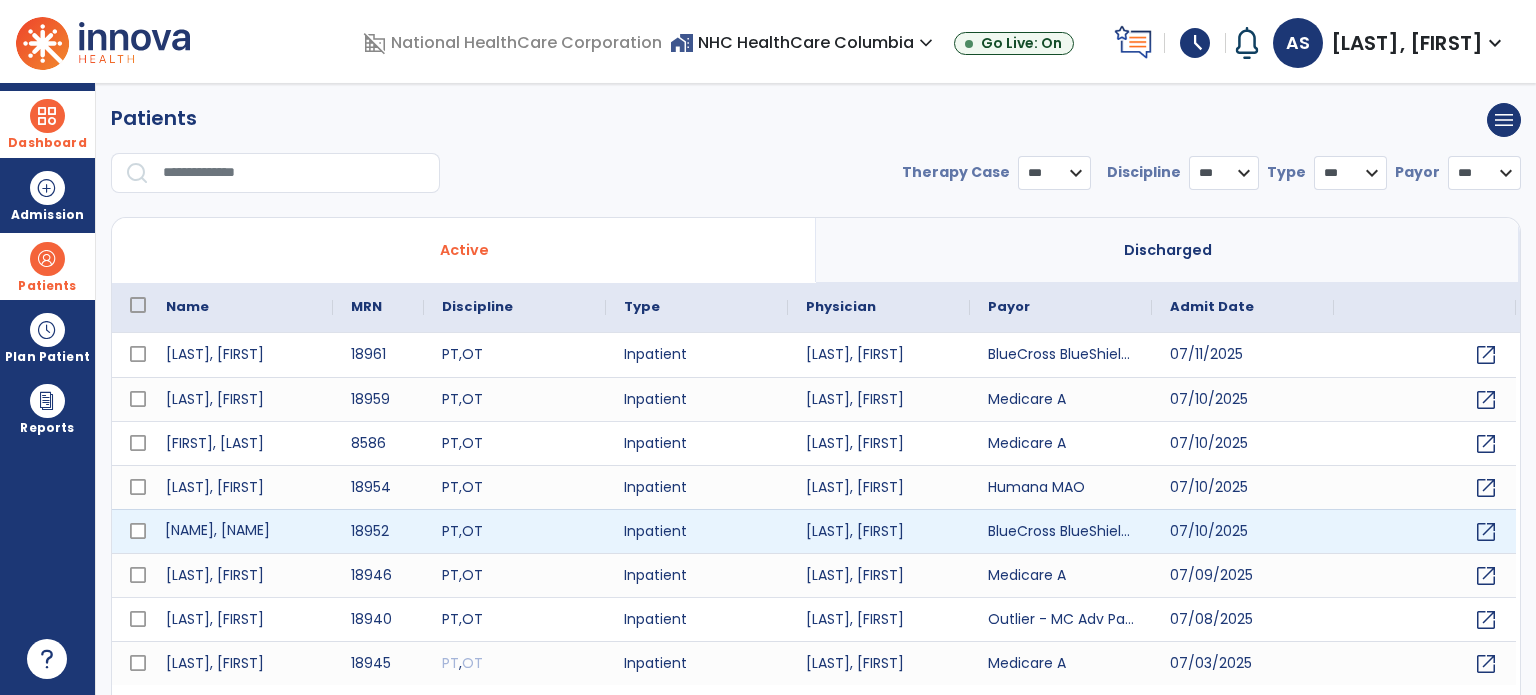 click on "[NAME], [NAME]" at bounding box center [240, 531] 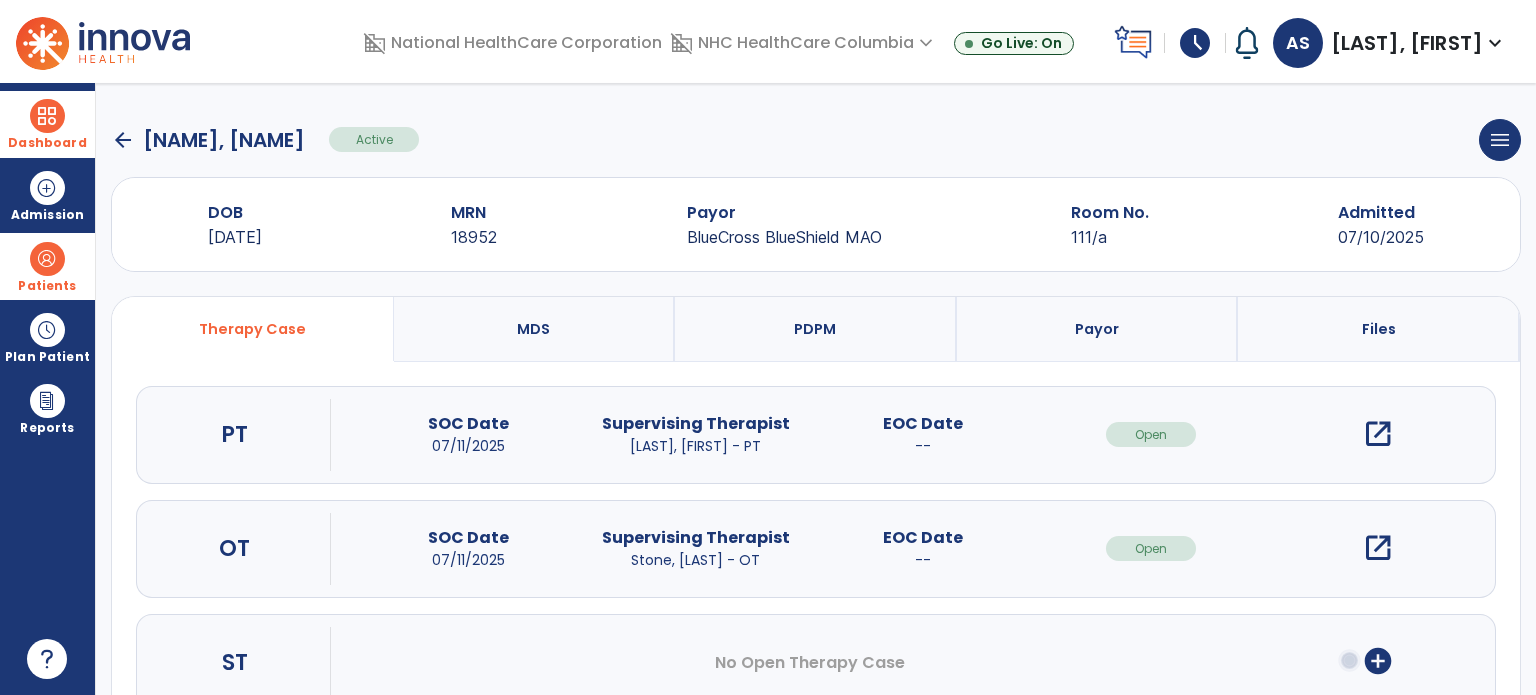 click on "open_in_new" at bounding box center (1378, 548) 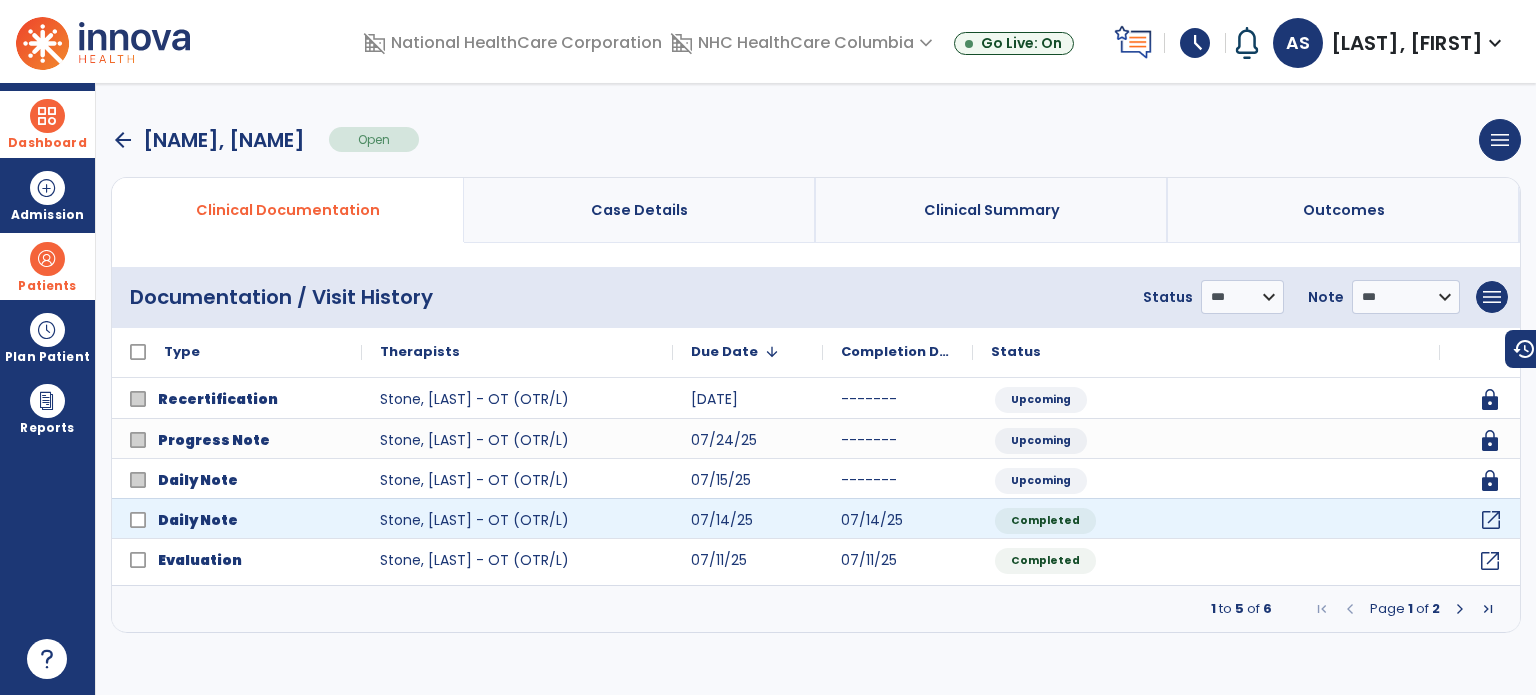 click on "open_in_new" 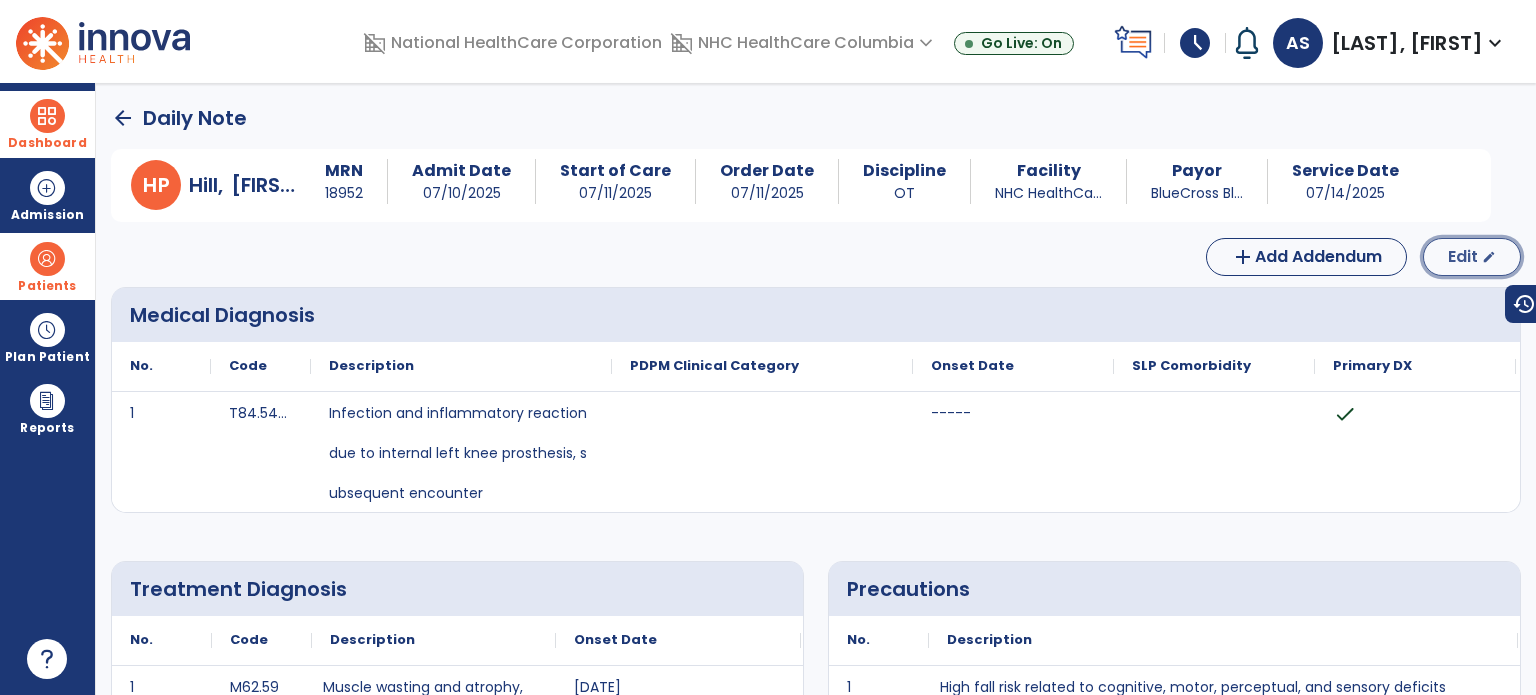 click on "Edit  edit" 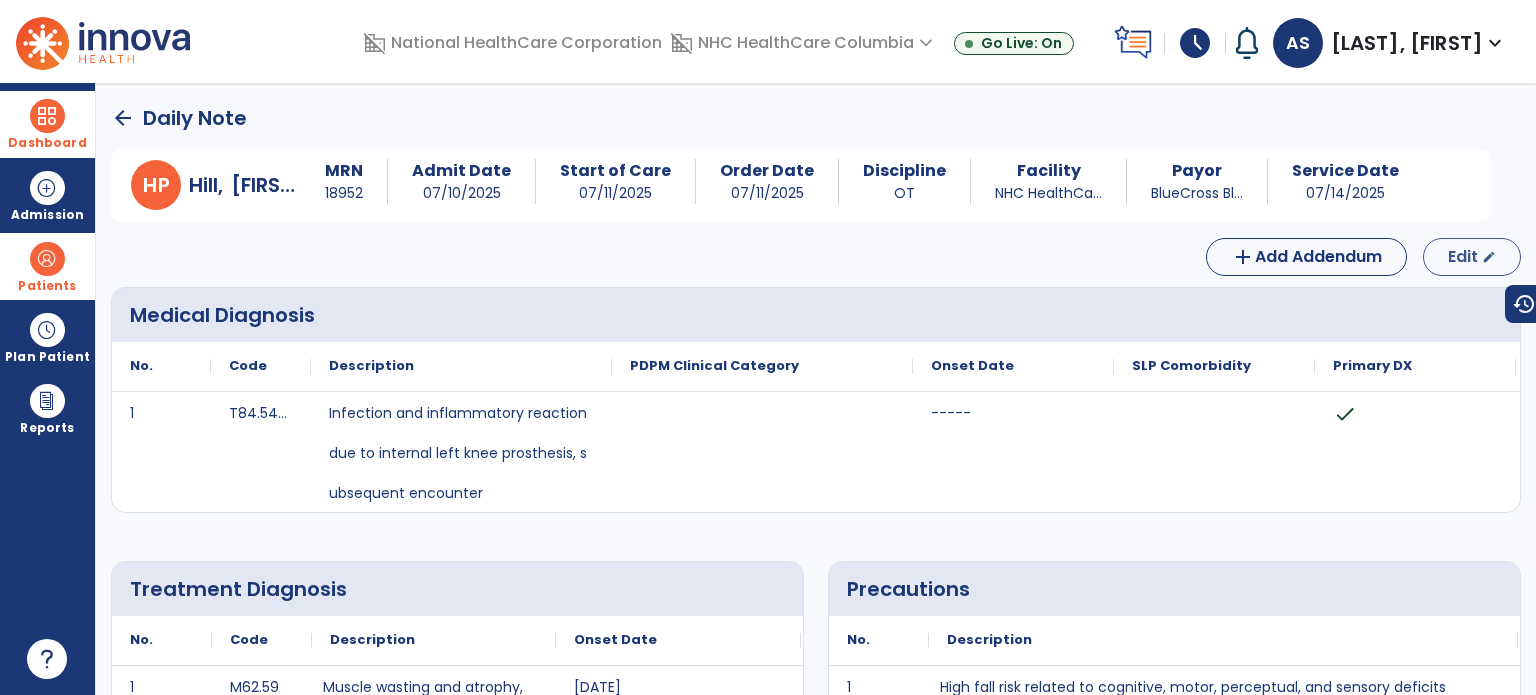 select on "*" 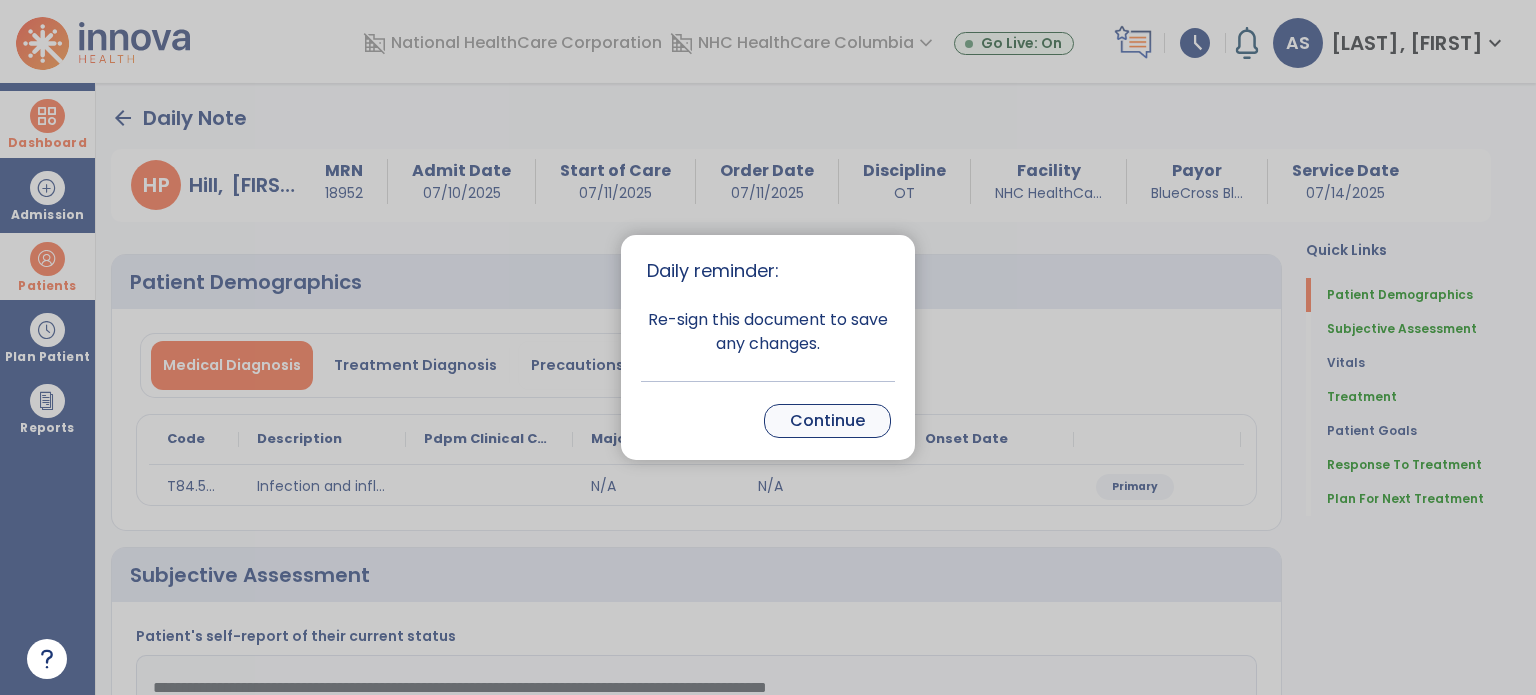 click on "Continue" at bounding box center [827, 421] 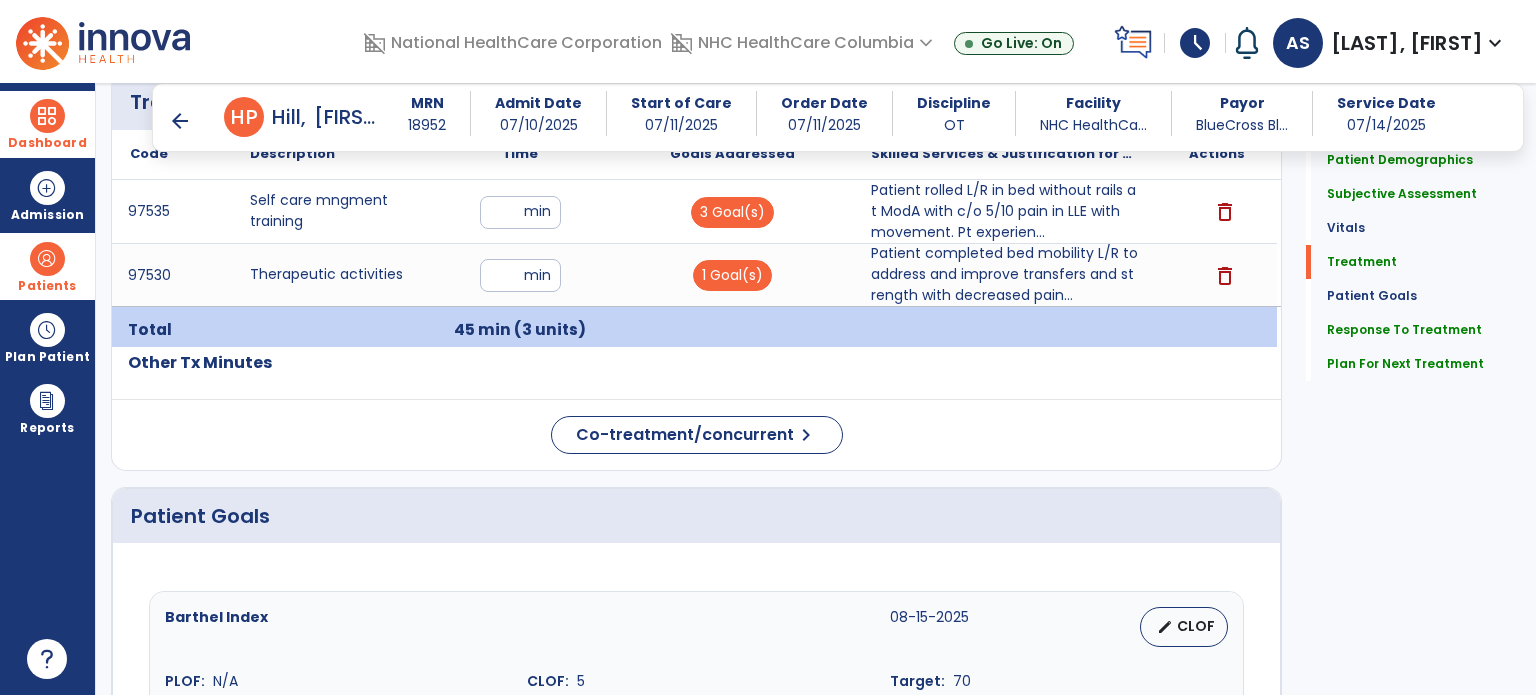 scroll, scrollTop: 1175, scrollLeft: 0, axis: vertical 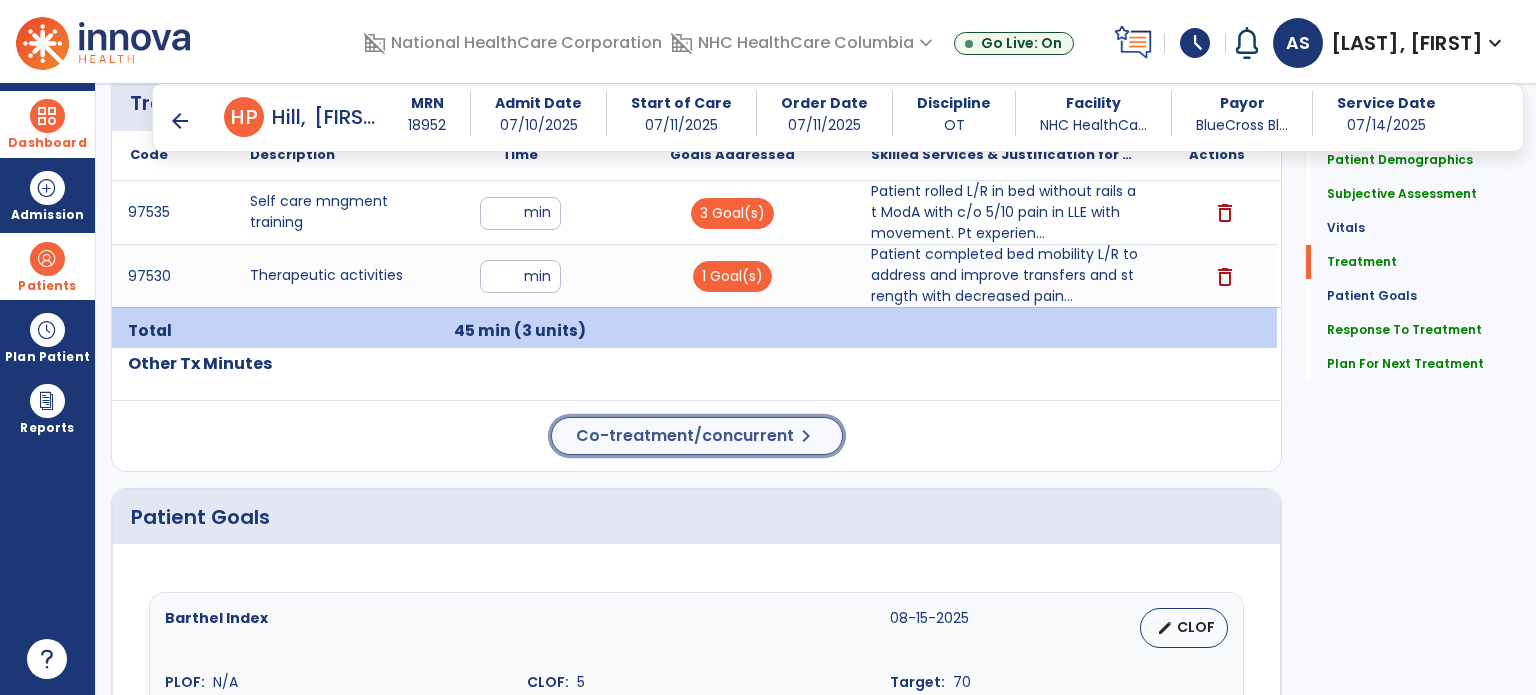 click on "Co-treatment/concurrent" 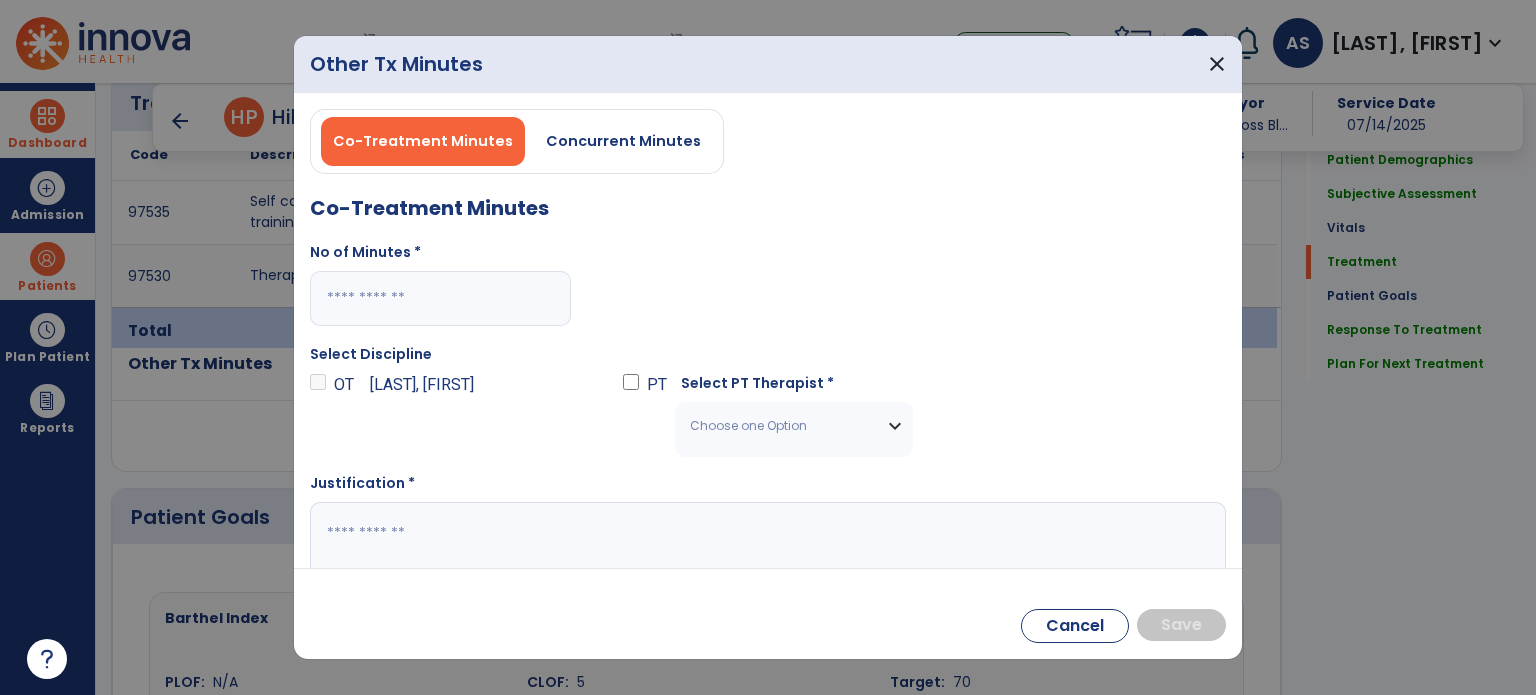 click at bounding box center (440, 298) 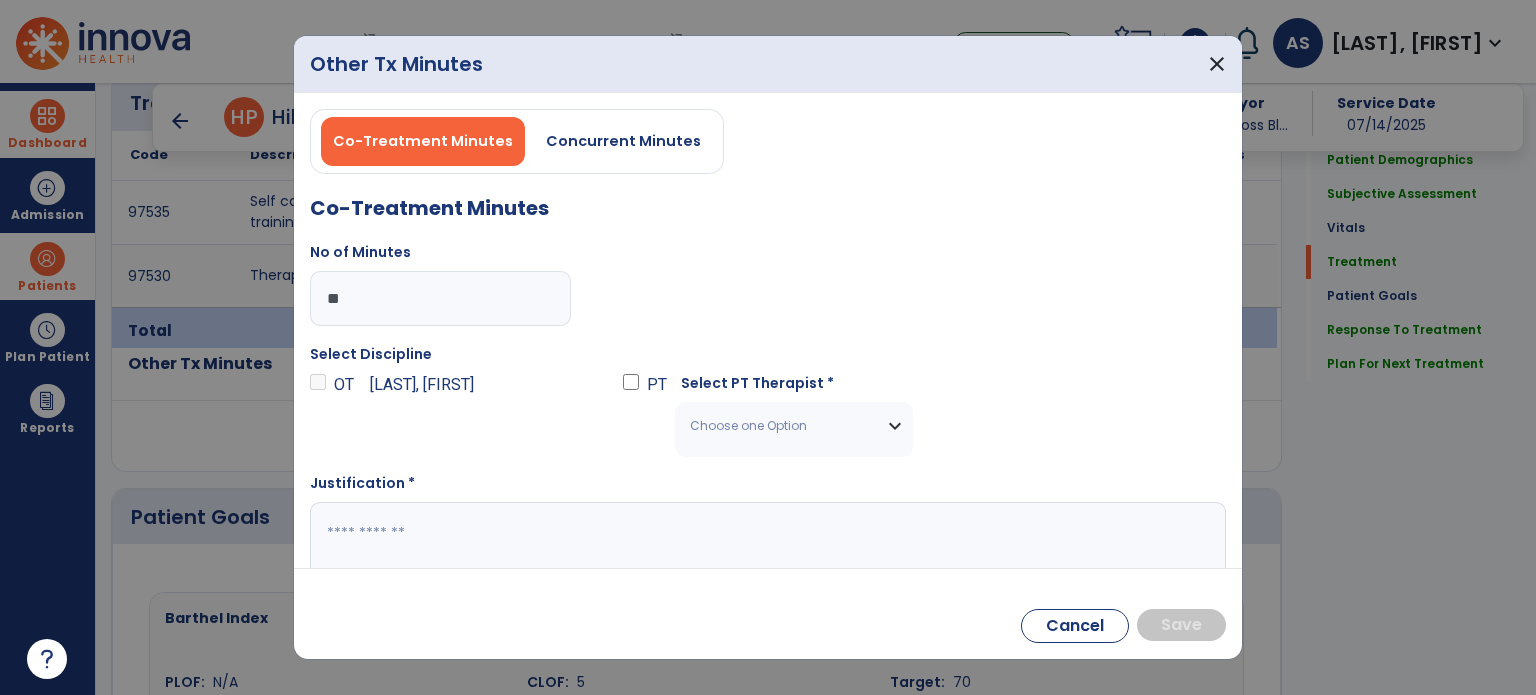 type on "**" 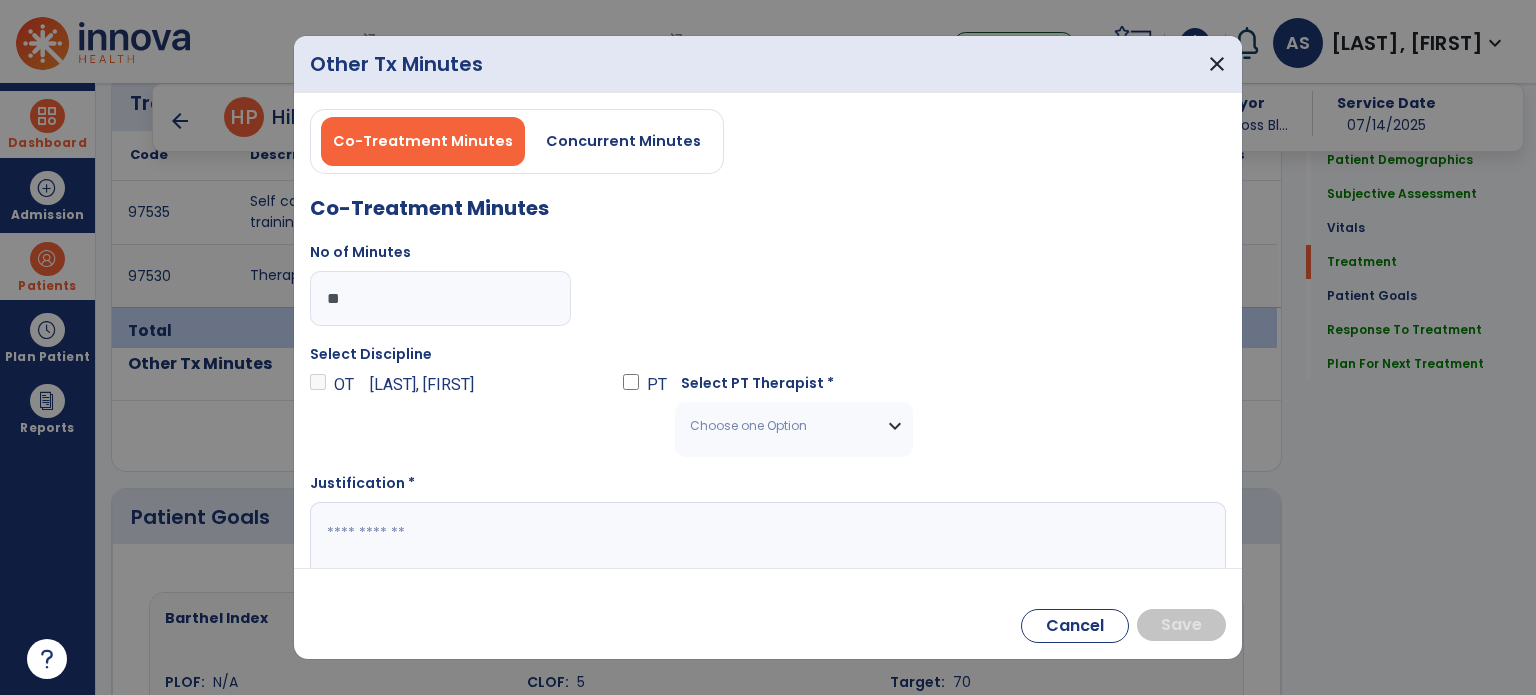 click on "Choose one Option" at bounding box center [781, 426] 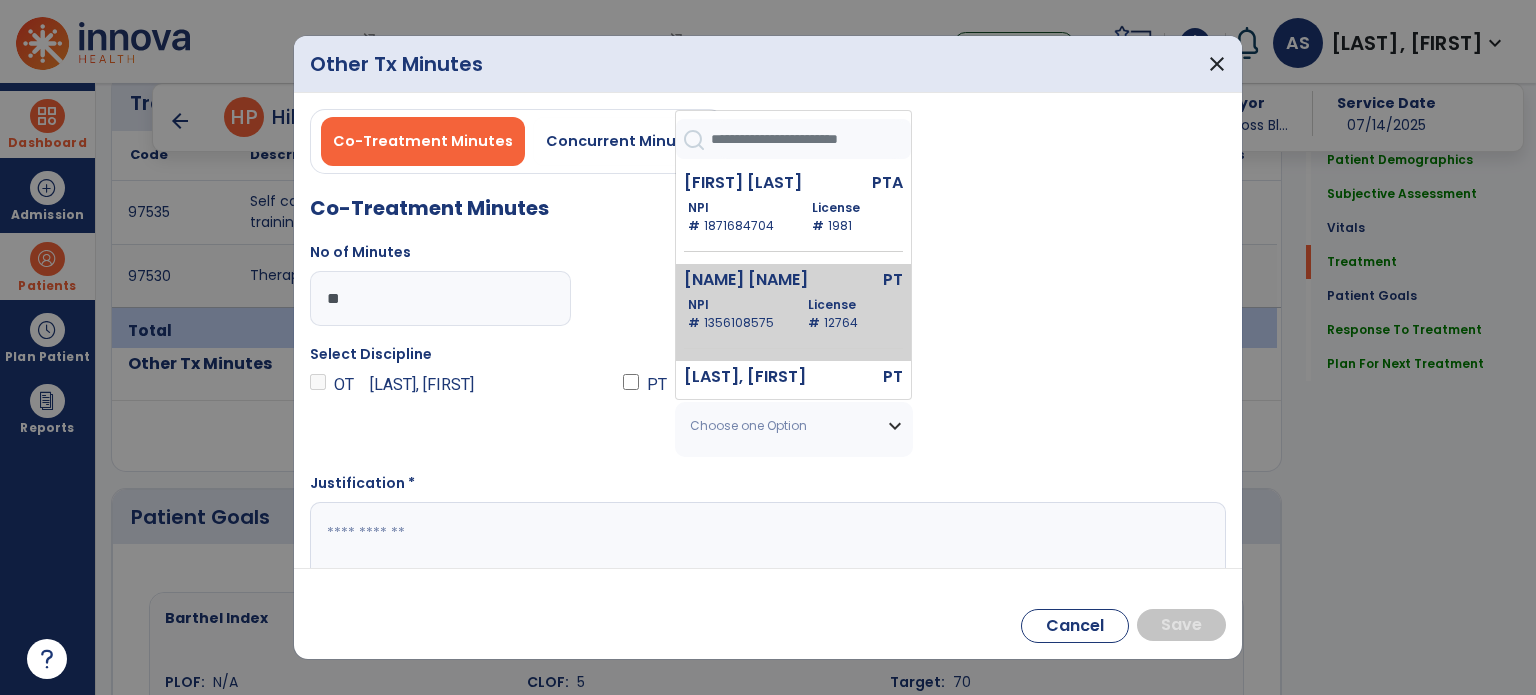 click on "[NAME] [NAME]" at bounding box center (753, 280) 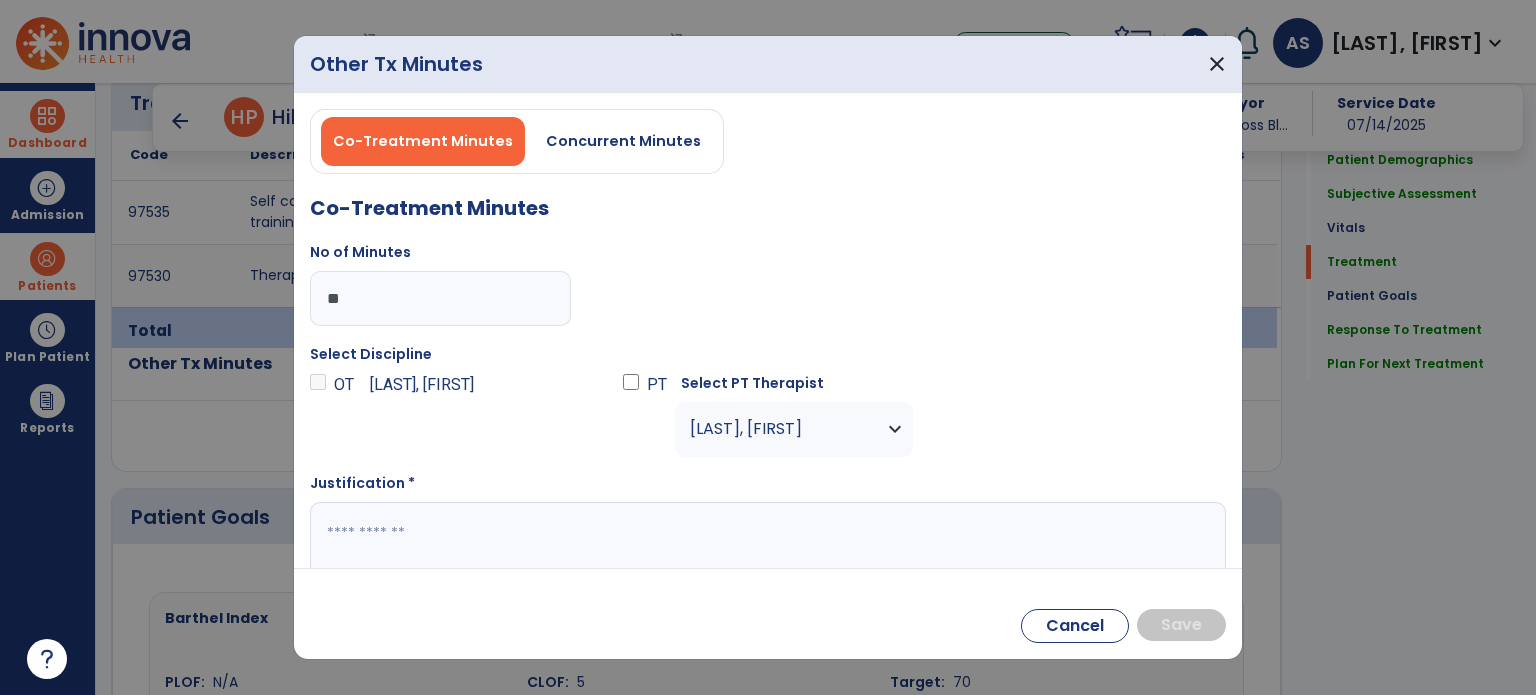 click at bounding box center [766, 541] 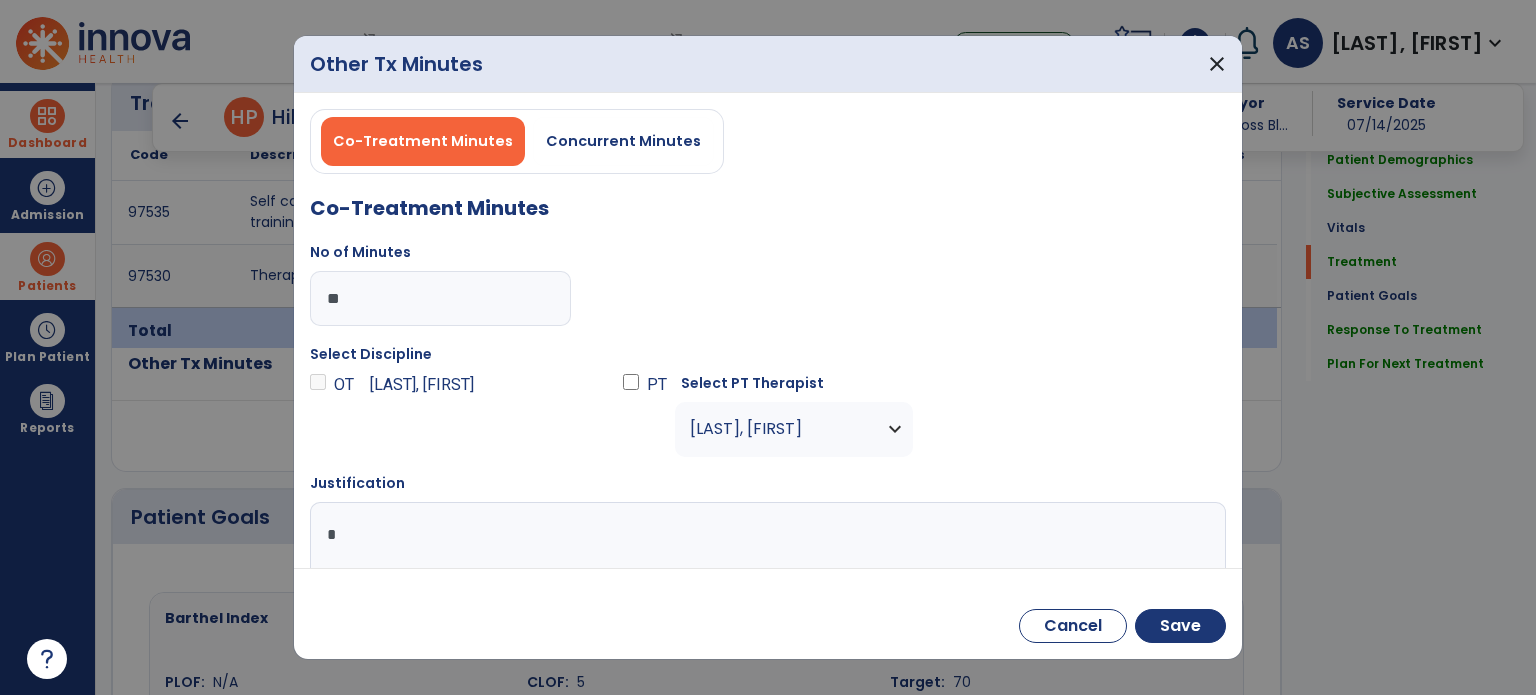click on "*" at bounding box center (766, 541) 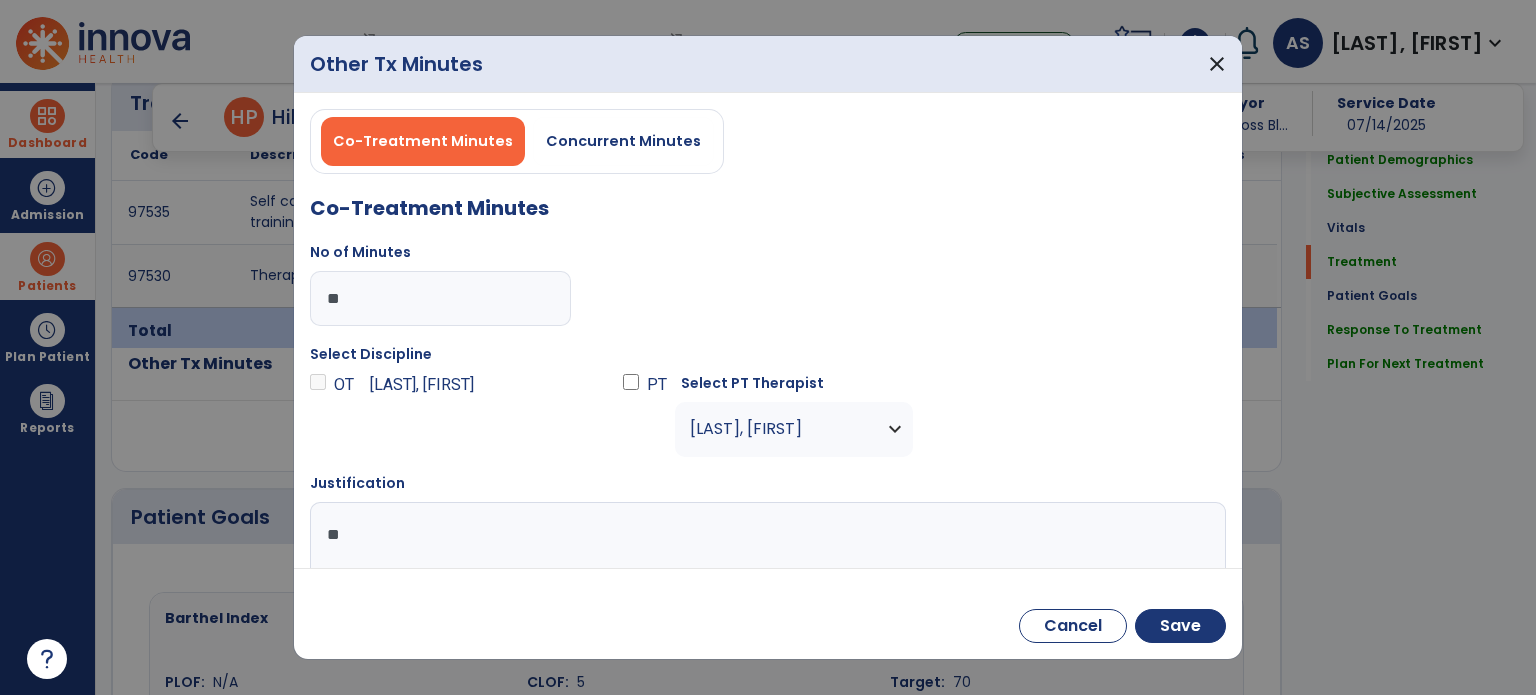 type on "*" 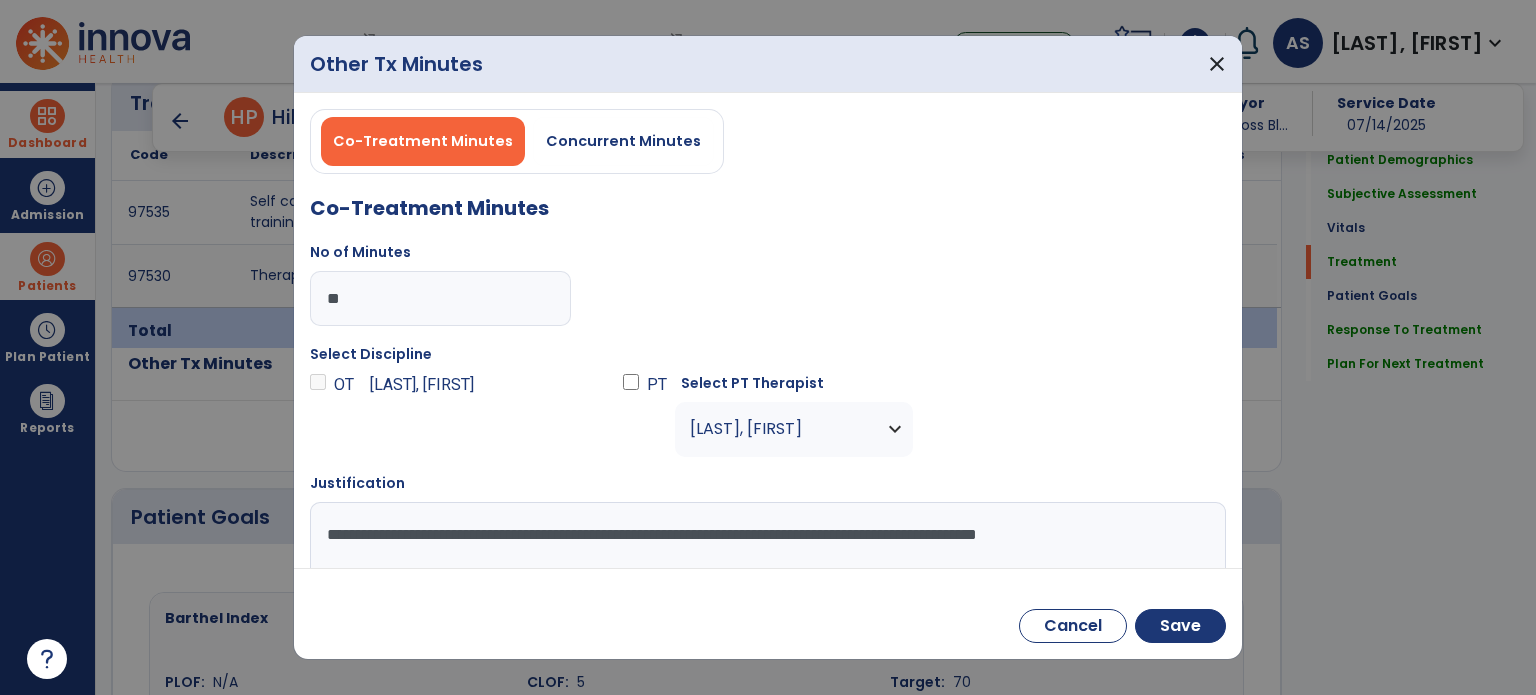 scroll, scrollTop: 1, scrollLeft: 0, axis: vertical 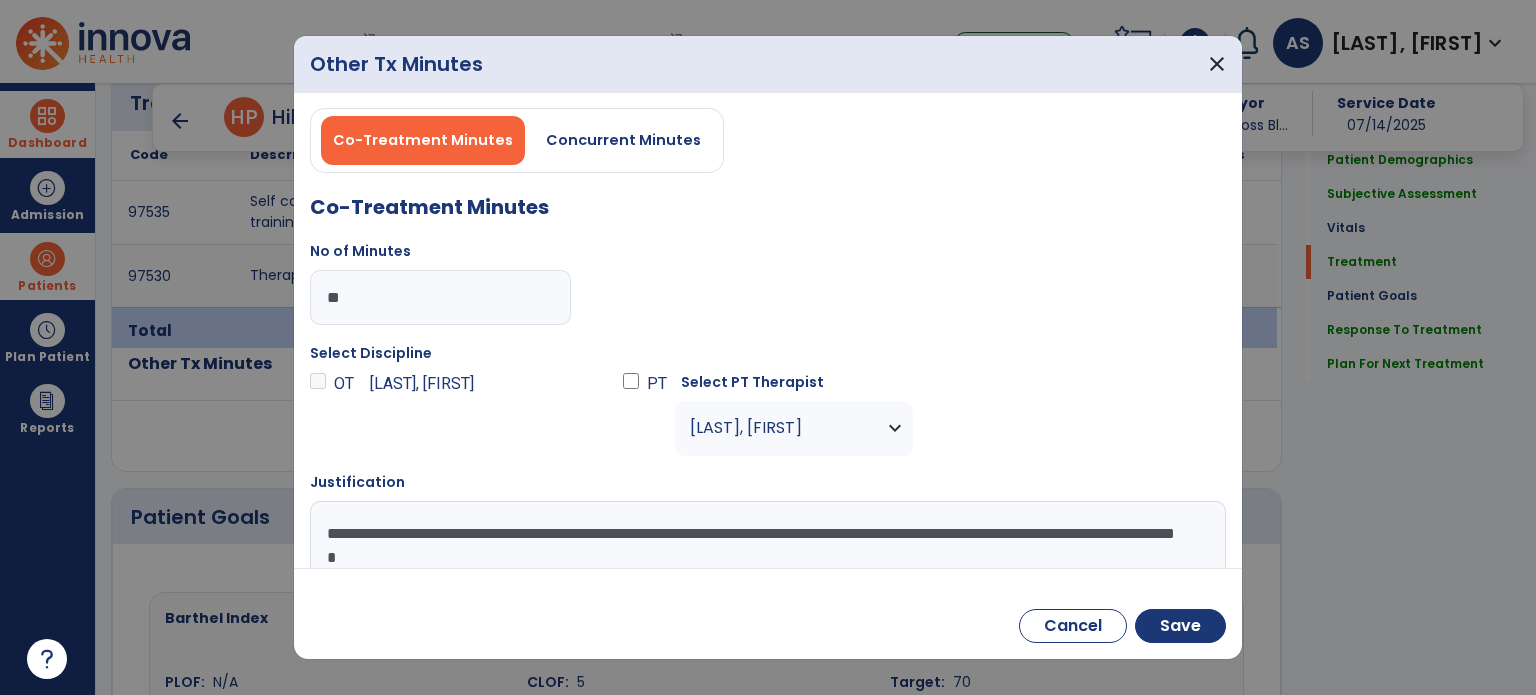 type on "**********" 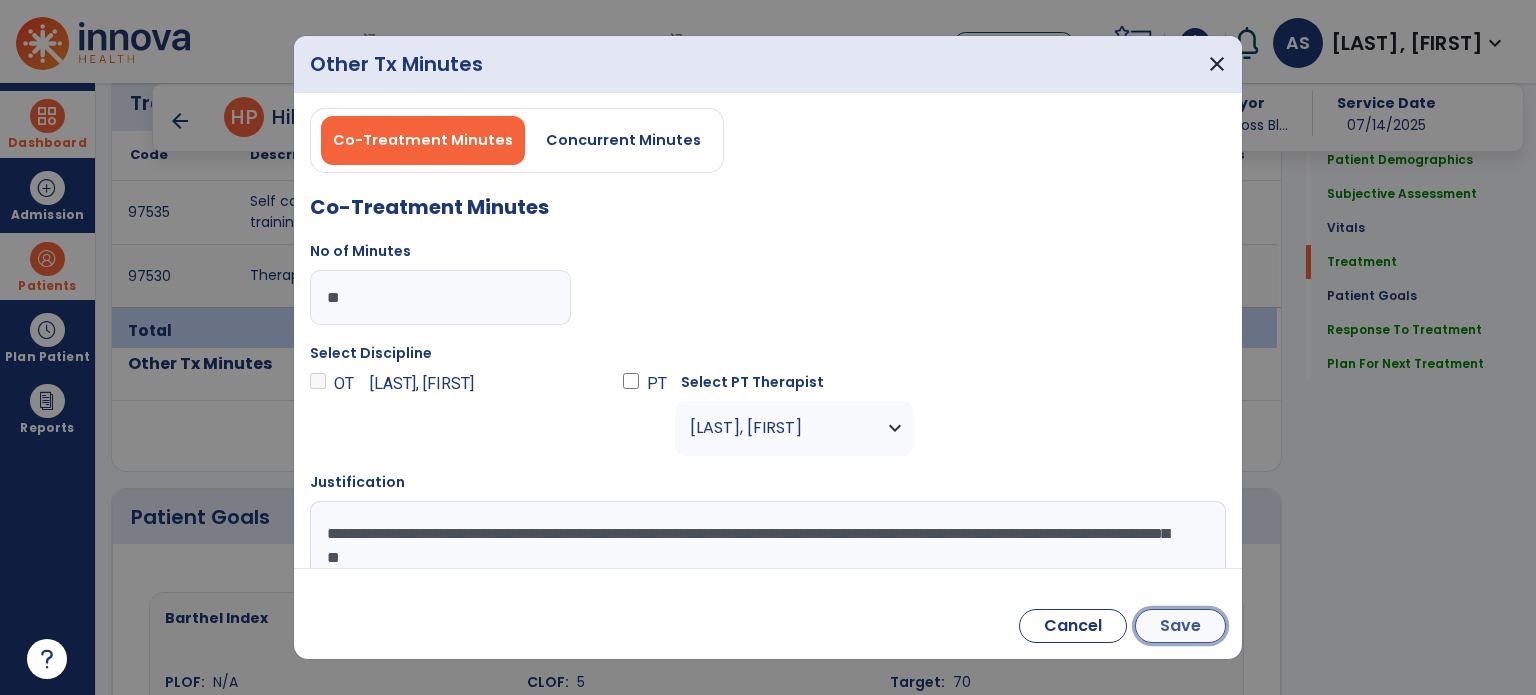 click on "Save" at bounding box center [1180, 626] 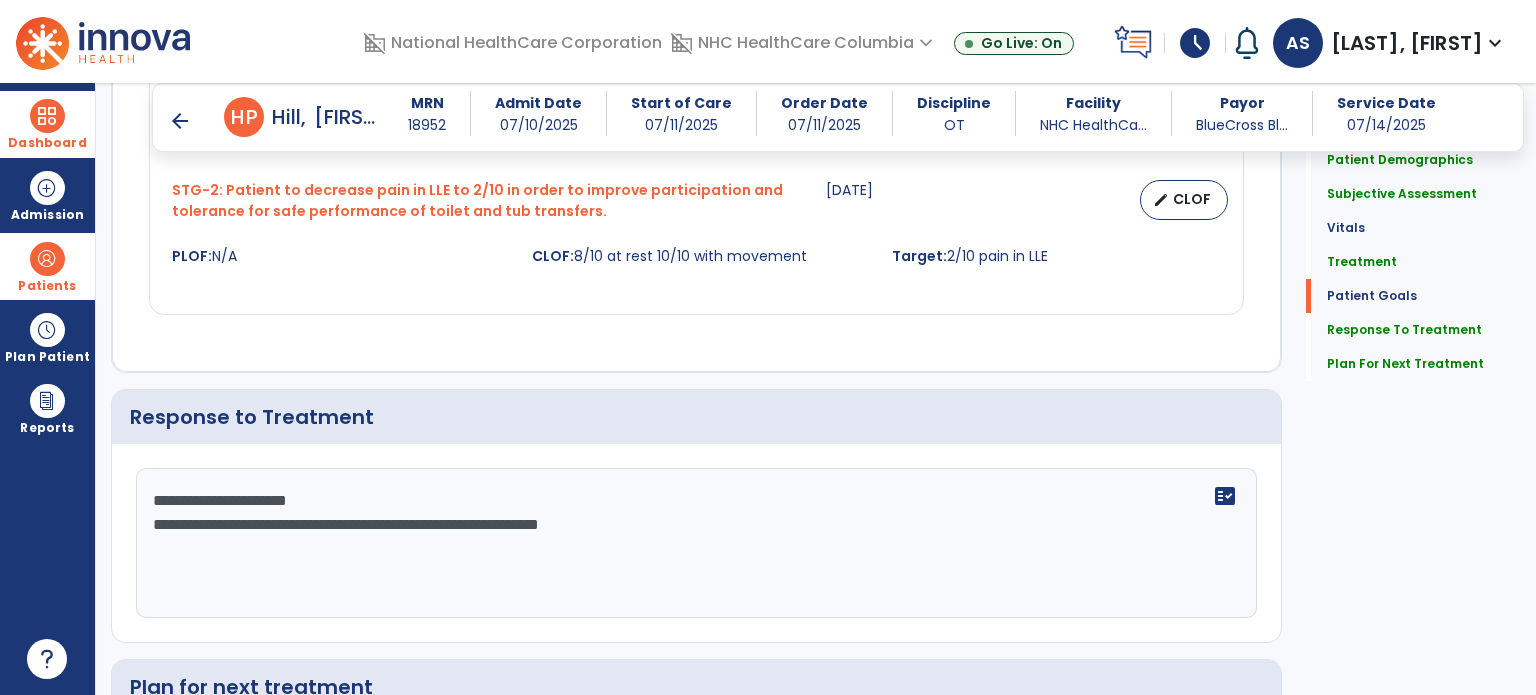 scroll, scrollTop: 2879, scrollLeft: 0, axis: vertical 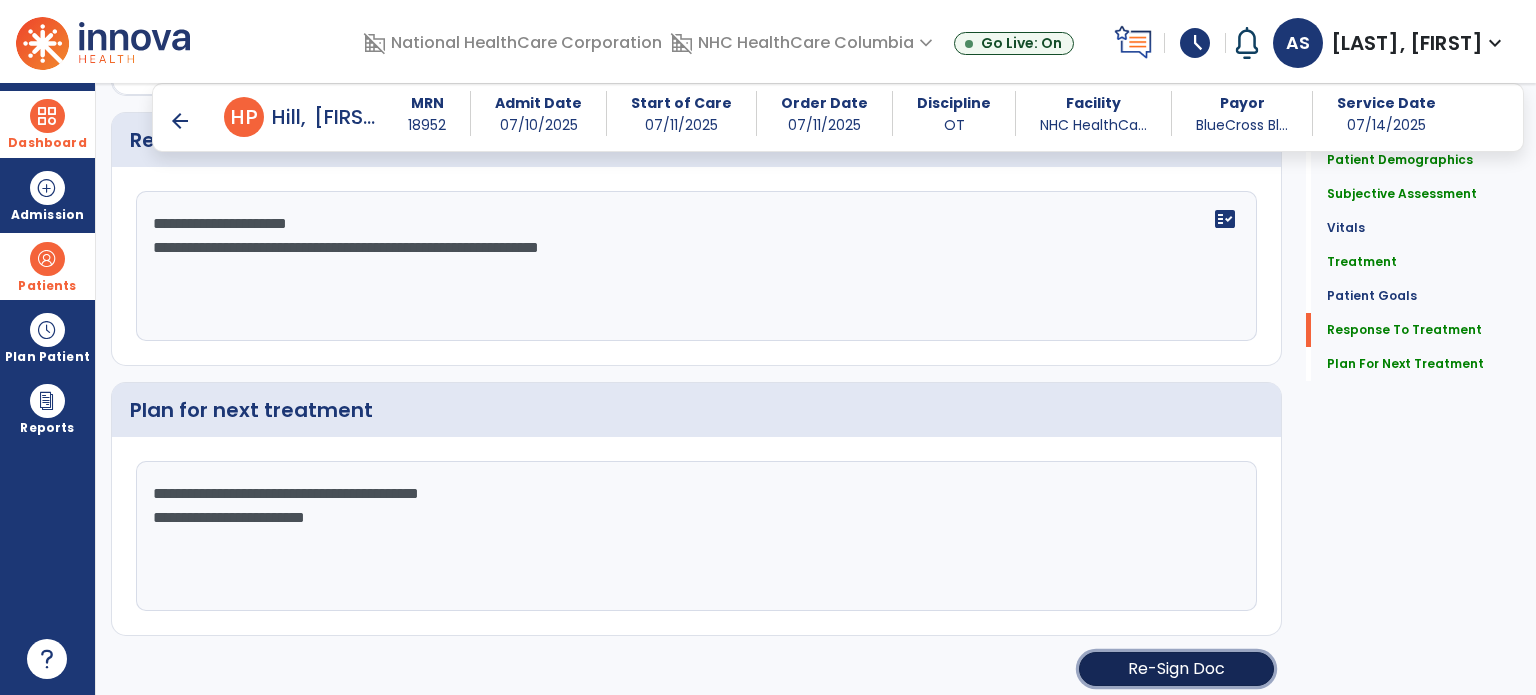 click on "Re-Sign Doc" 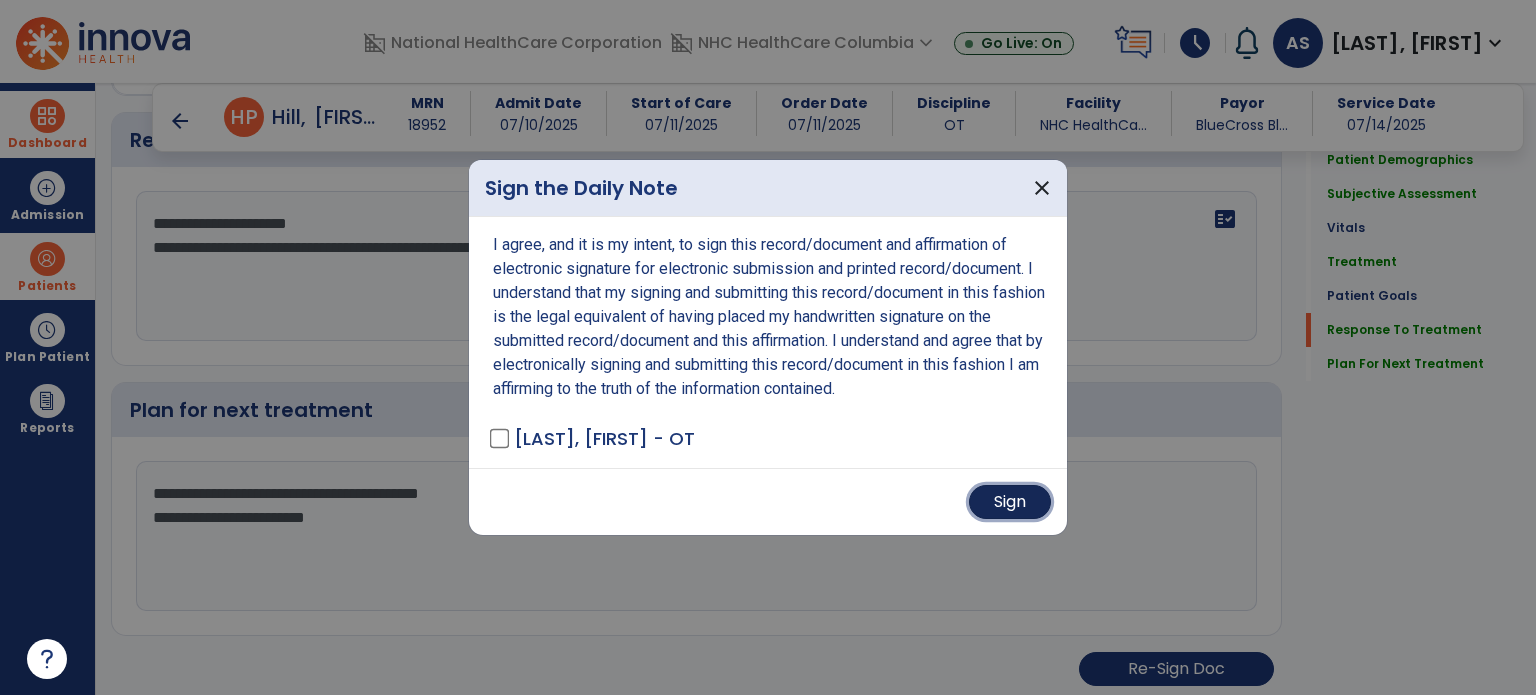 click on "Sign" at bounding box center [1010, 502] 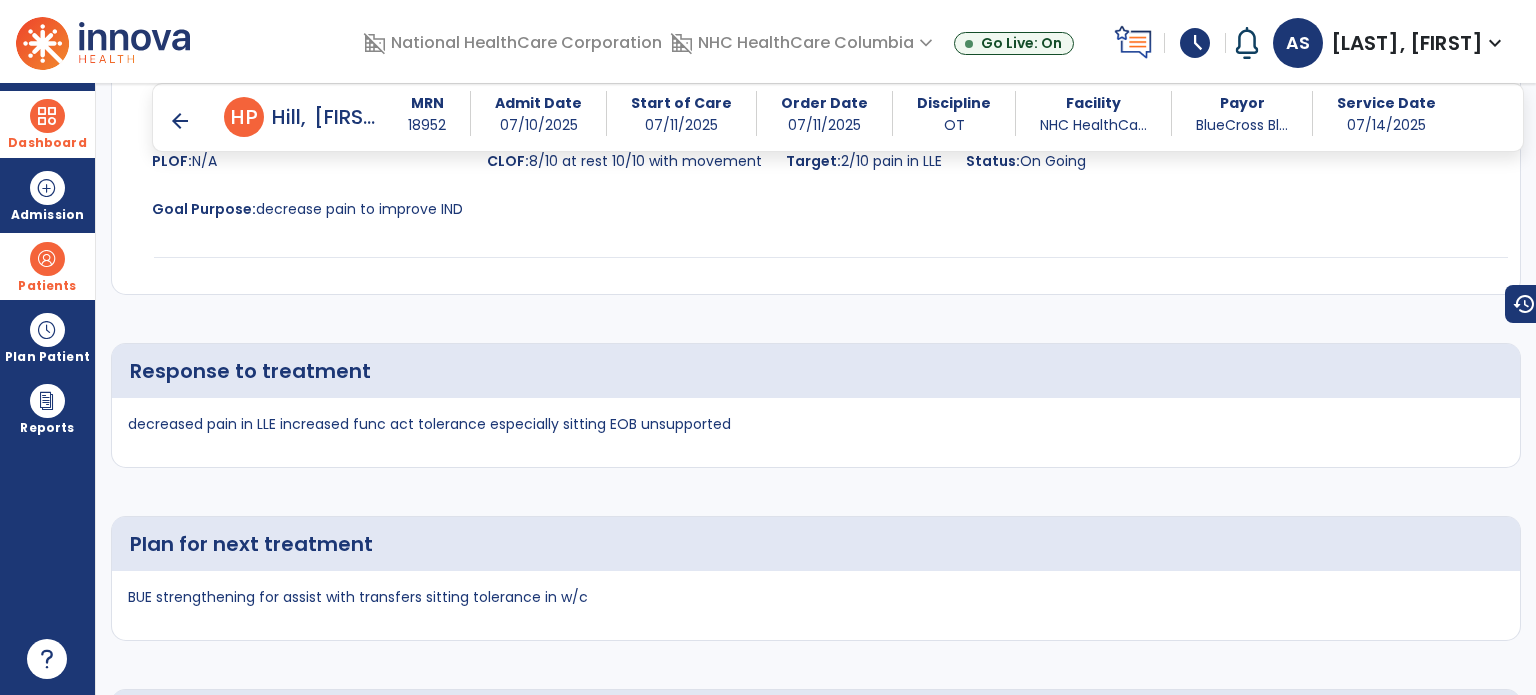 scroll, scrollTop: 4197, scrollLeft: 0, axis: vertical 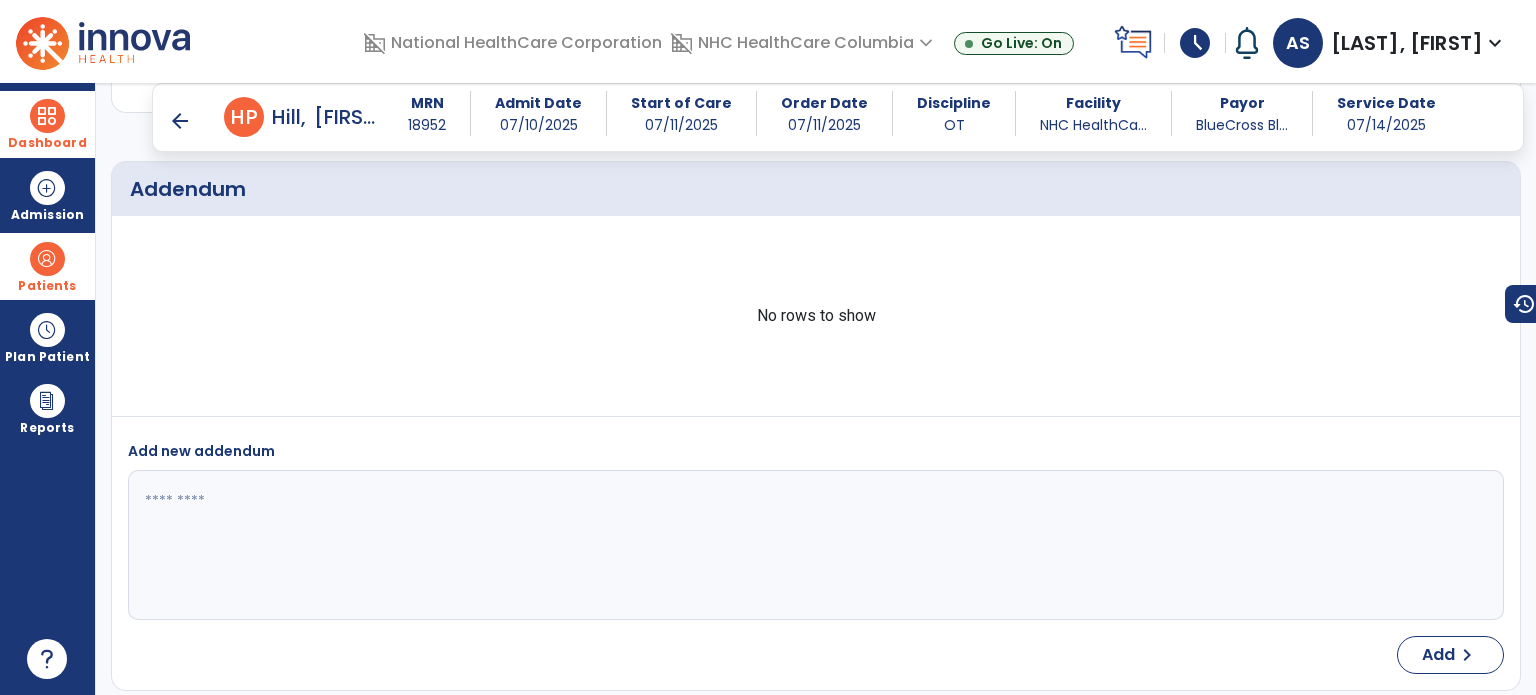 click on "arrow_back" at bounding box center [180, 121] 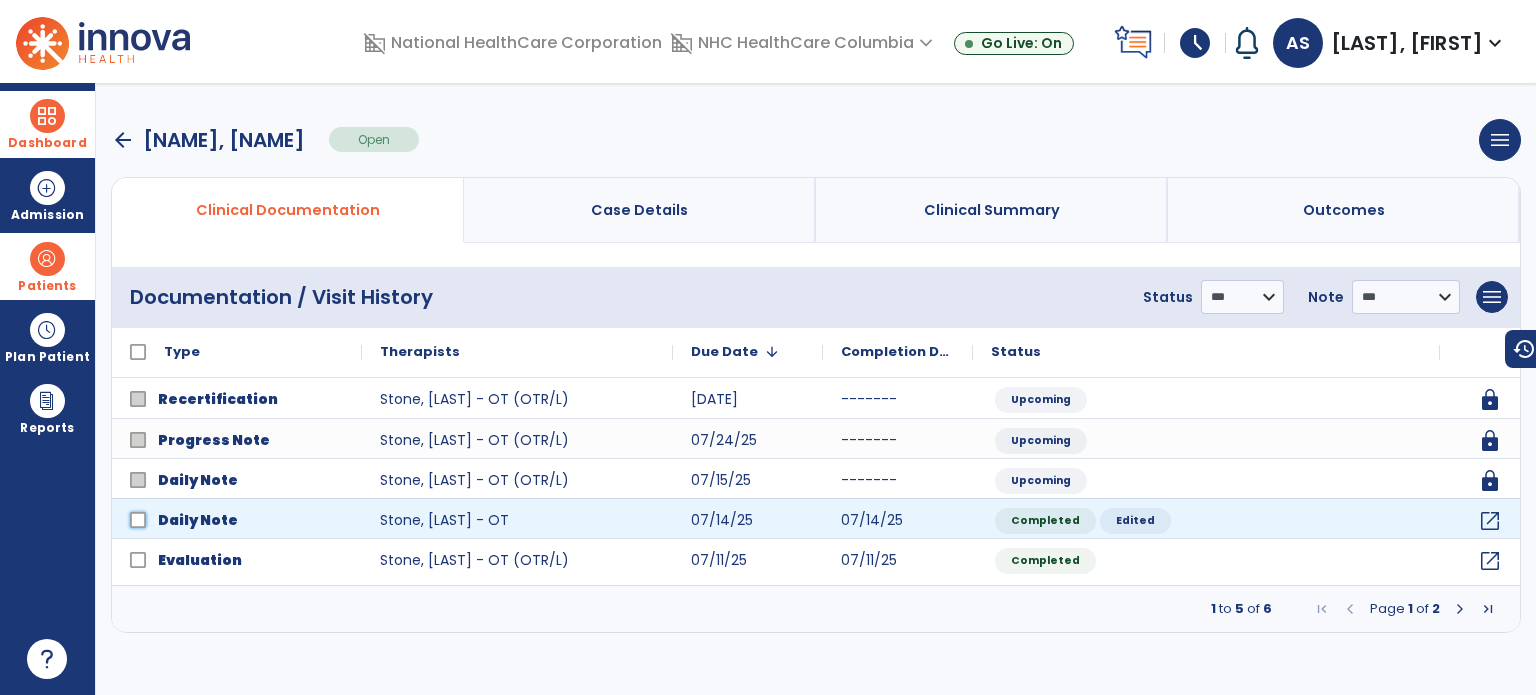 click on "Daily Note" 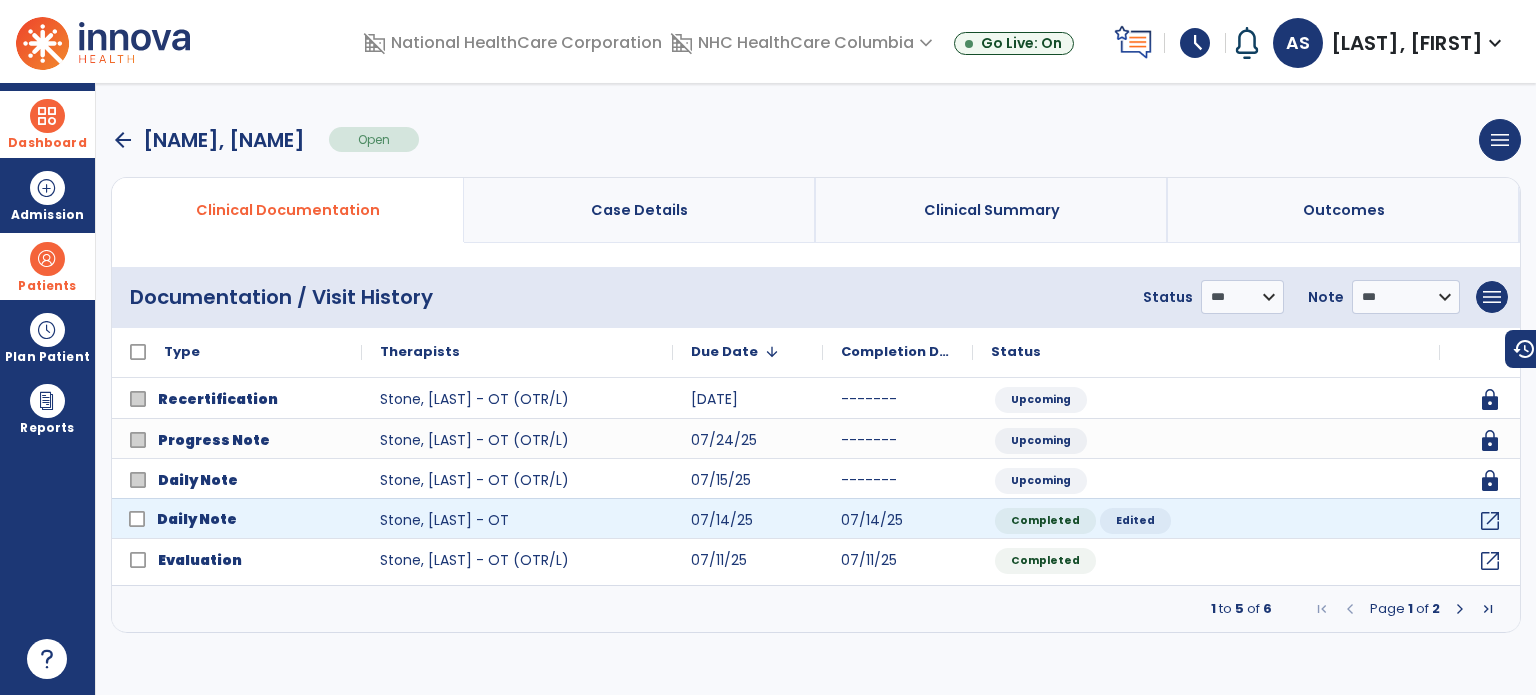 click on "Daily Note" 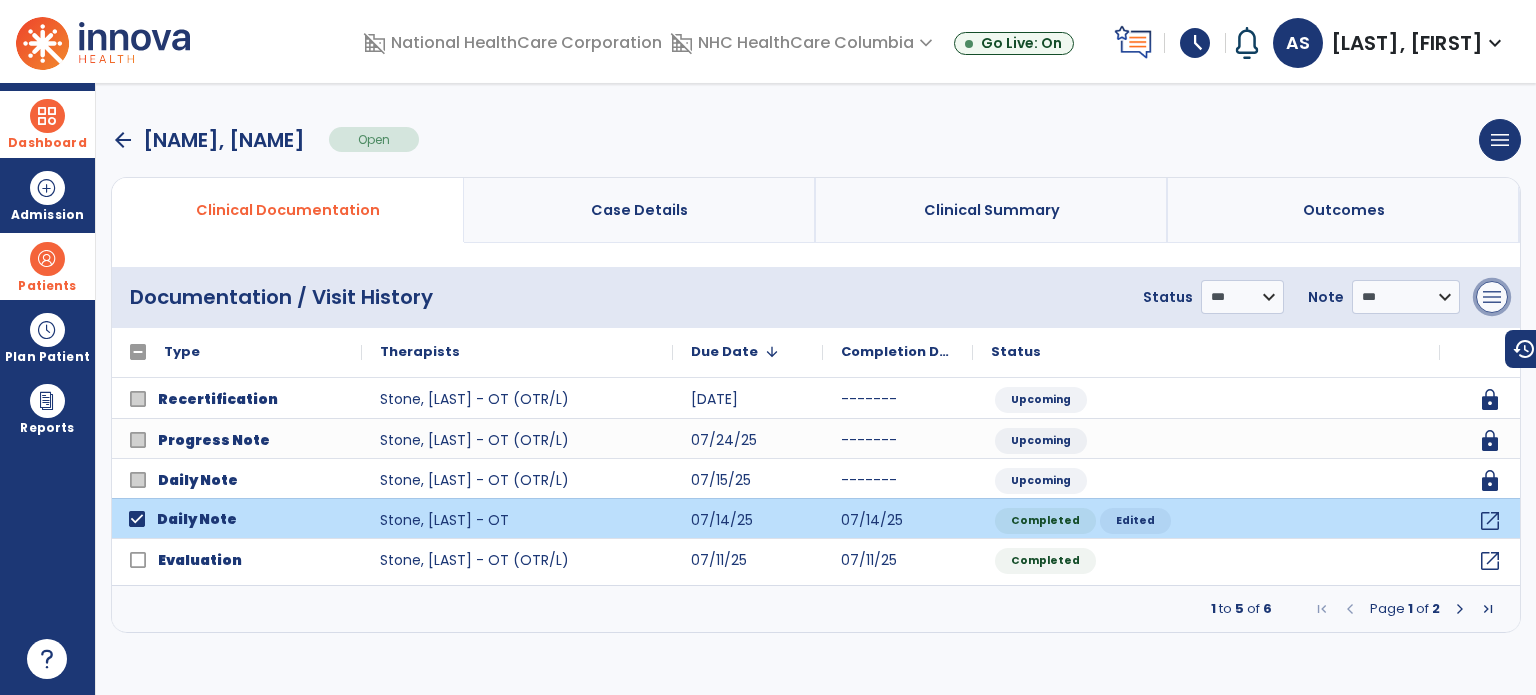 click on "menu" at bounding box center (1492, 297) 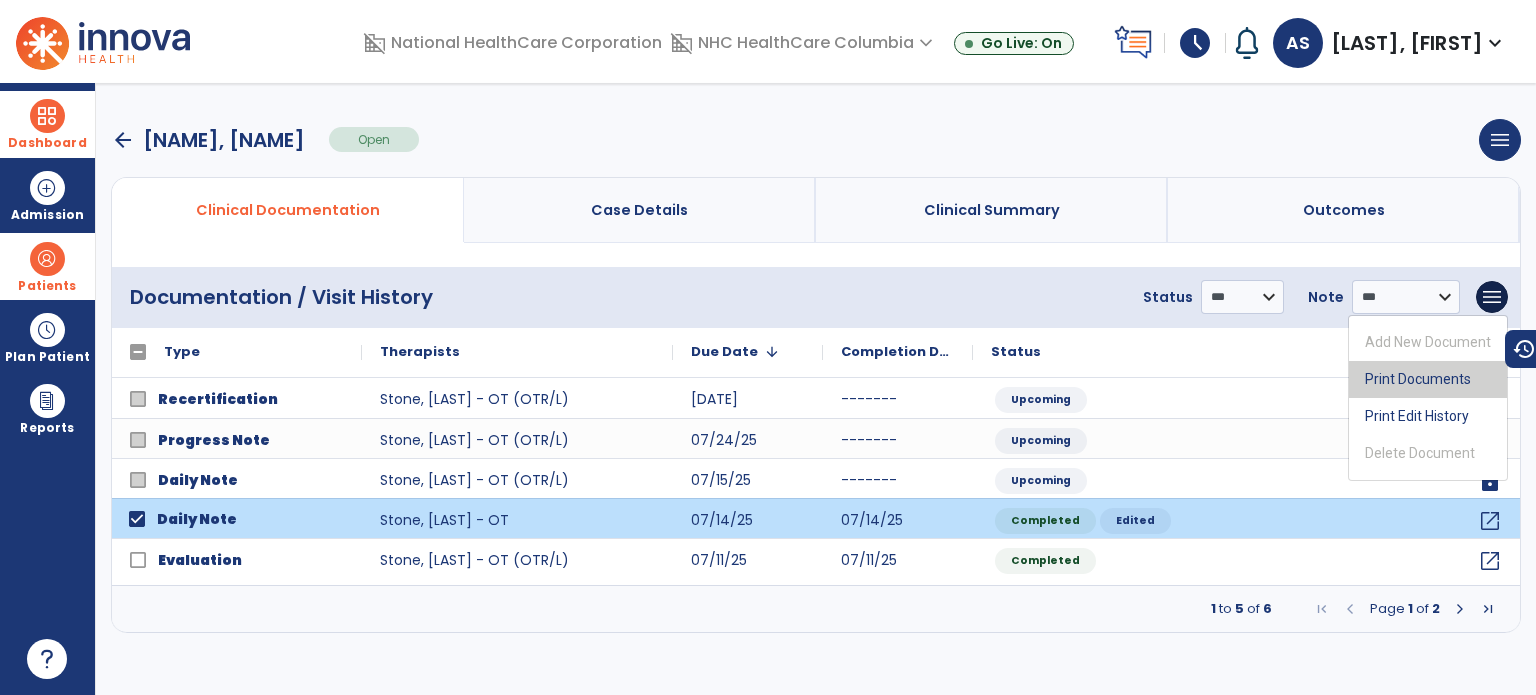 click on "Print Documents" at bounding box center [1428, 379] 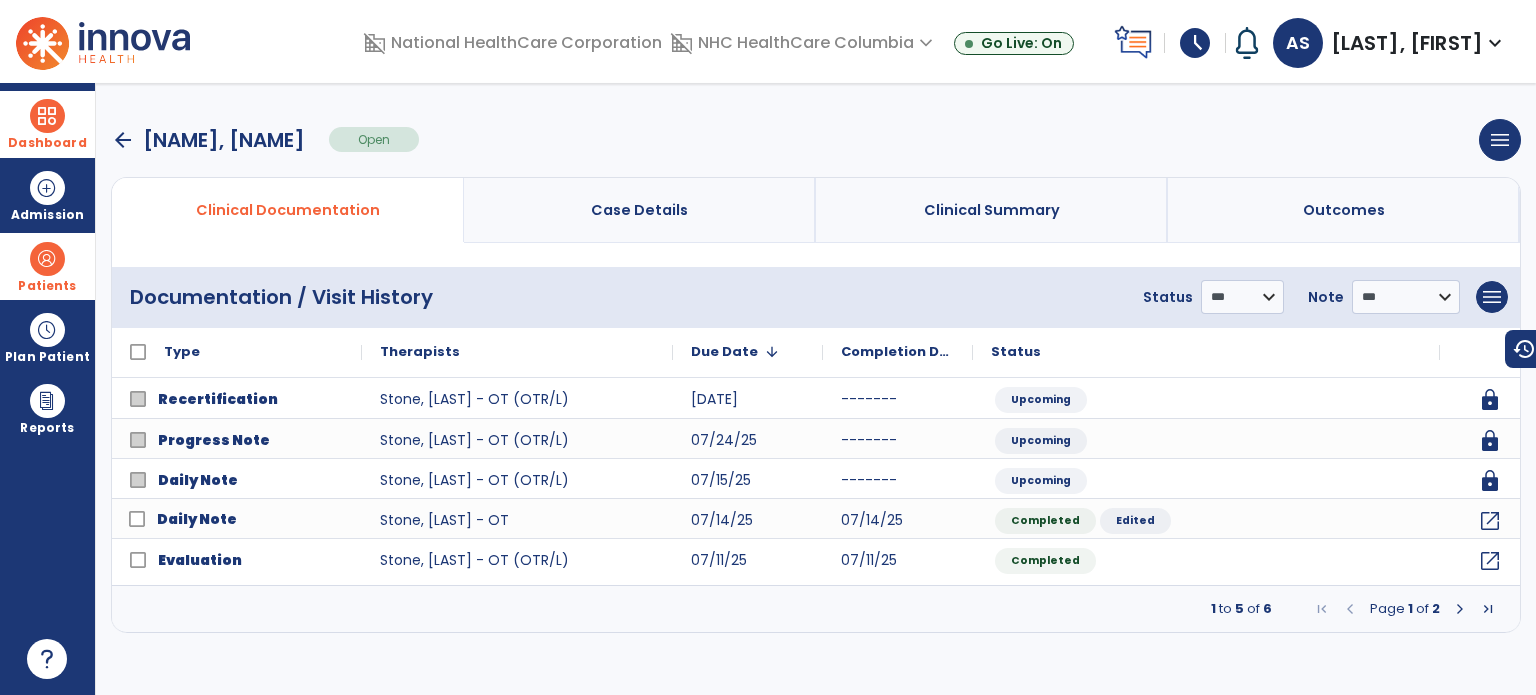 click on "Dashboard" at bounding box center (47, 143) 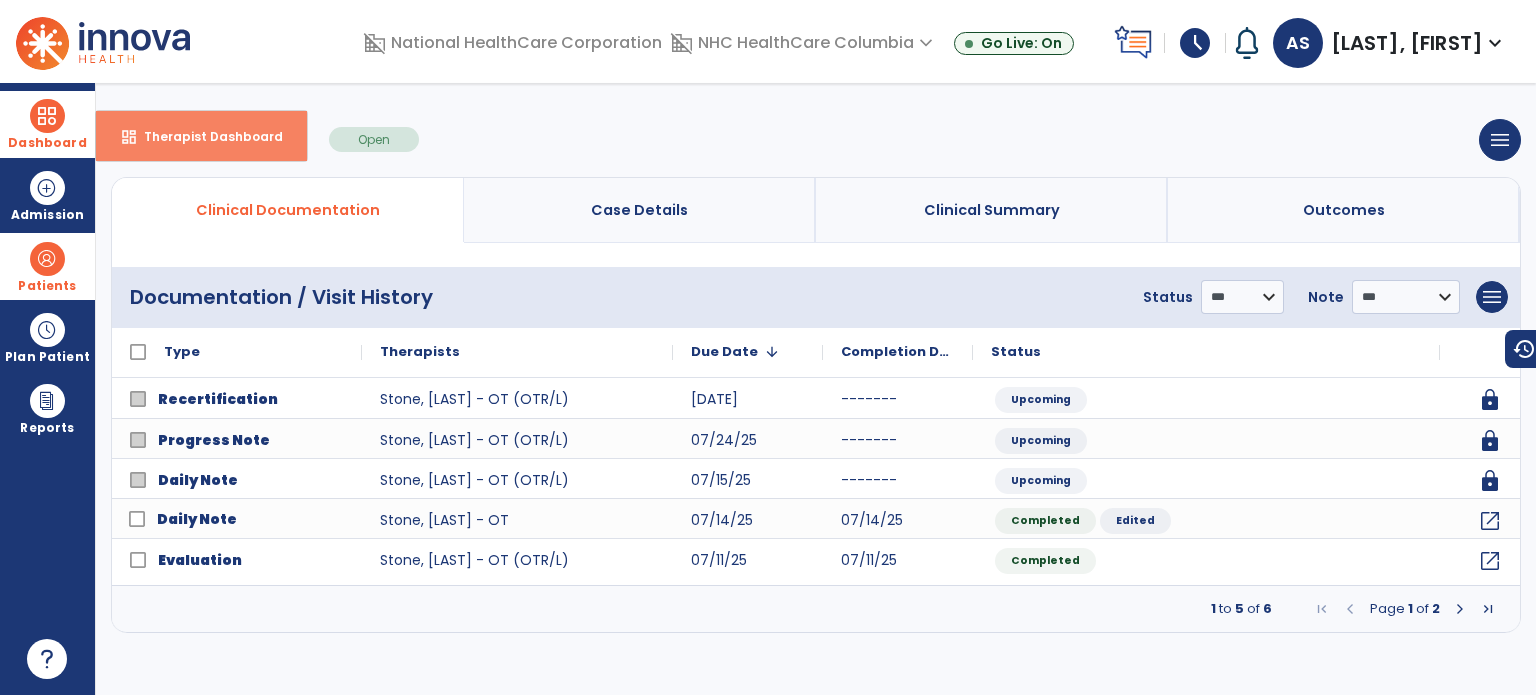 click on "Therapist Dashboard" at bounding box center [205, 136] 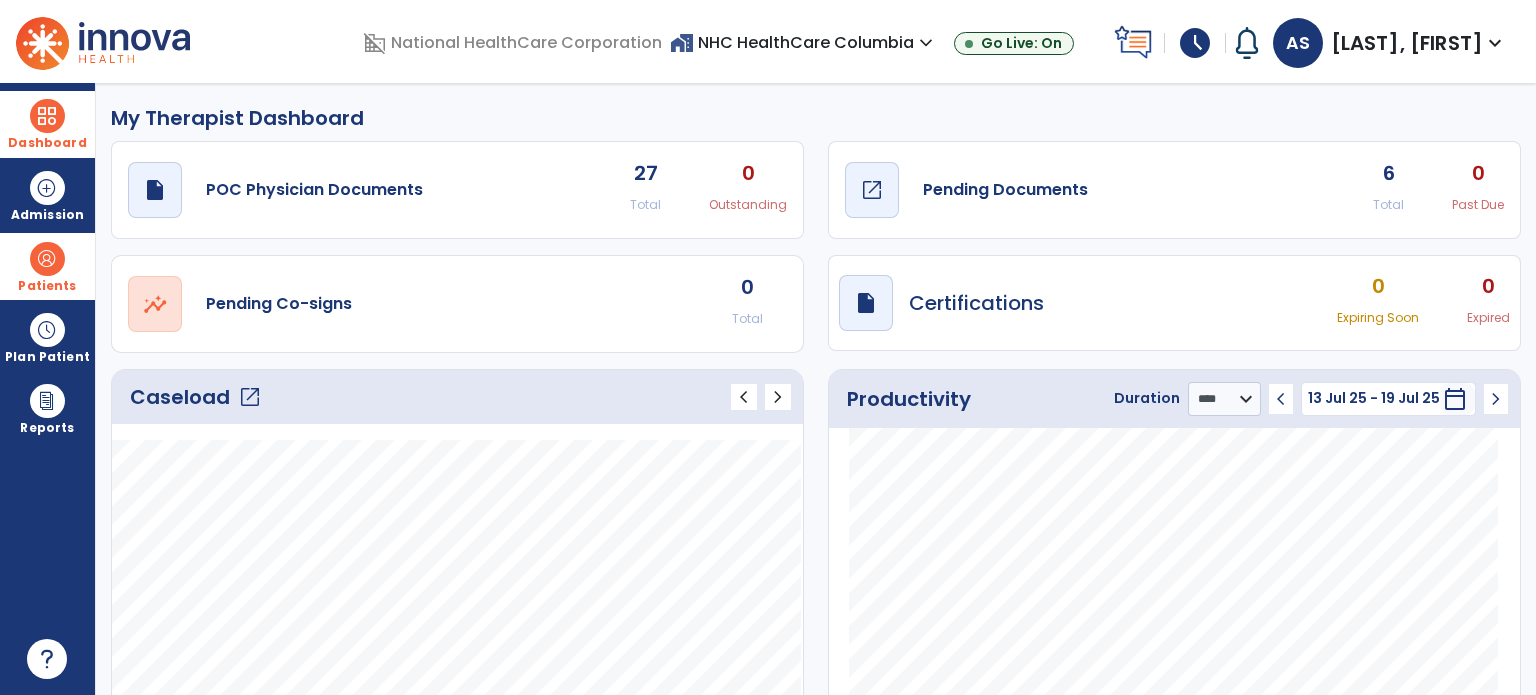 click on "draft   open_in_new  Pending Documents" 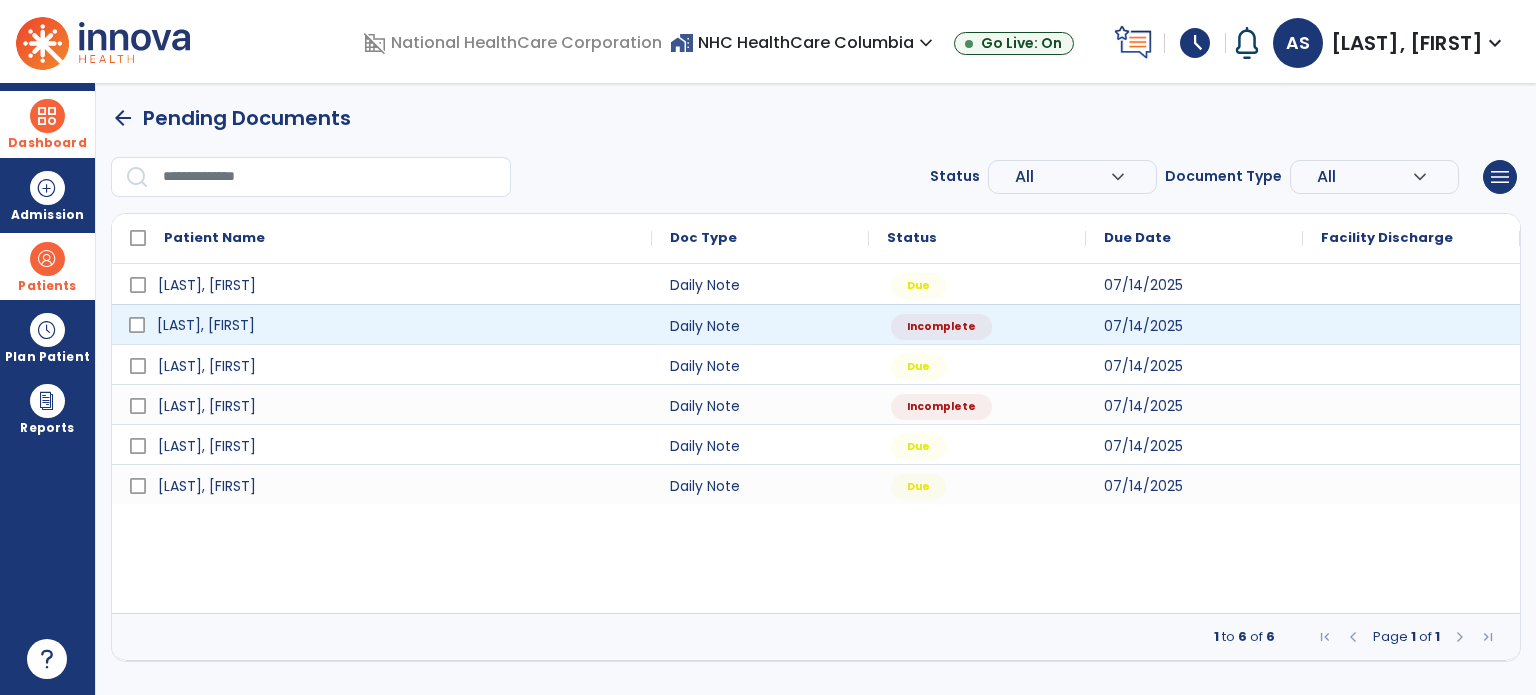 click on "[LAST], [FIRST]" at bounding box center (396, 325) 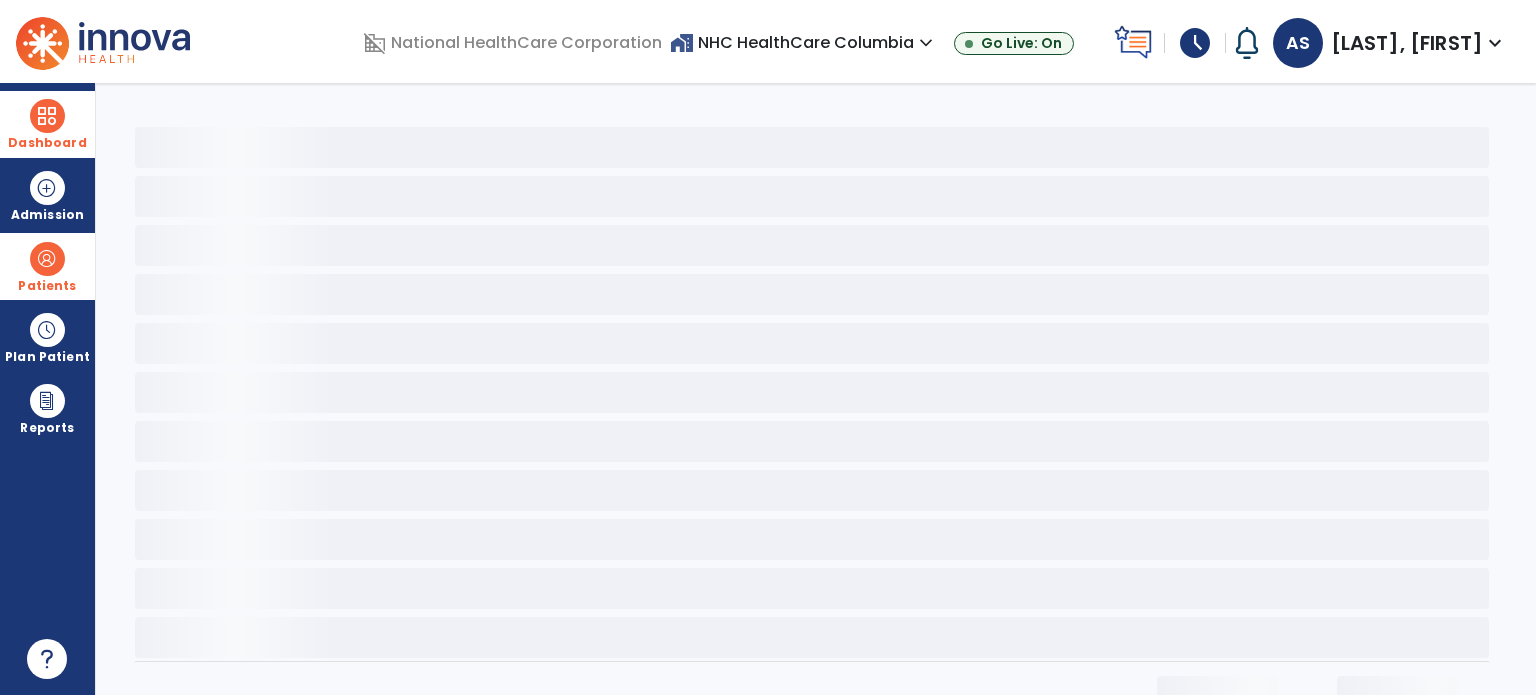 select on "*" 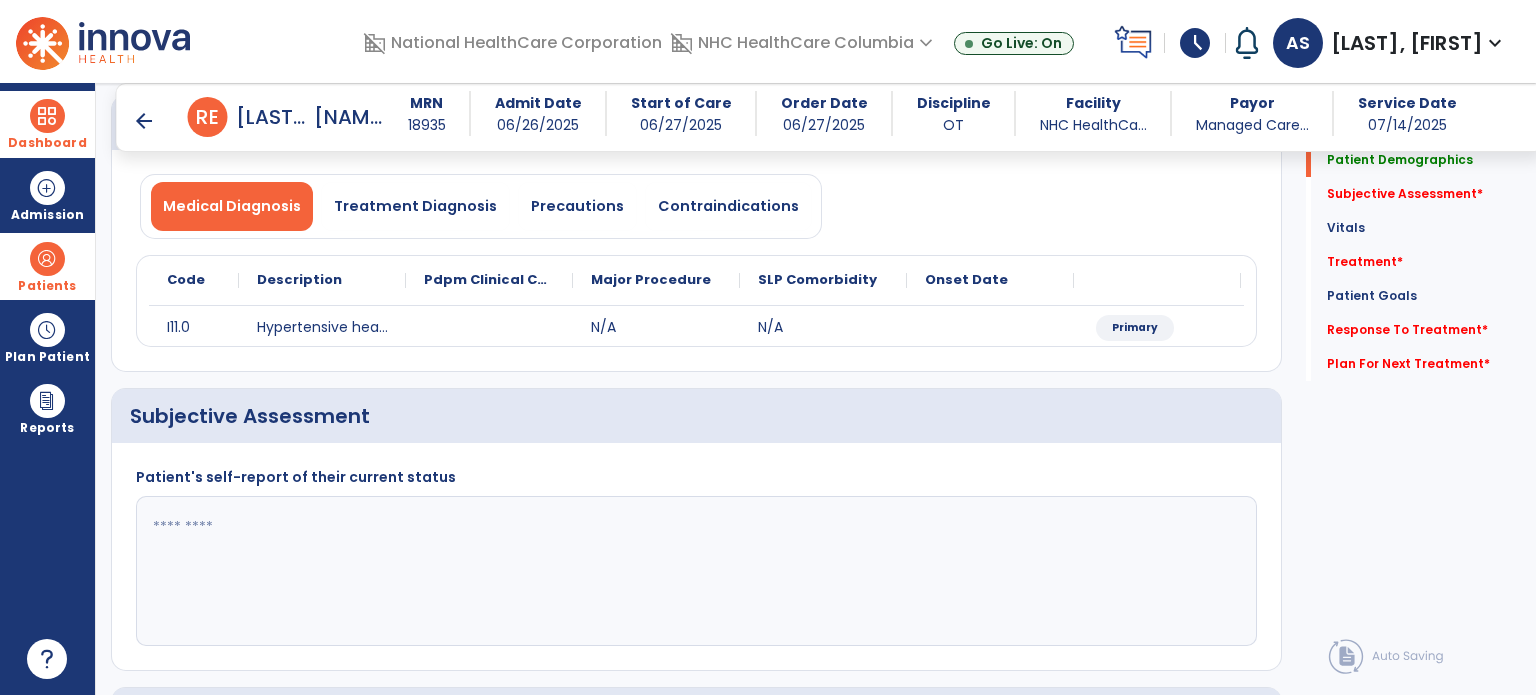 scroll, scrollTop: 142, scrollLeft: 0, axis: vertical 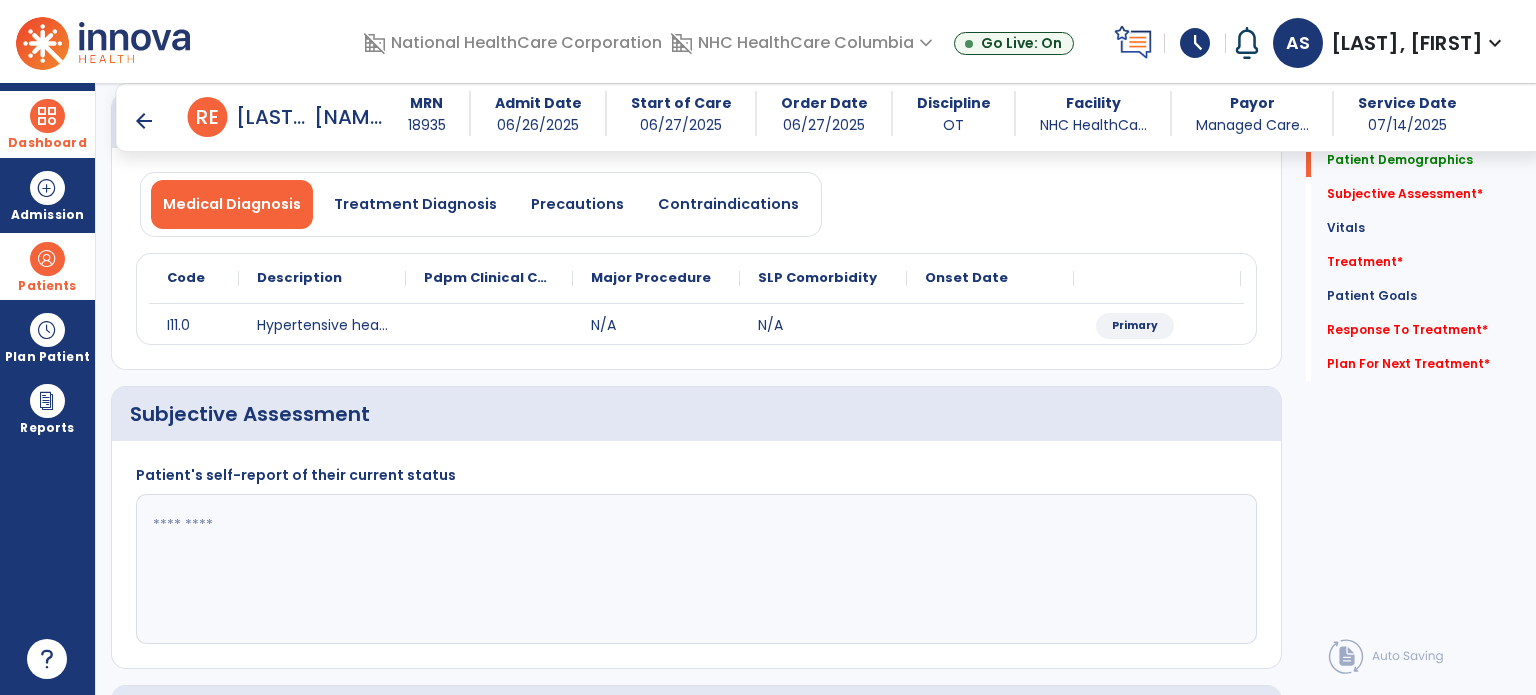 click 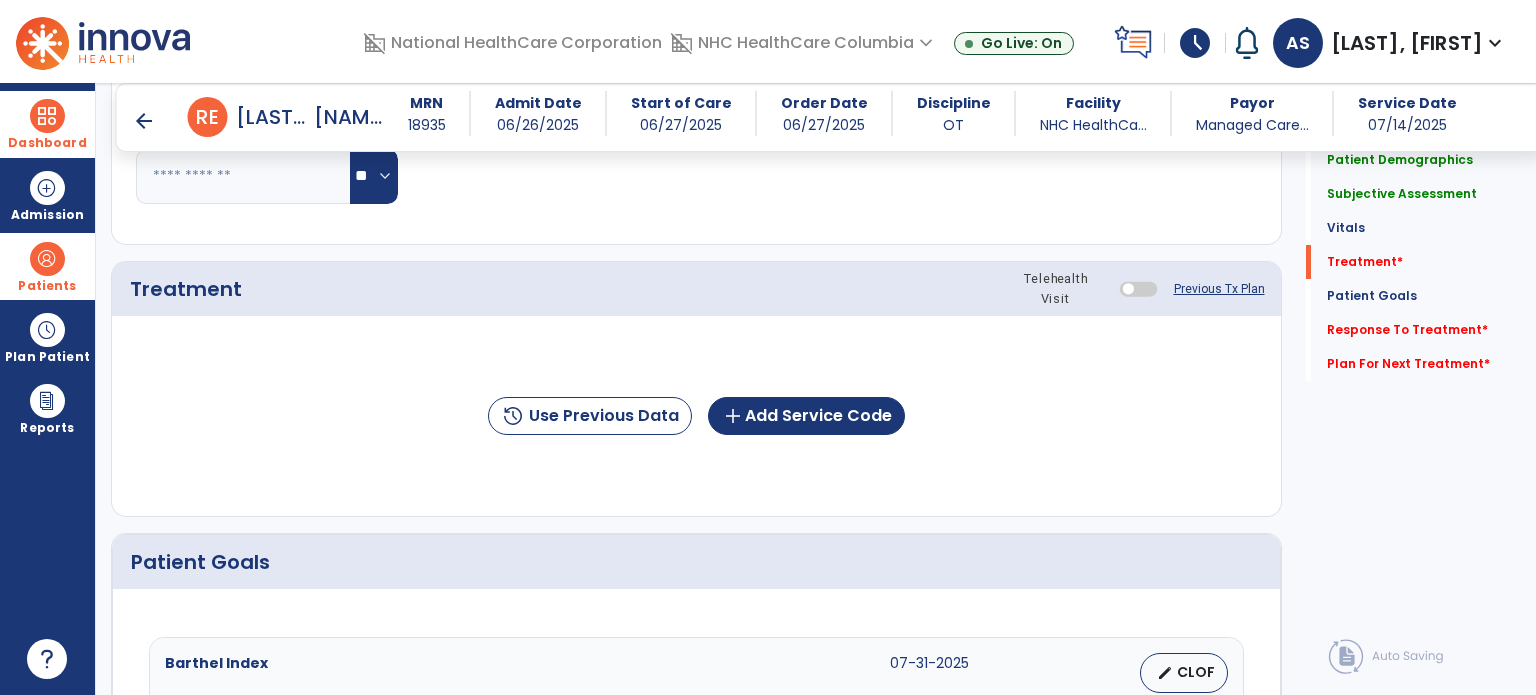 scroll, scrollTop: 990, scrollLeft: 0, axis: vertical 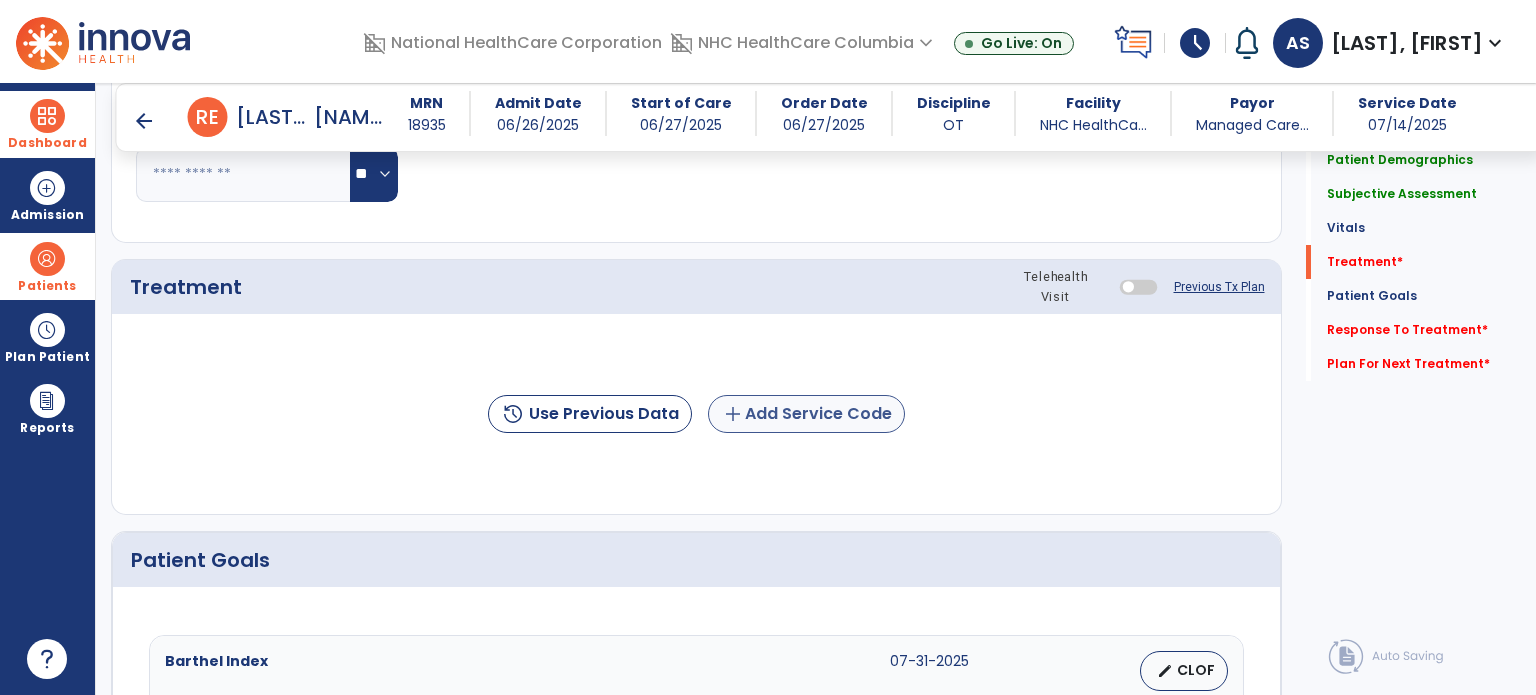 type on "**********" 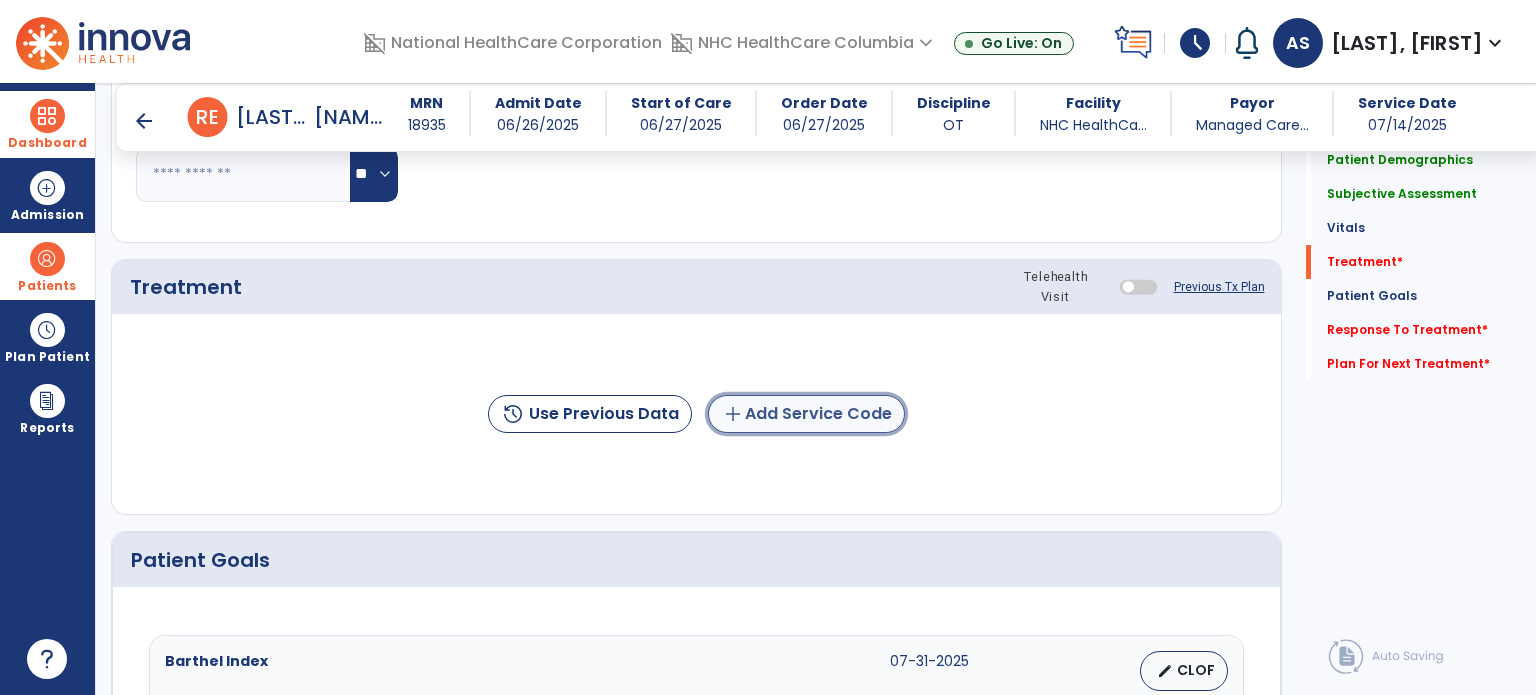 click on "add  Add Service Code" 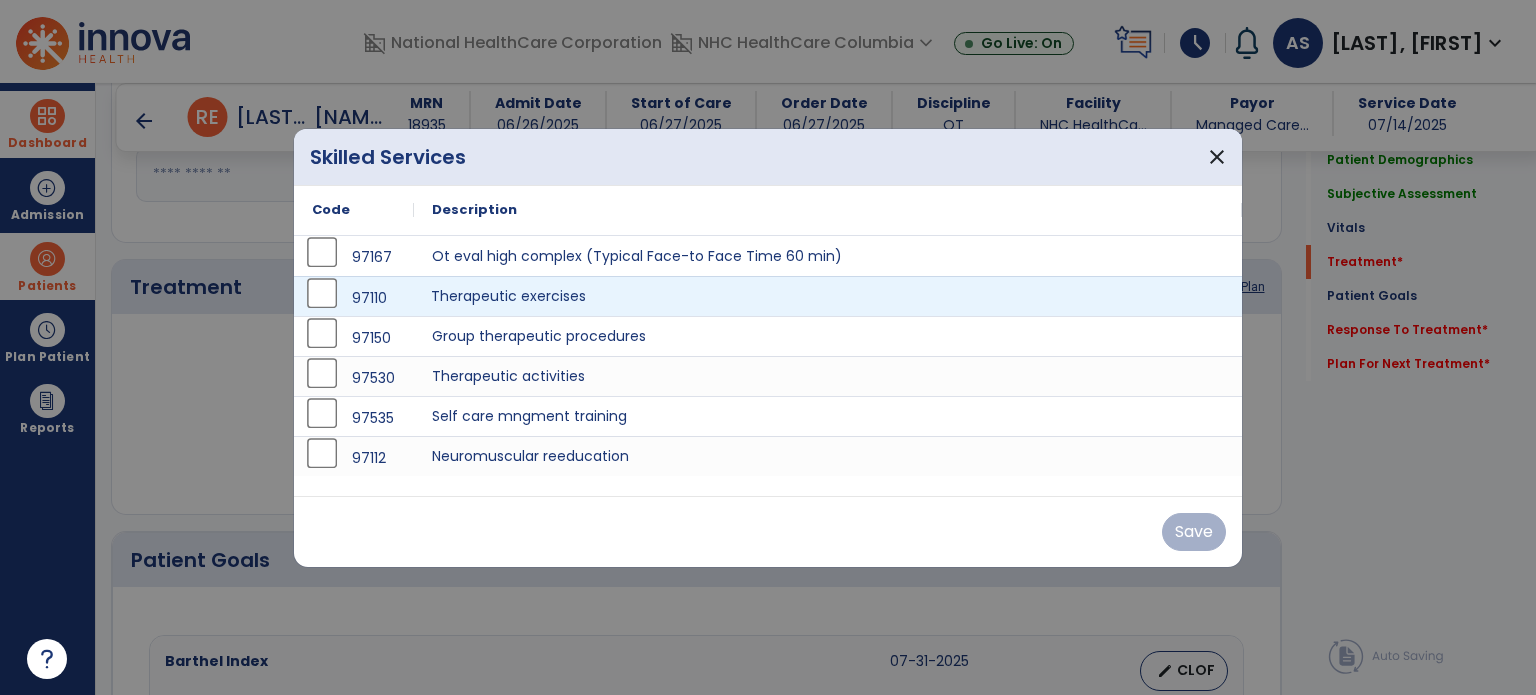 click on "Therapeutic exercises" at bounding box center (828, 296) 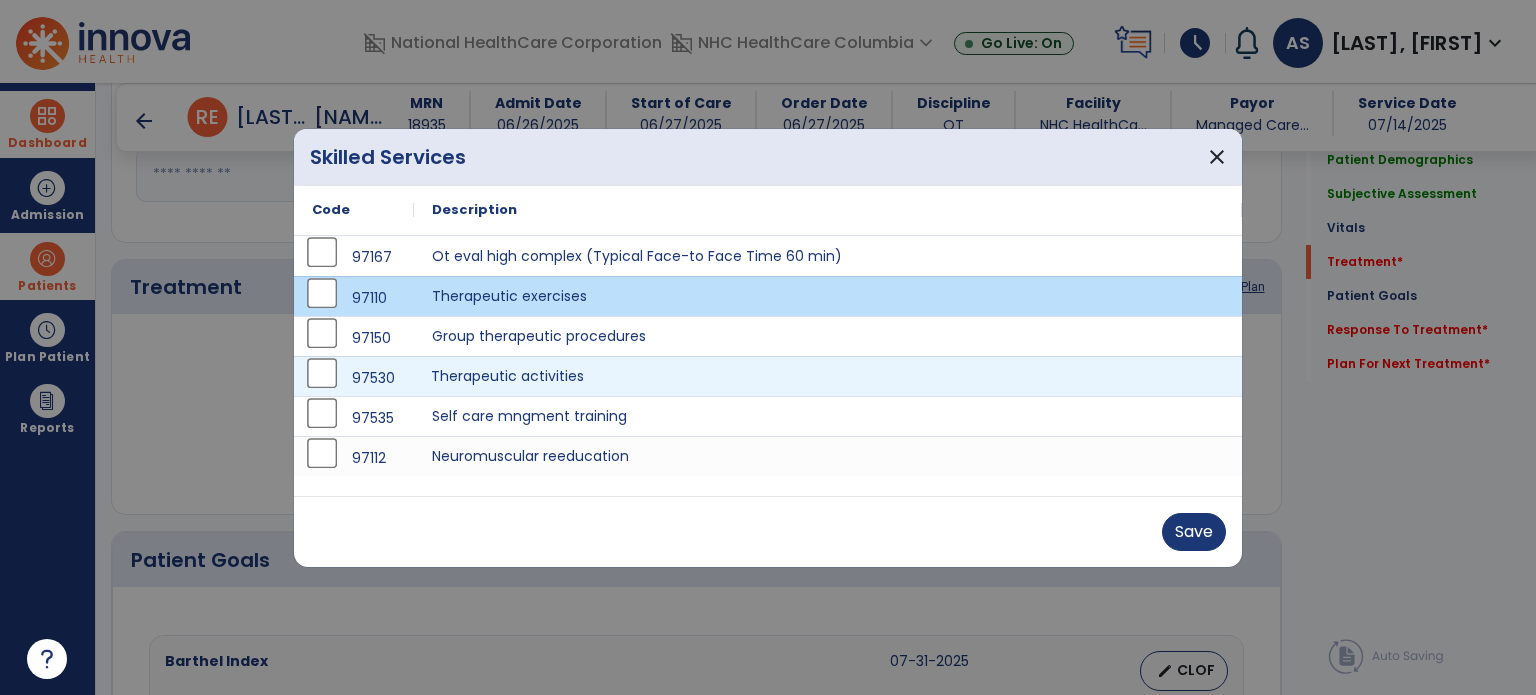 click on "Therapeutic activities" at bounding box center [828, 376] 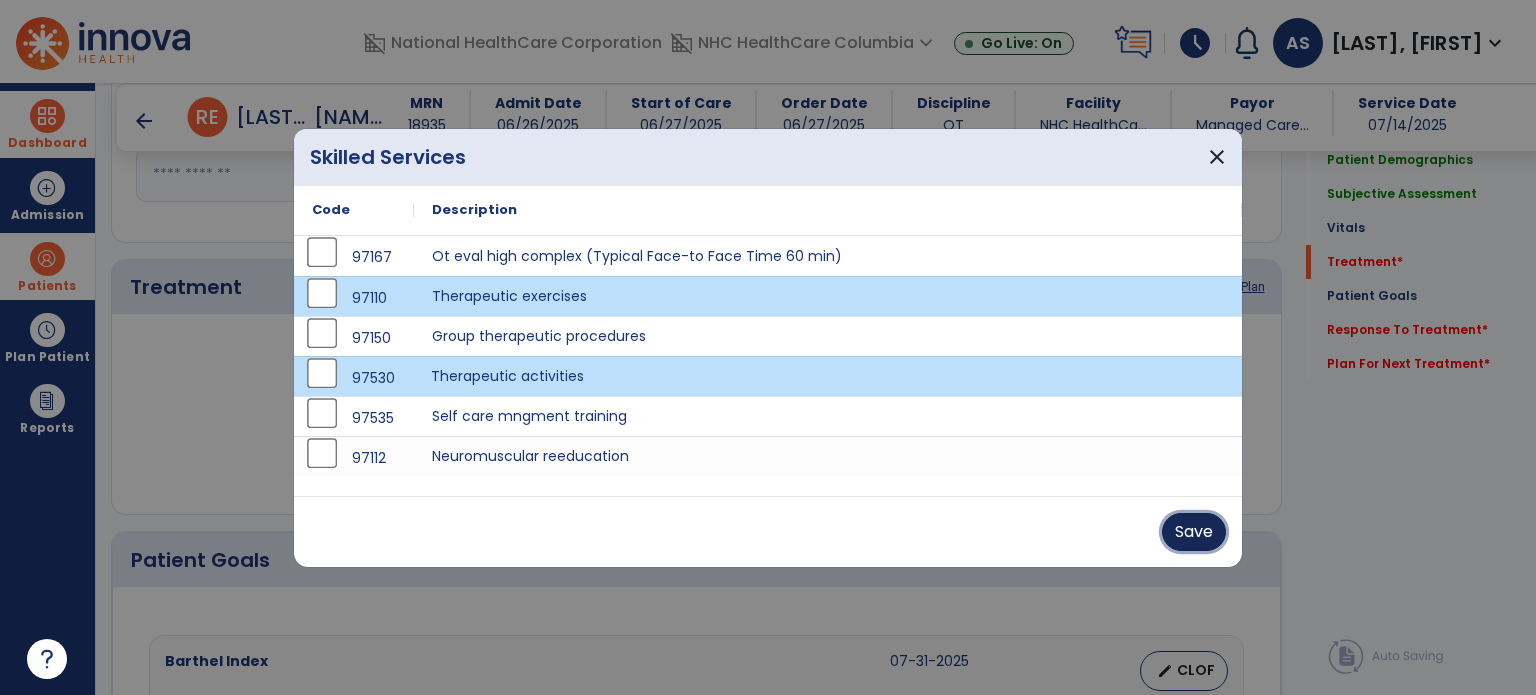 click on "Save" at bounding box center [1194, 532] 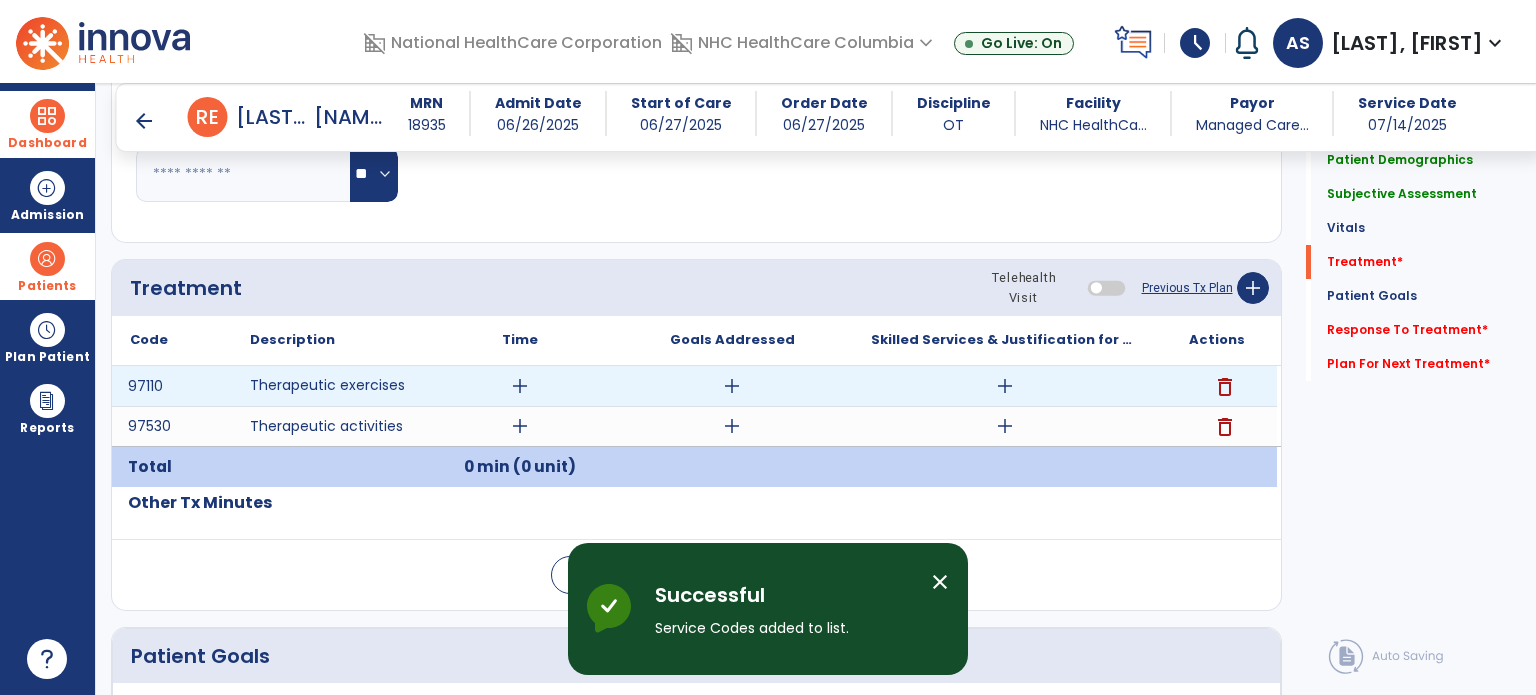 click on "add" at bounding box center [520, 386] 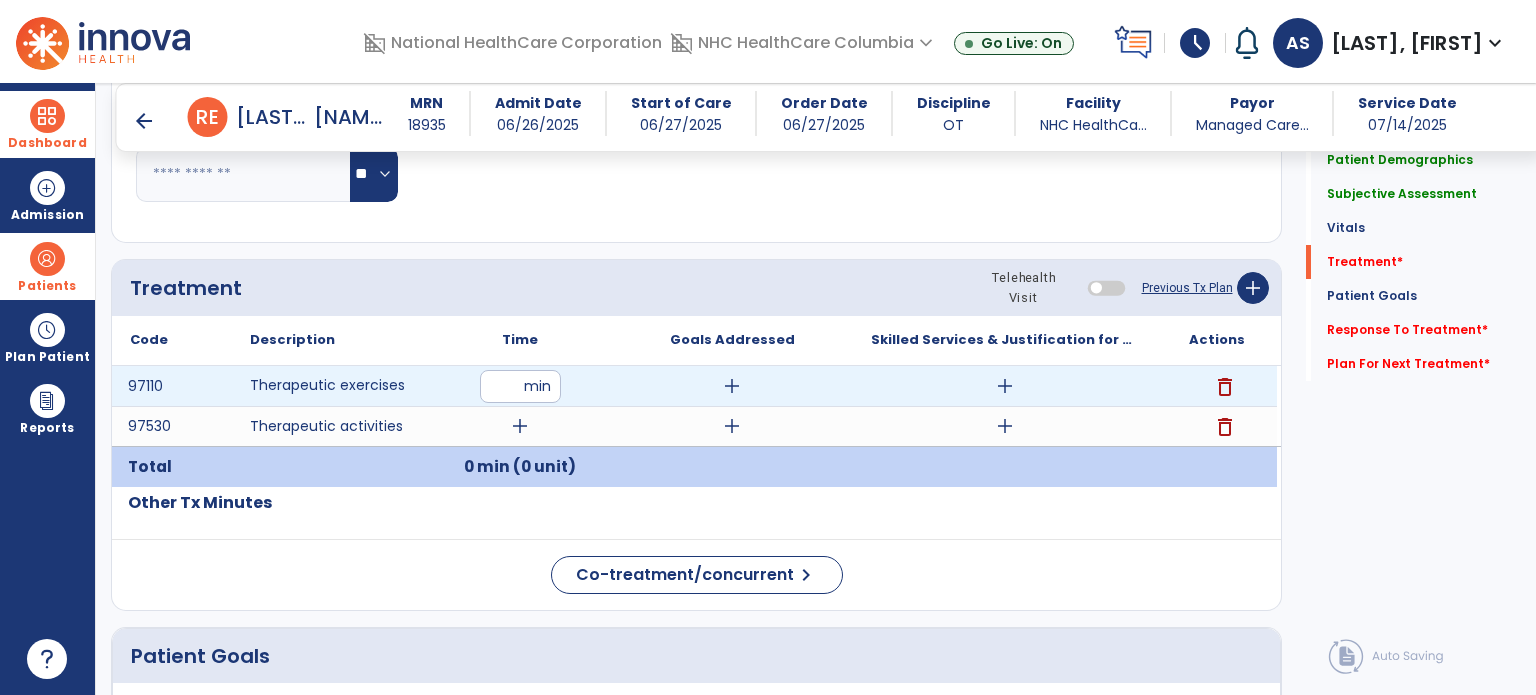 type on "**" 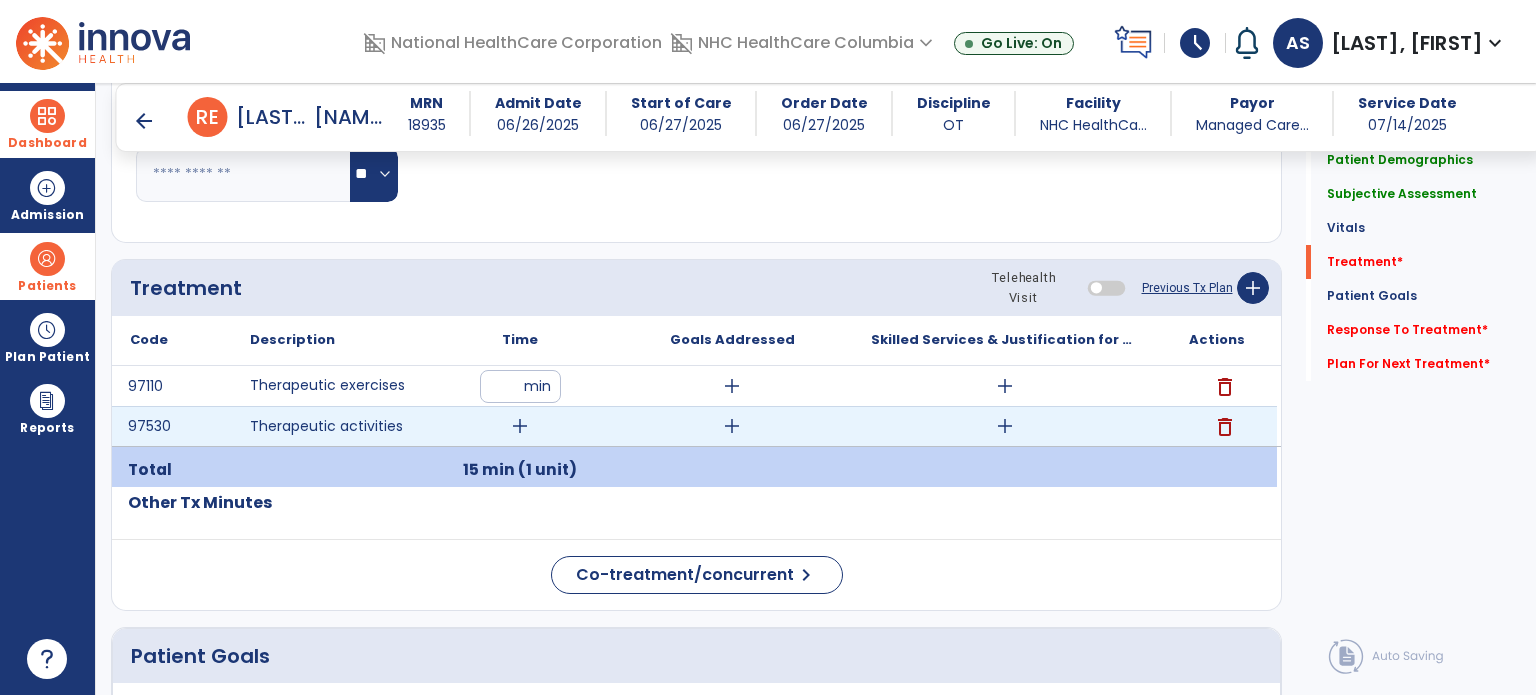 click on "add" at bounding box center [520, 426] 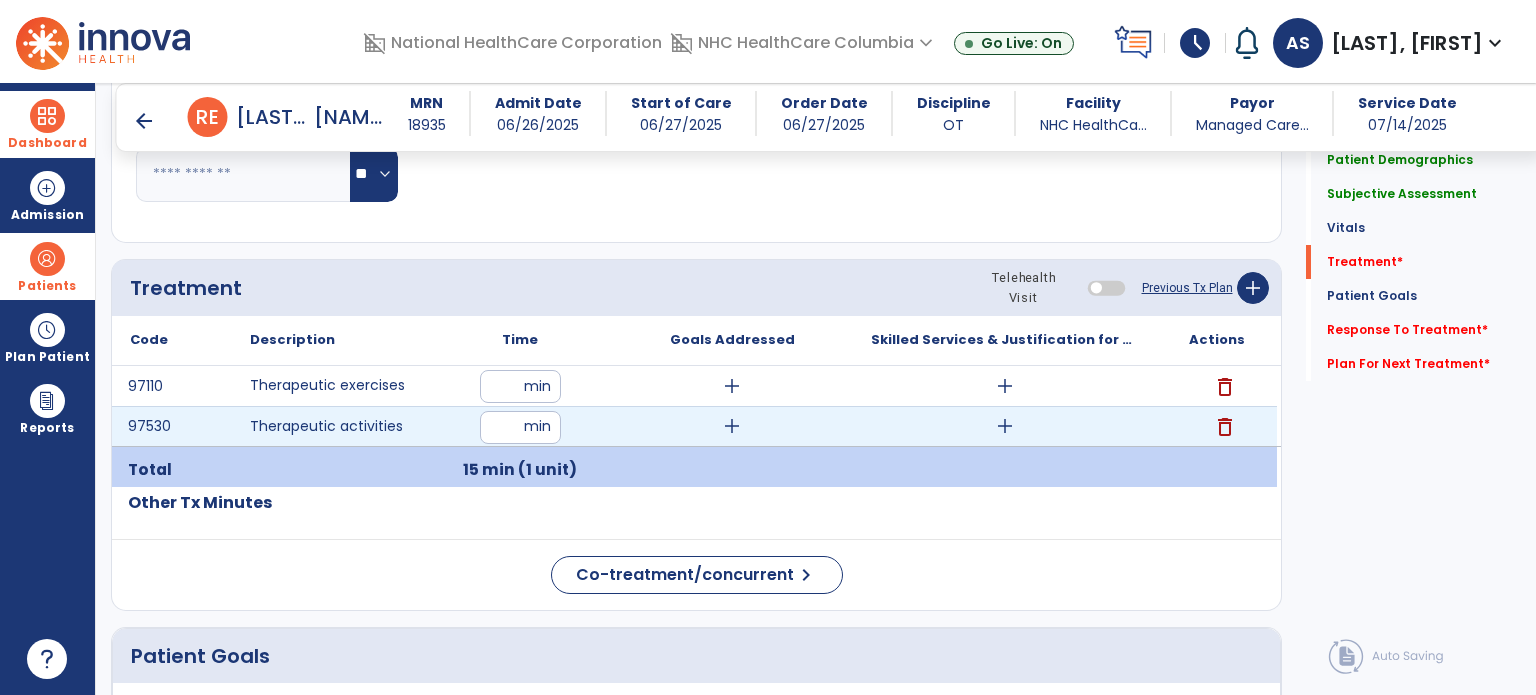 type on "**" 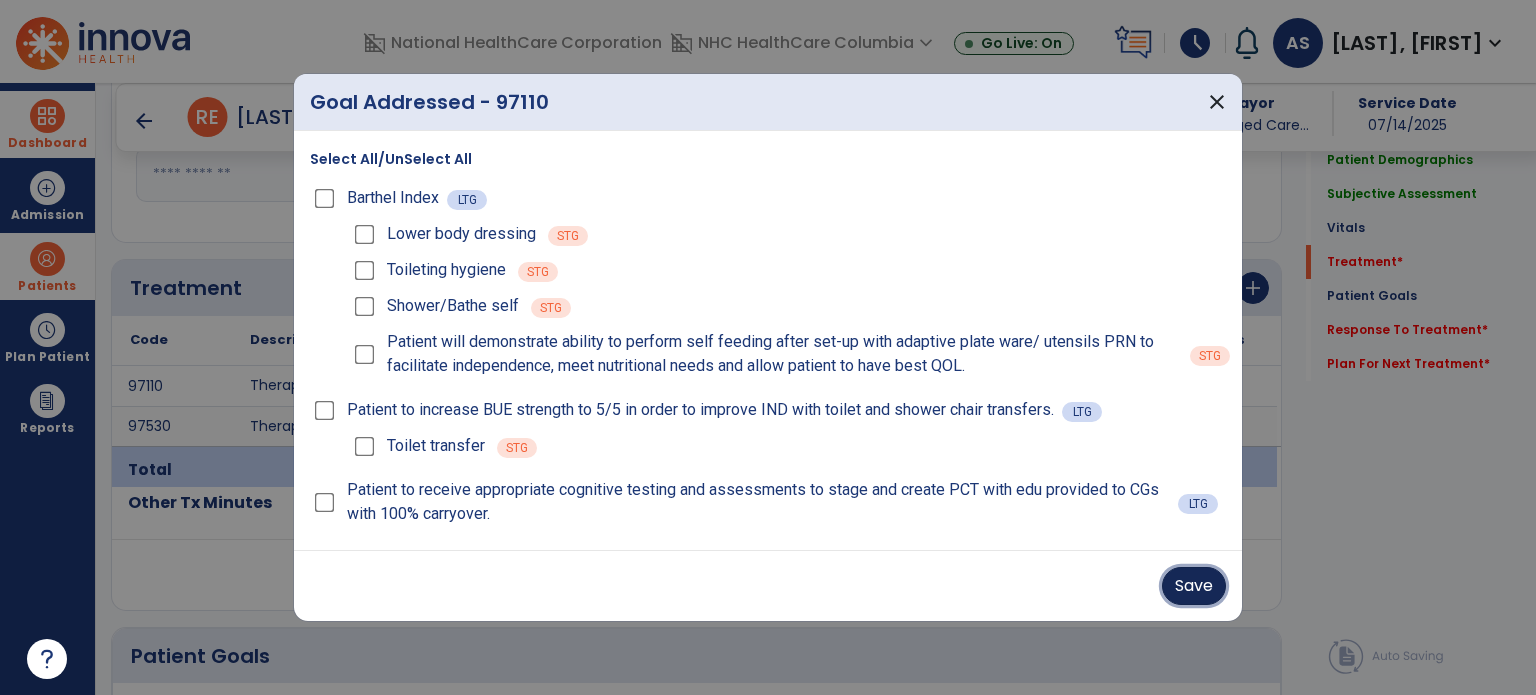 click on "Save" at bounding box center [1194, 586] 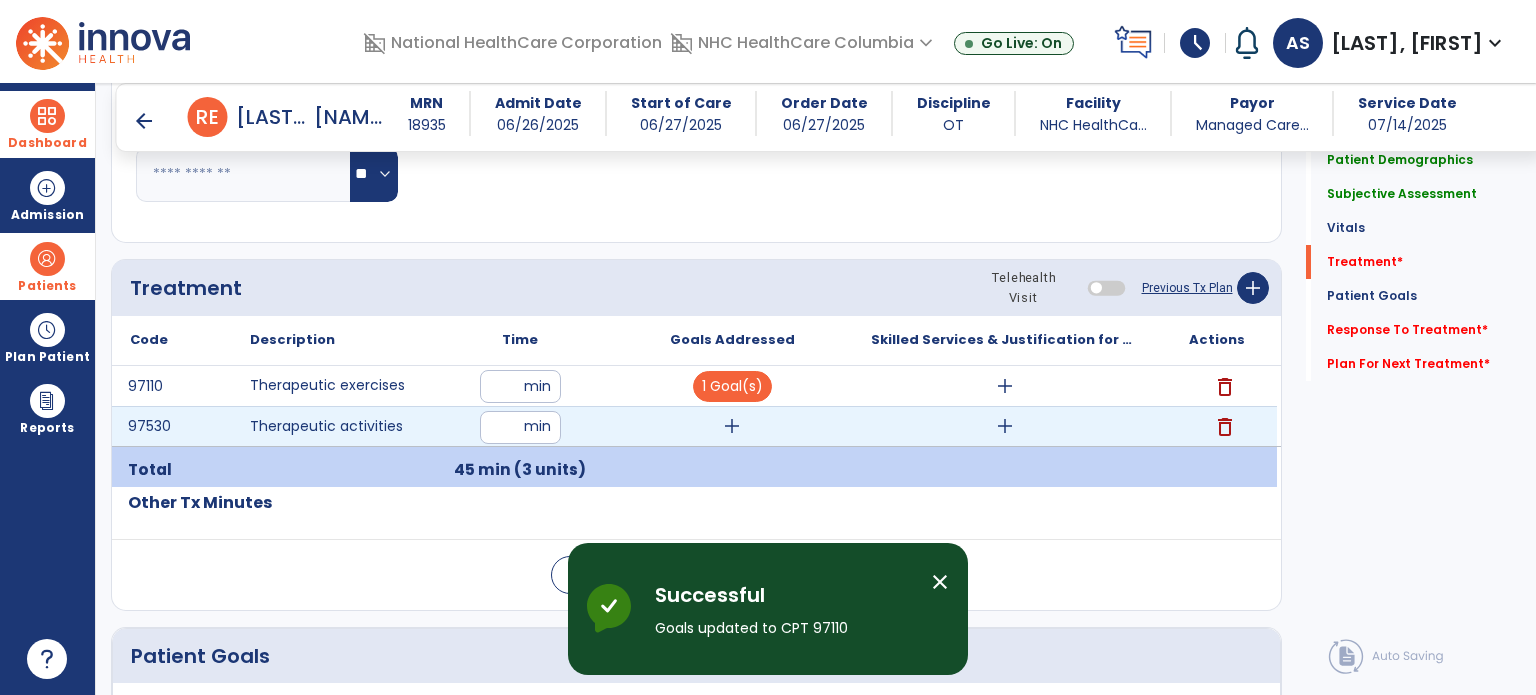 click on "add" at bounding box center (732, 426) 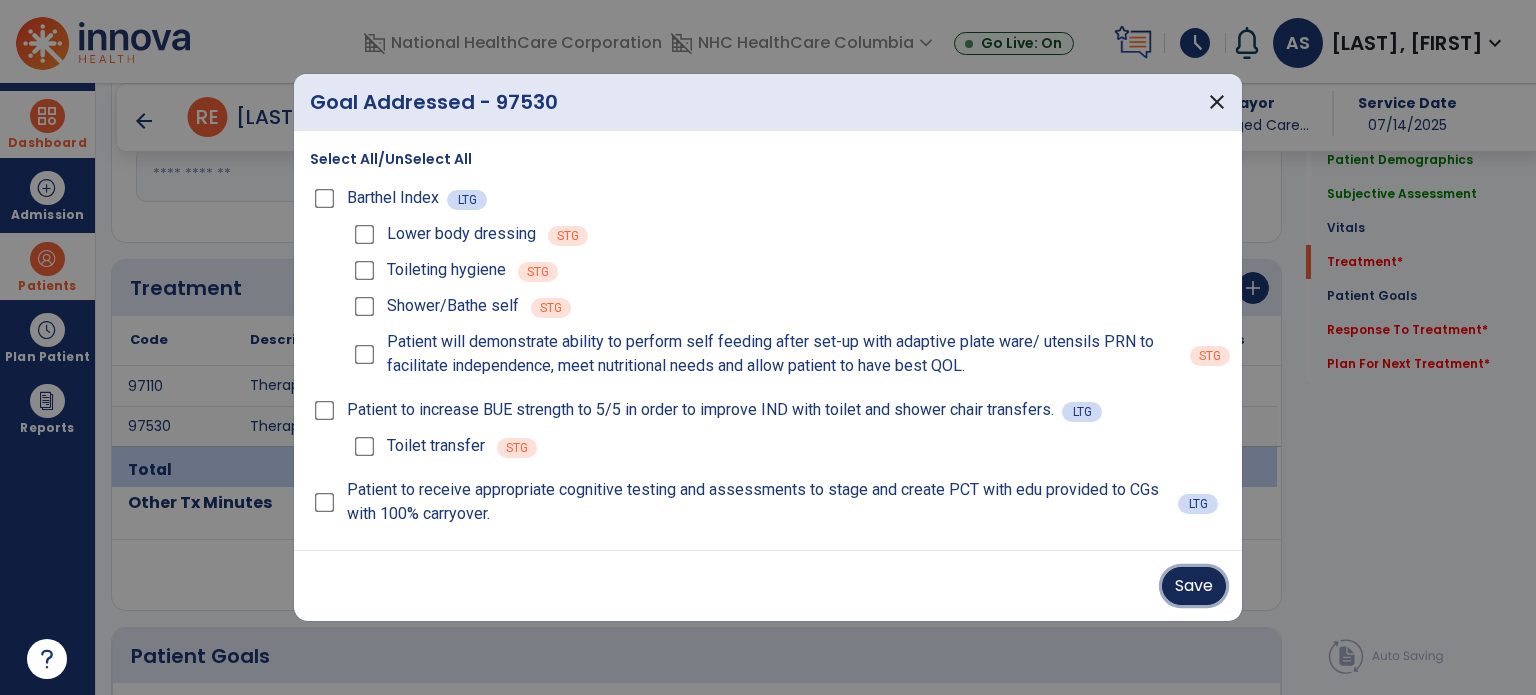 click on "Save" at bounding box center [1194, 586] 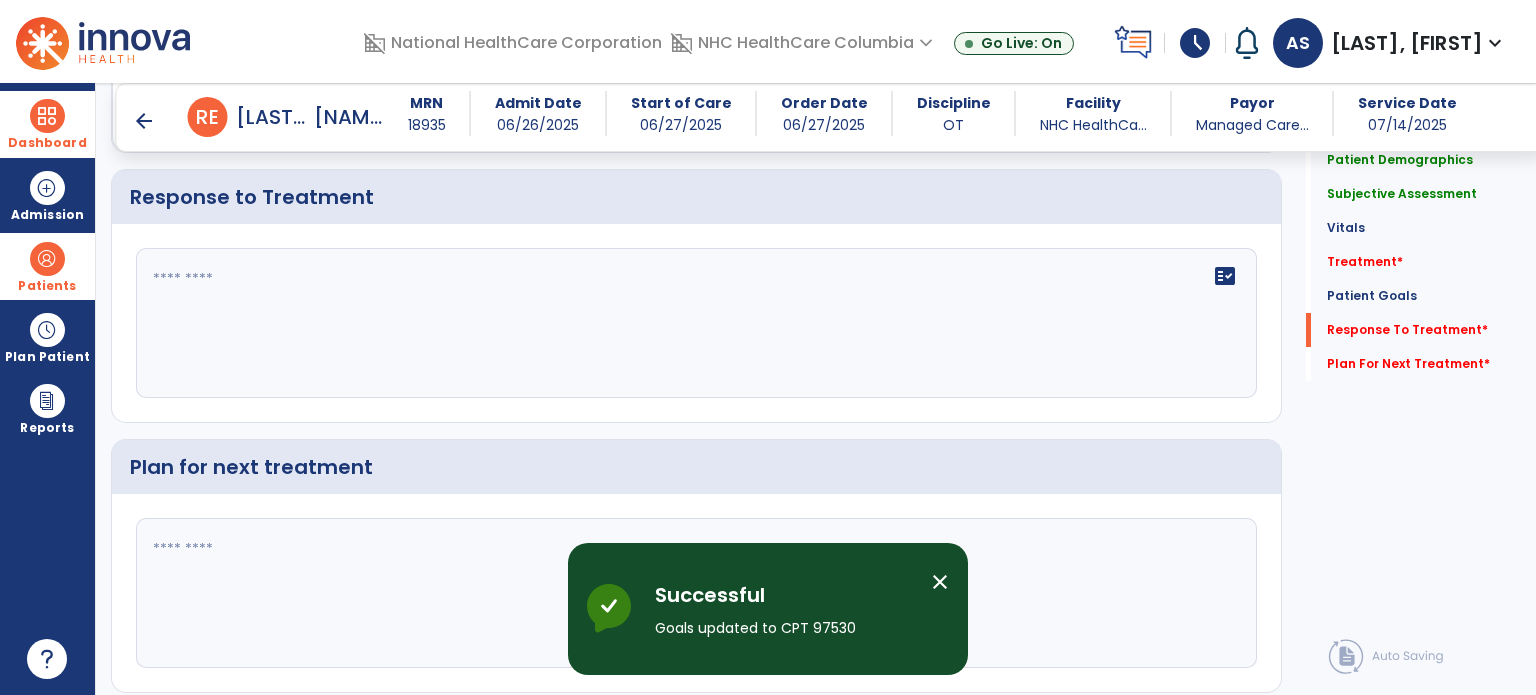 scroll, scrollTop: 2846, scrollLeft: 0, axis: vertical 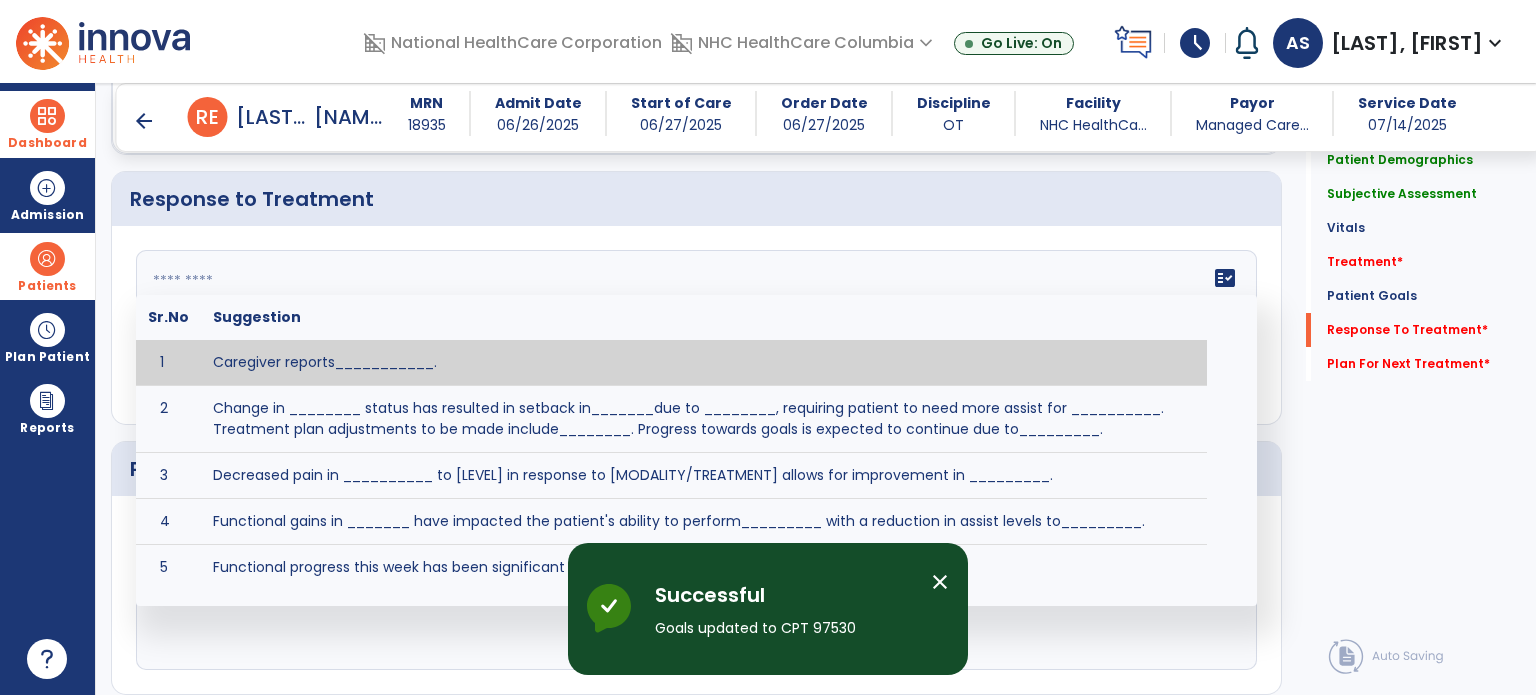click on "fact_check  Sr.No Suggestion 1 Caregiver reports___________. 2 Change in ________ status has resulted in setback in_______due to ________, requiring patient to need more assist for __________.   Treatment plan adjustments to be made include________.  Progress towards goals is expected to continue due to_________. 3 Decreased pain in __________ to [LEVEL] in response to [MODALITY/TREATMENT] allows for improvement in _________. 4 Functional gains in _______ have impacted the patient's ability to perform_________ with a reduction in assist levels to_________. 5 Functional progress this week has been significant due to__________. 6 Gains in ________ have improved the patient's ability to perform ______with decreased levels of assist to___________. 7 Improvement in ________allows patient to tolerate higher levels of challenges in_________. 8 Pain in [AREA] has decreased to [LEVEL] in response to [TREATMENT/MODALITY], allowing fore ease in completing__________. 9 10 11 12 13 14 15 16 17 18 19 20 21" 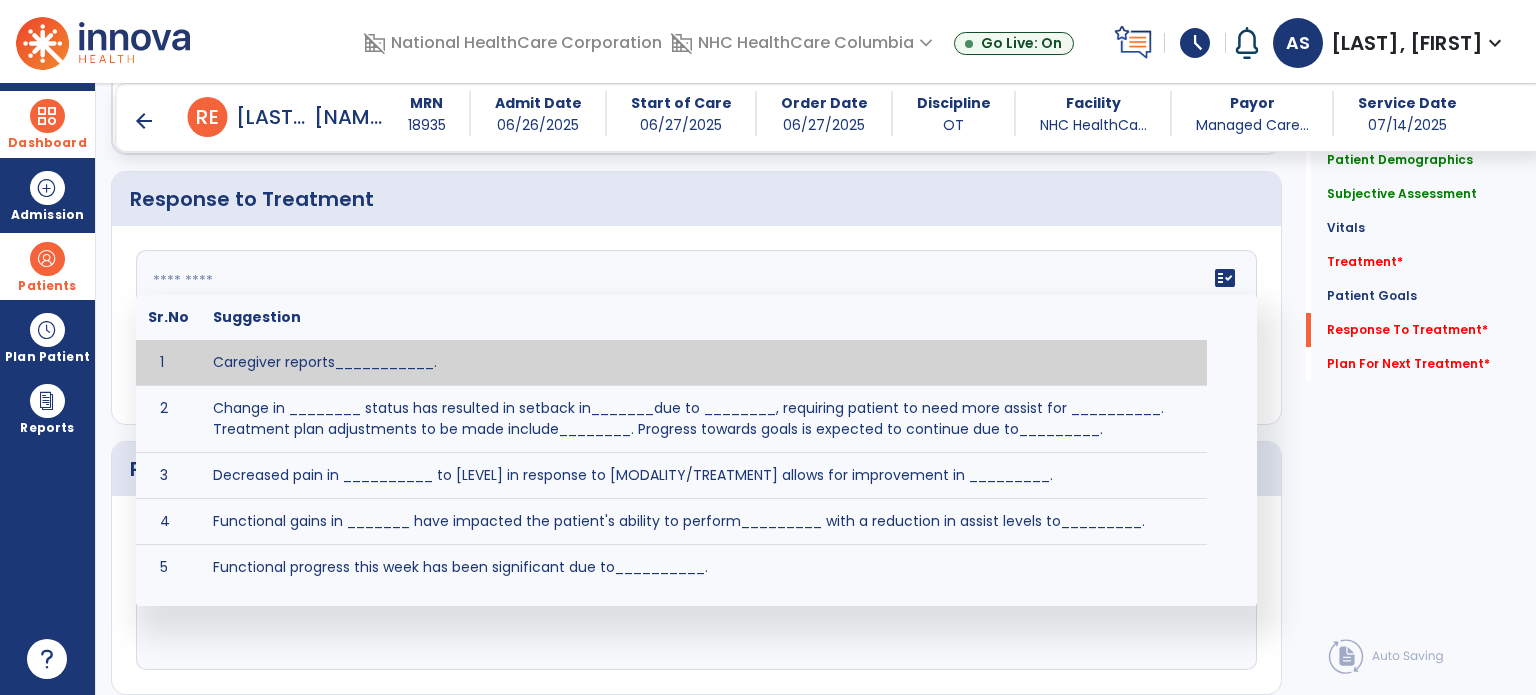 click on "fact_check  Sr.No Suggestion 1 Caregiver reports___________. 2 Change in ________ status has resulted in setback in_______due to ________, requiring patient to need more assist for __________.   Treatment plan adjustments to be made include________.  Progress towards goals is expected to continue due to_________. 3 Decreased pain in __________ to [LEVEL] in response to [MODALITY/TREATMENT] allows for improvement in _________. 4 Functional gains in _______ have impacted the patient's ability to perform_________ with a reduction in assist levels to_________. 5 Functional progress this week has been significant due to__________. 6 Gains in ________ have improved the patient's ability to perform ______with decreased levels of assist to___________. 7 Improvement in ________allows patient to tolerate higher levels of challenges in_________. 8 Pain in [AREA] has decreased to [LEVEL] in response to [TREATMENT/MODALITY], allowing fore ease in completing__________. 9 10 11 12 13 14 15 16 17 18 19 20 21" 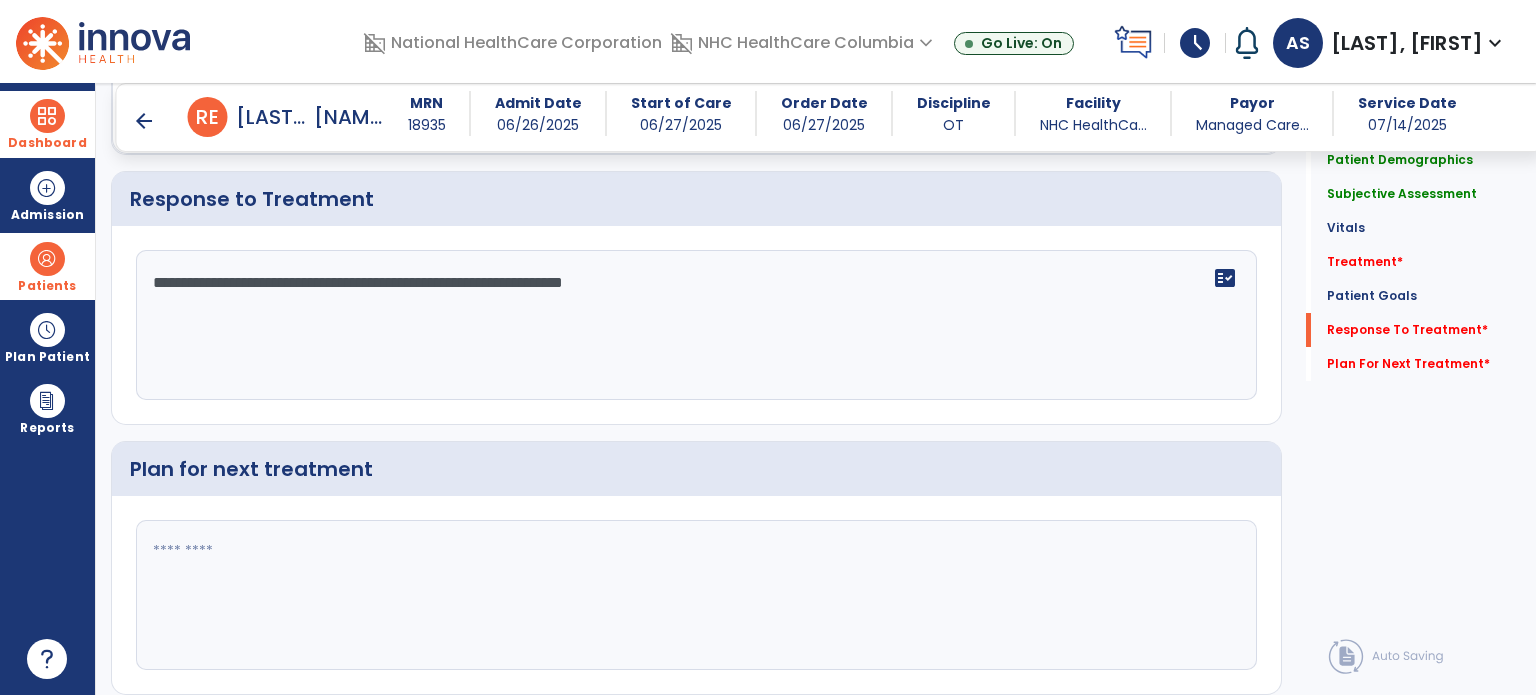 scroll, scrollTop: 2904, scrollLeft: 0, axis: vertical 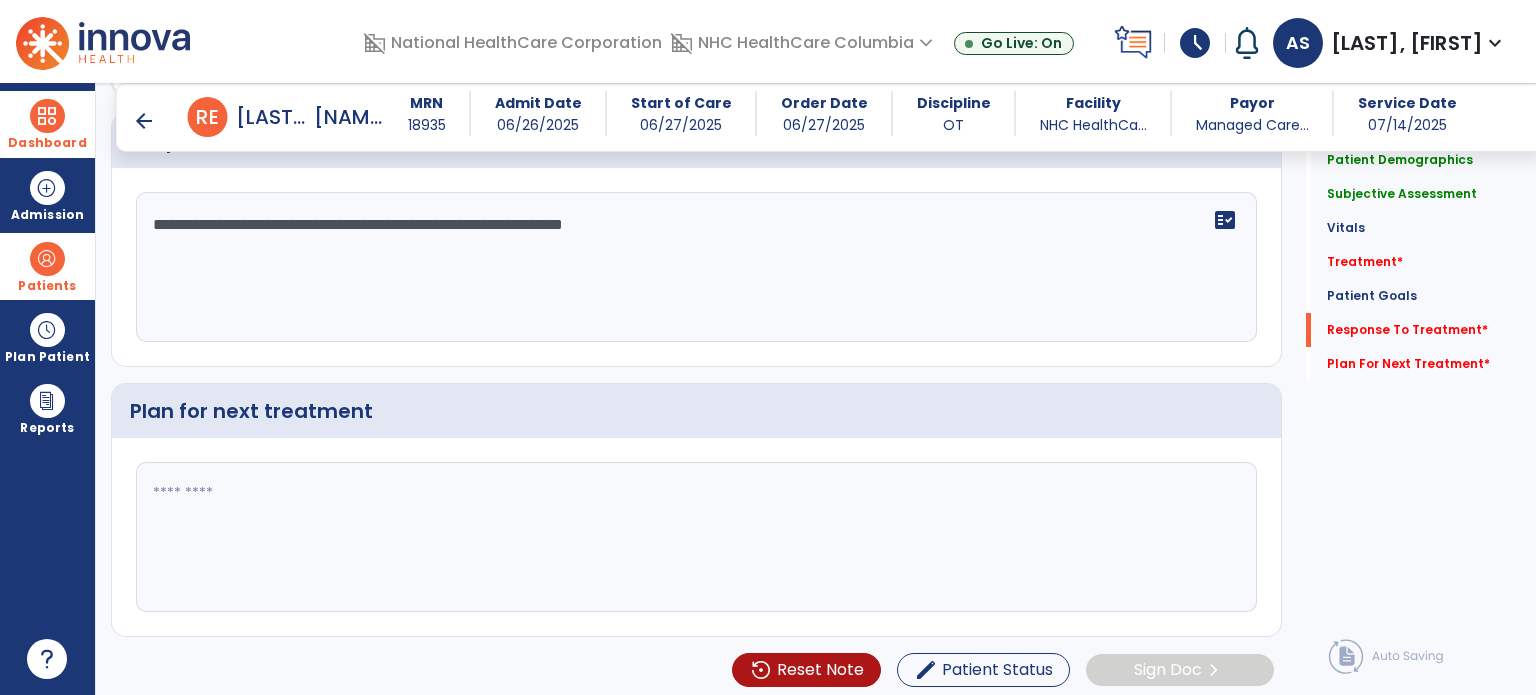 type on "**********" 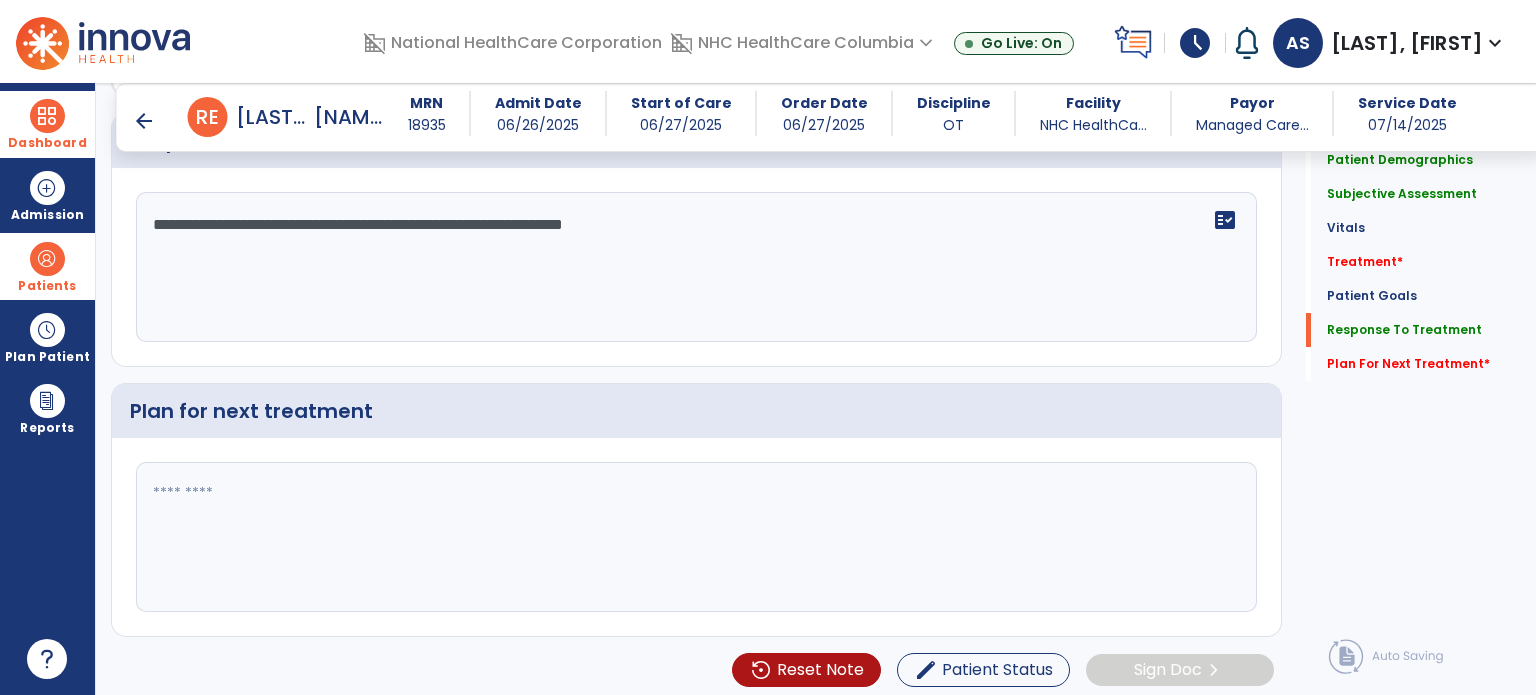 click 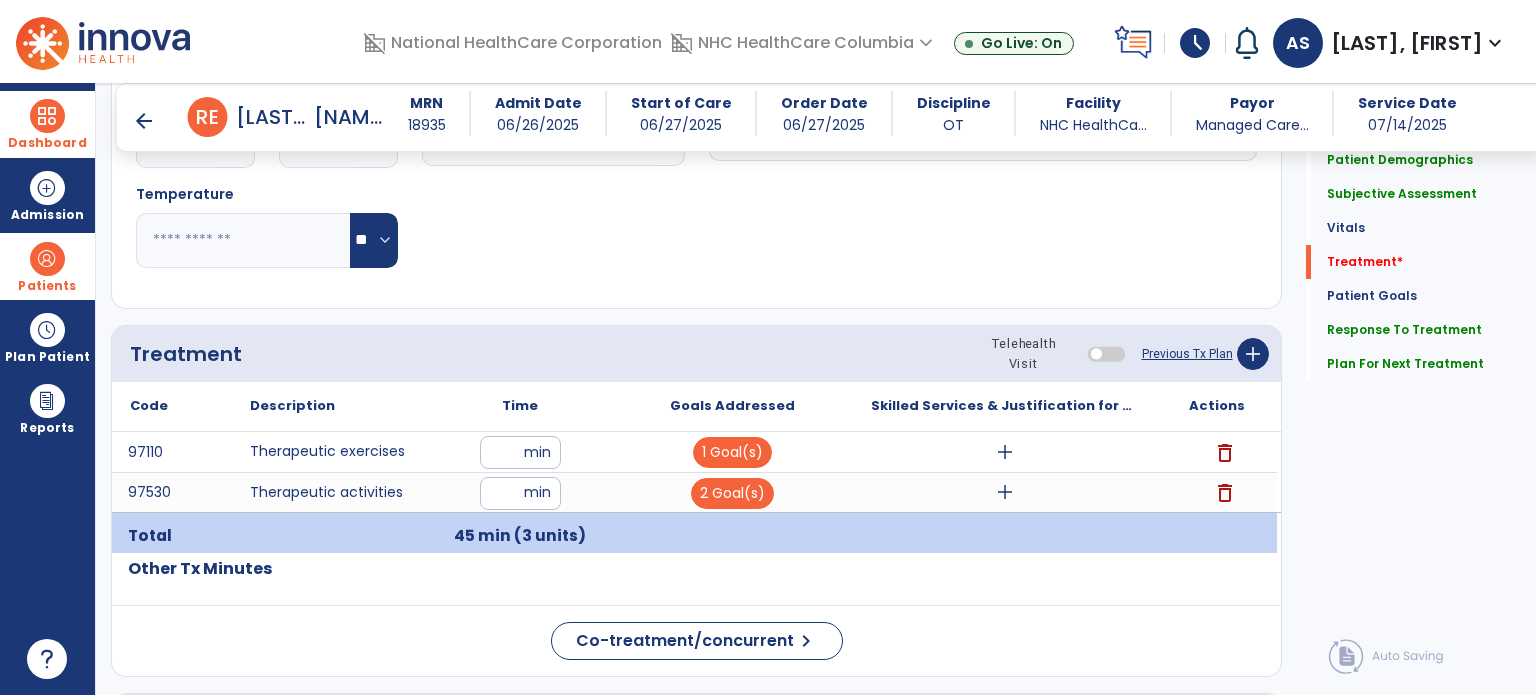 scroll, scrollTop: 913, scrollLeft: 0, axis: vertical 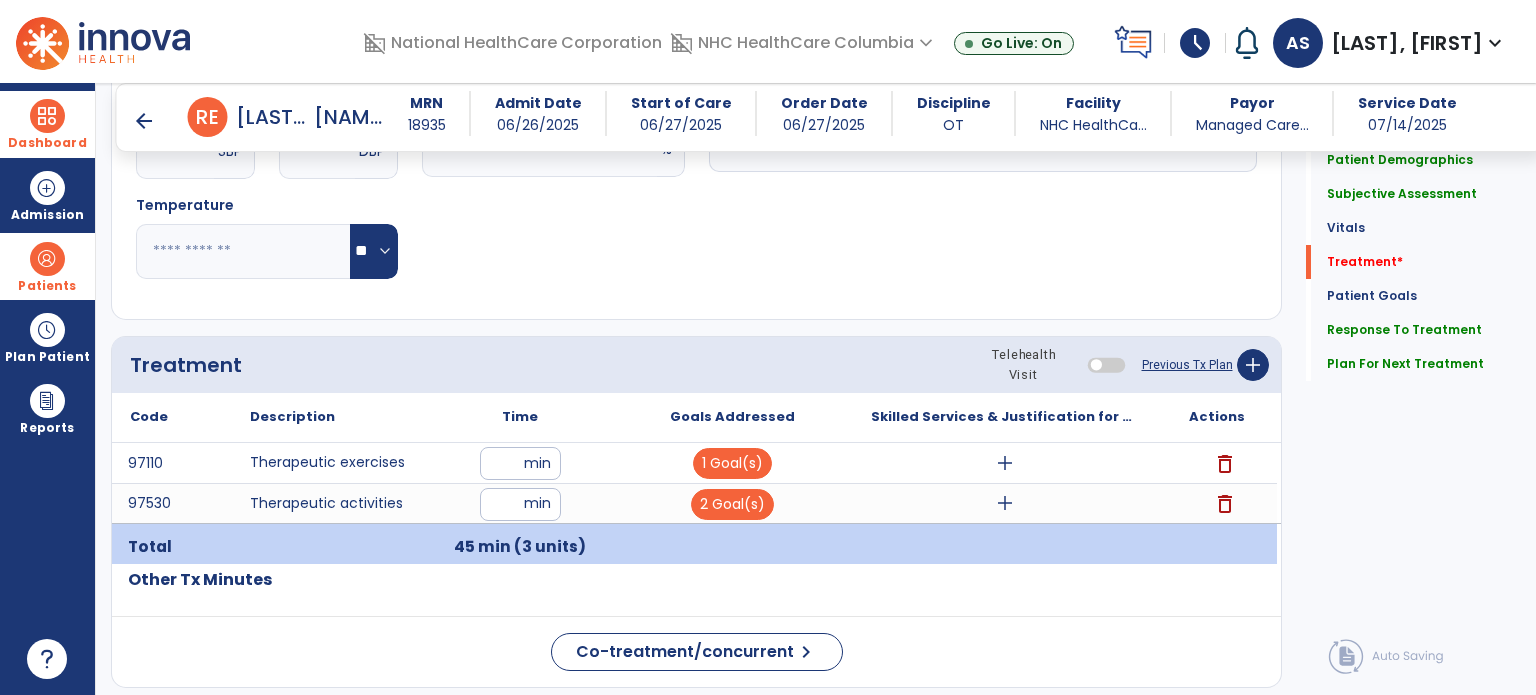 type on "**********" 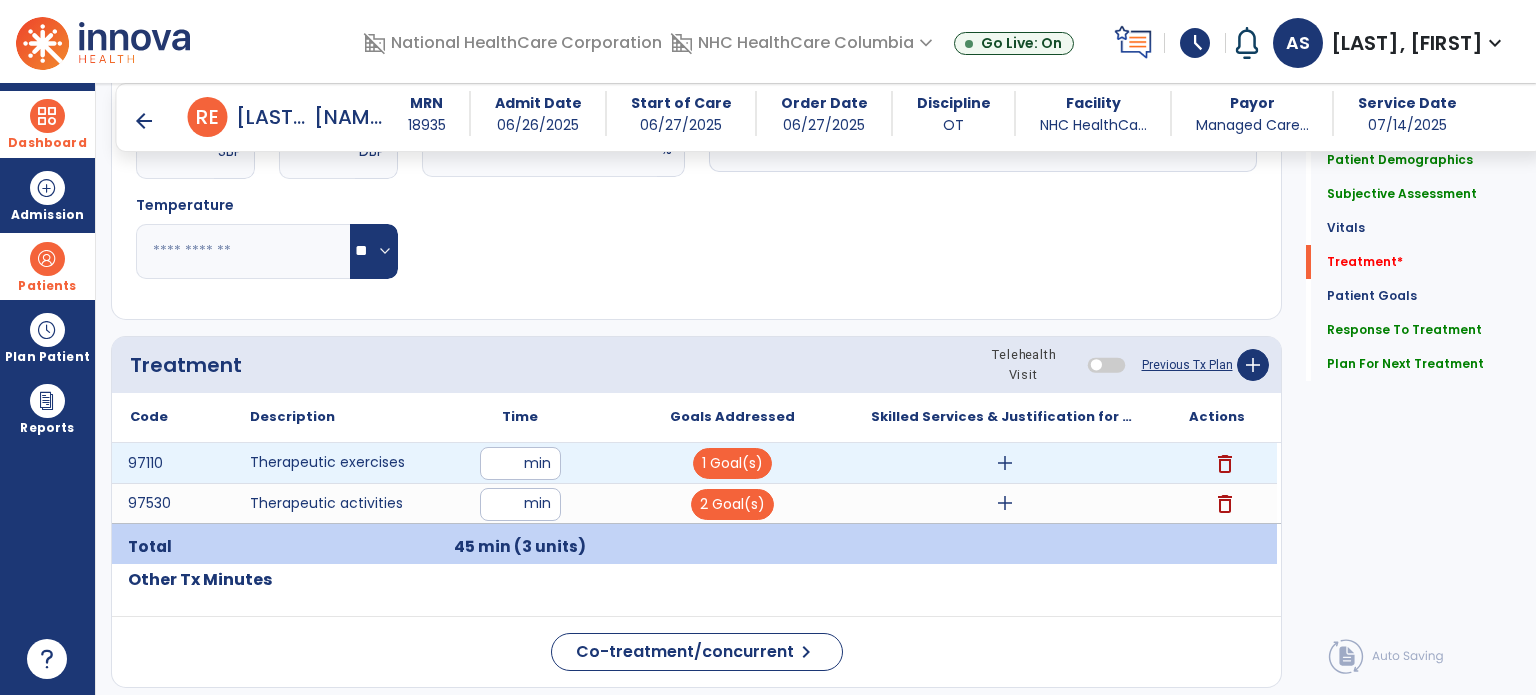 click on "add" at bounding box center (1005, 463) 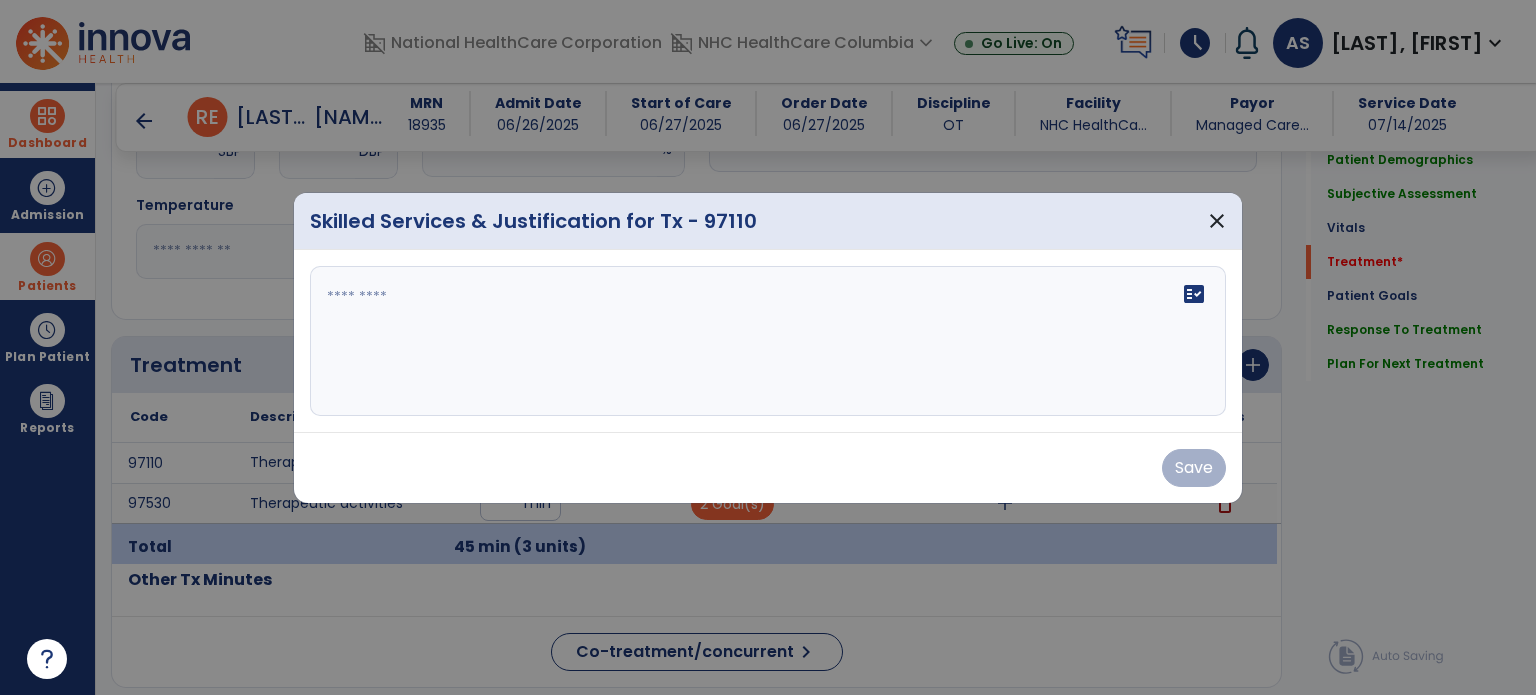 click on "fact_check" at bounding box center [768, 341] 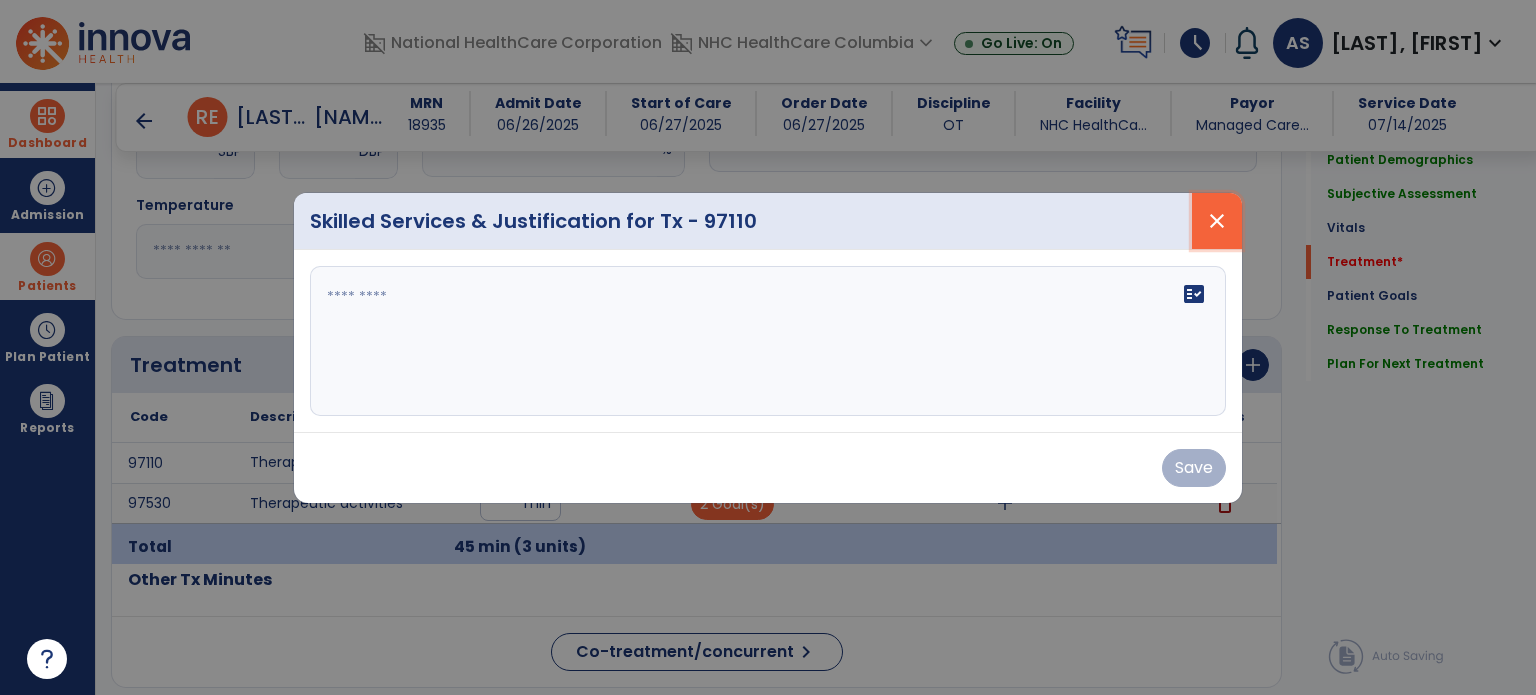 click on "close" at bounding box center [1217, 221] 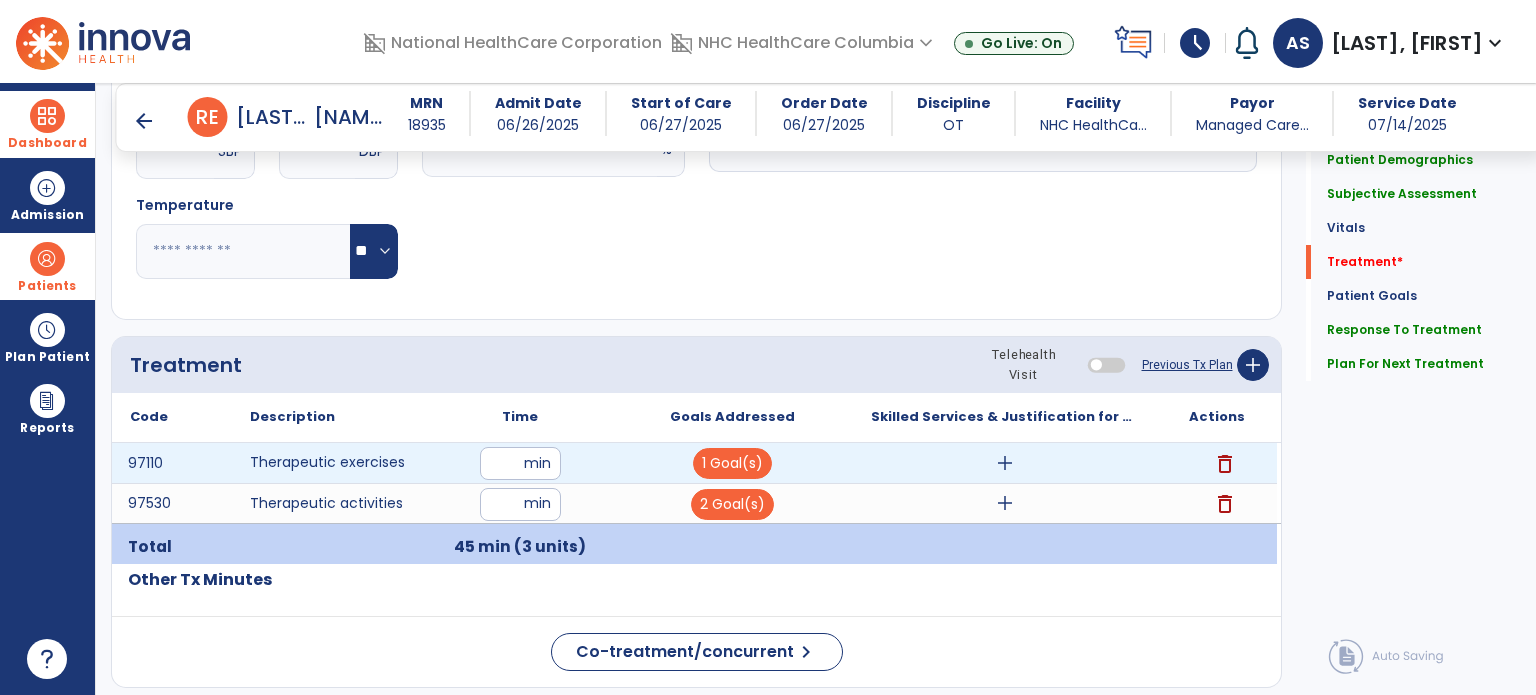 click on "add" at bounding box center (1005, 463) 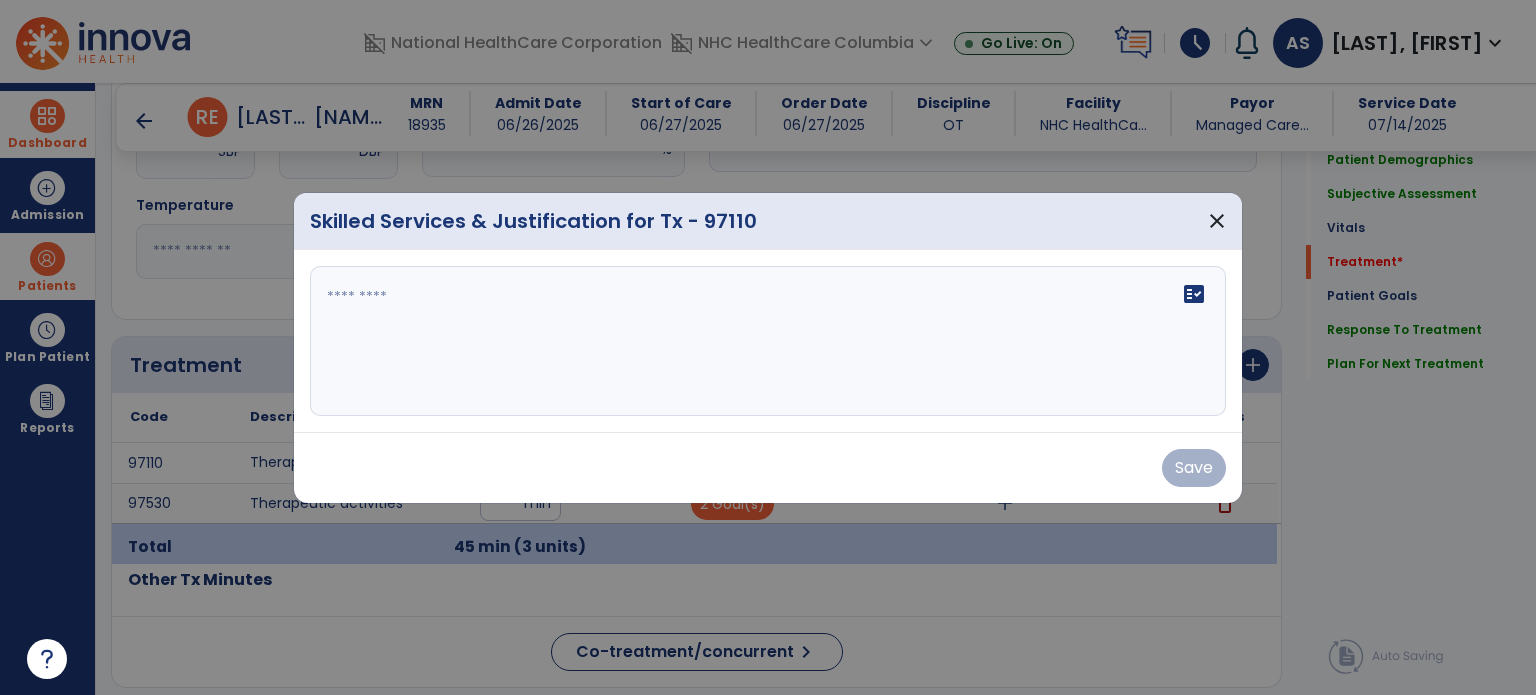 click on "fact_check" at bounding box center (768, 341) 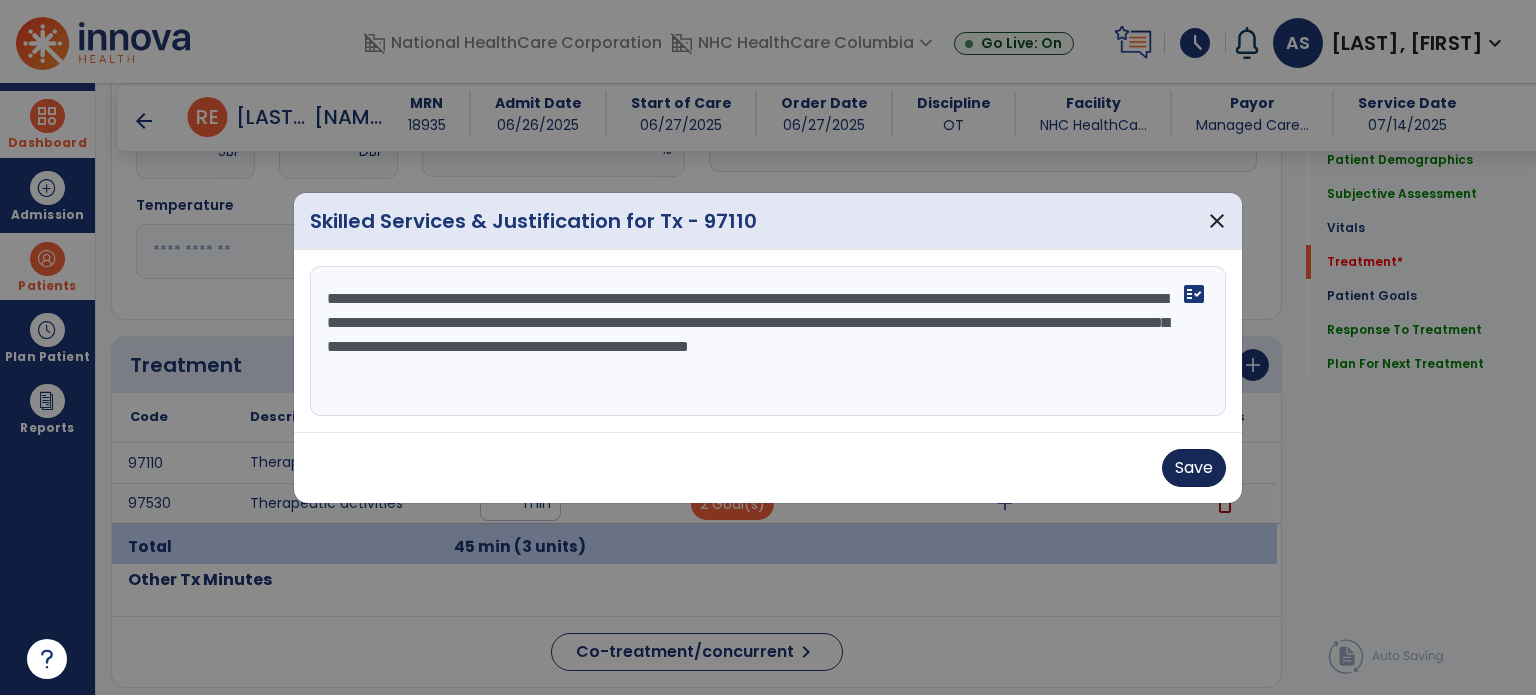type on "**********" 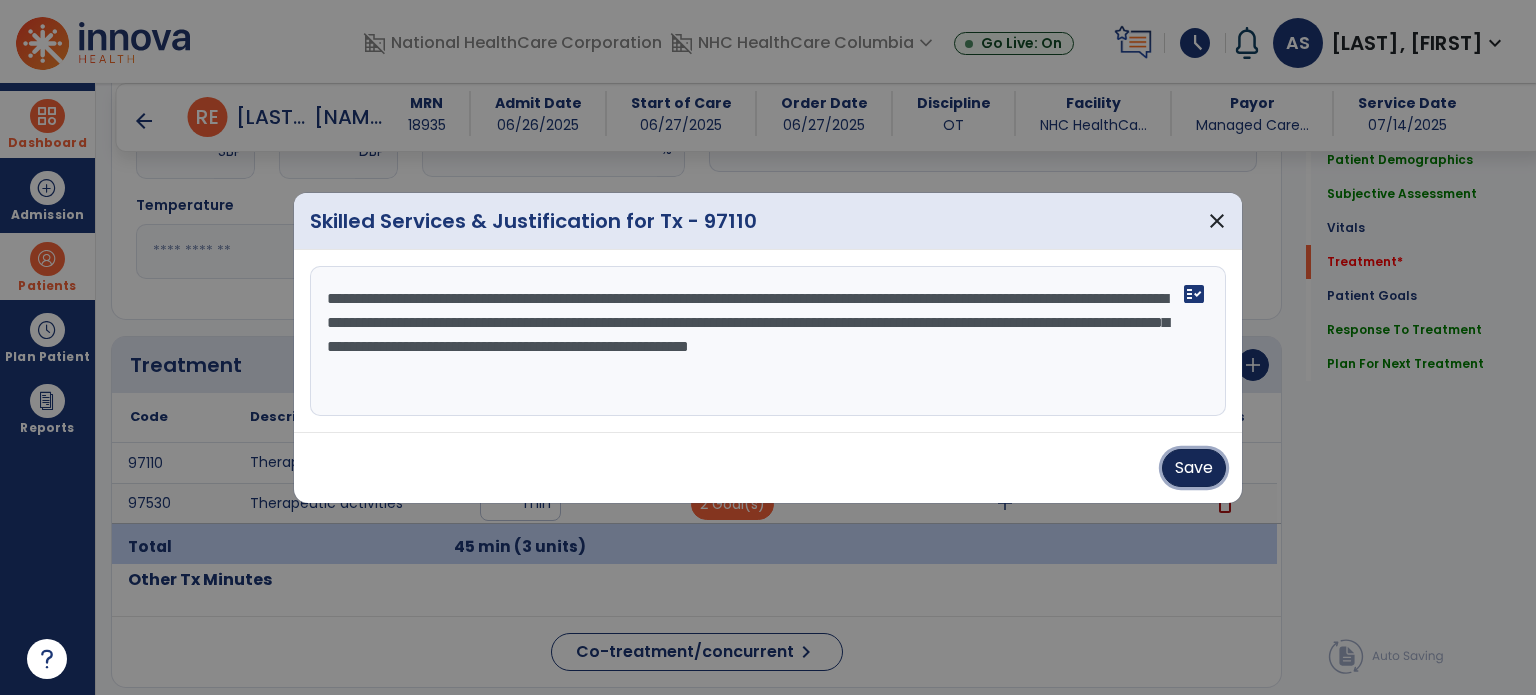click on "Save" at bounding box center [1194, 468] 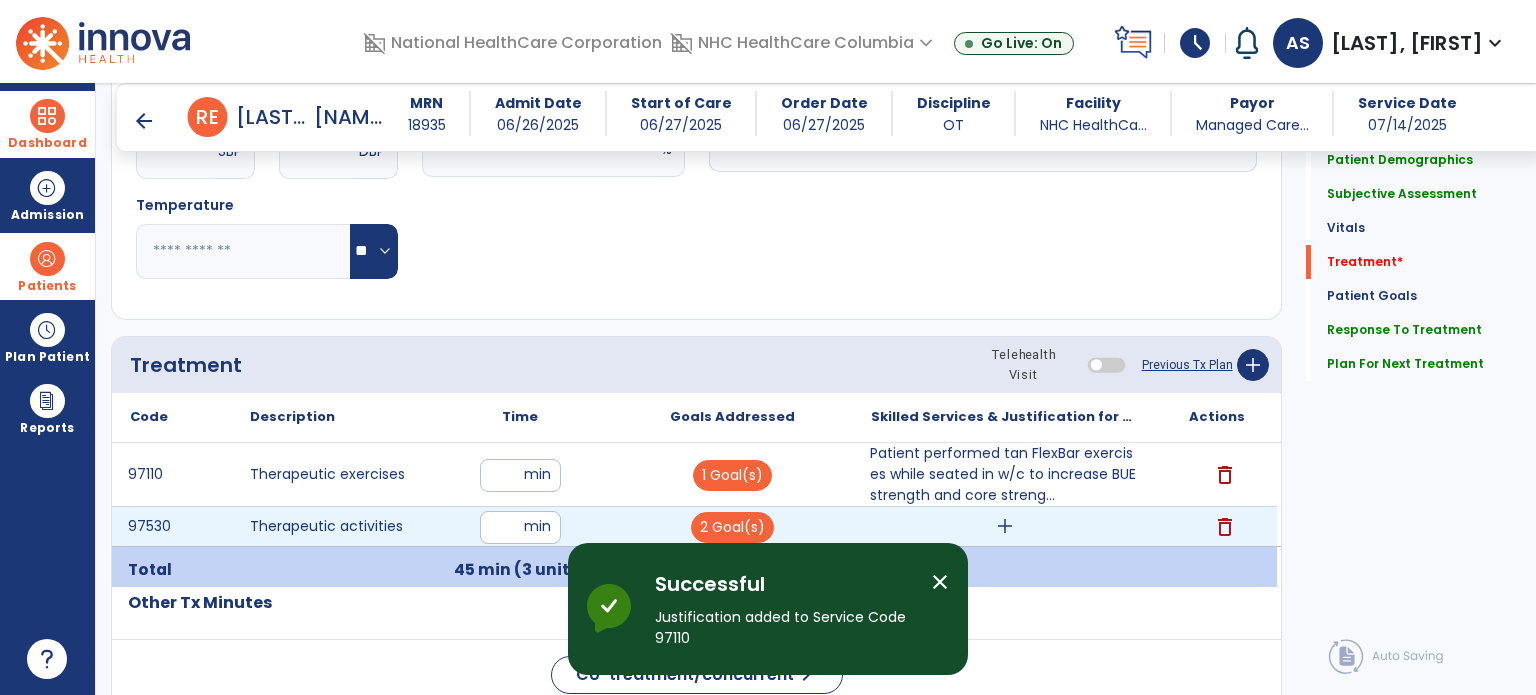 click on "add" at bounding box center (1005, 526) 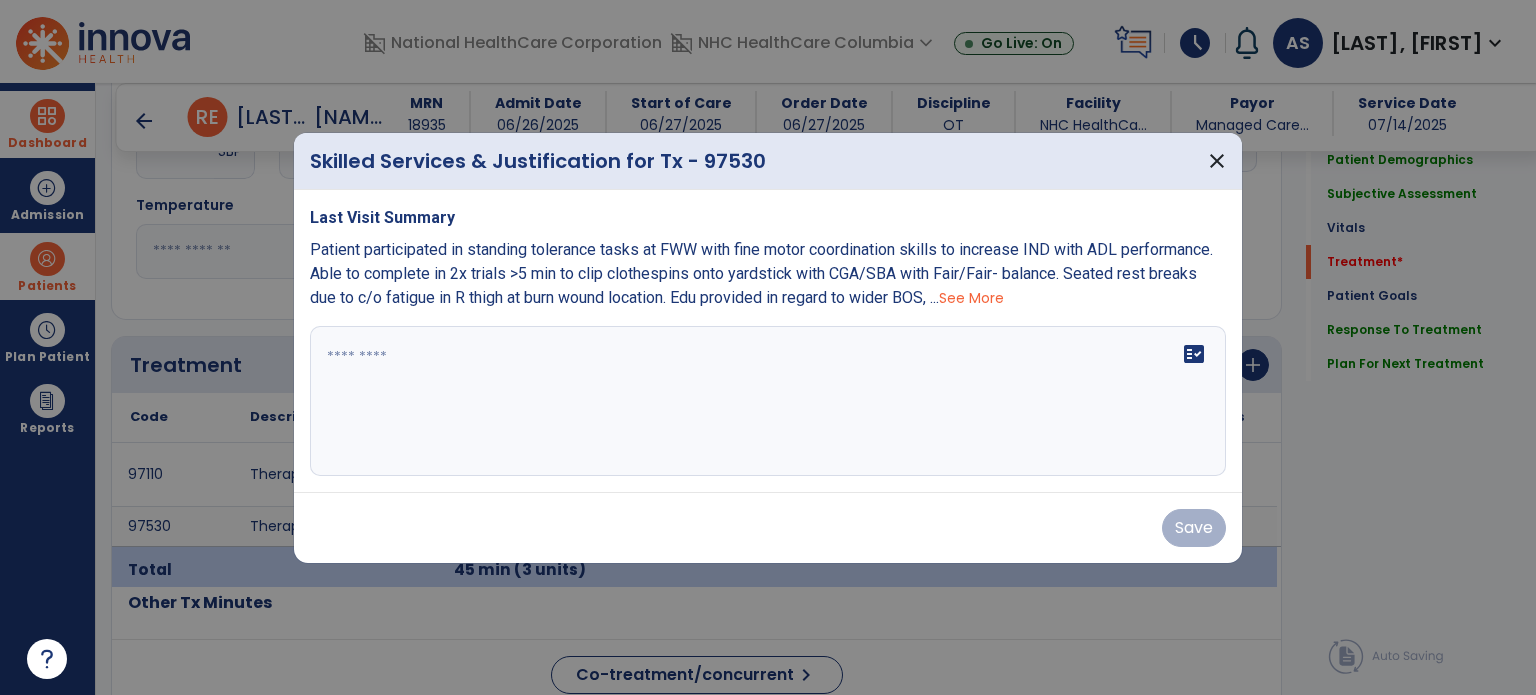 click at bounding box center (768, 401) 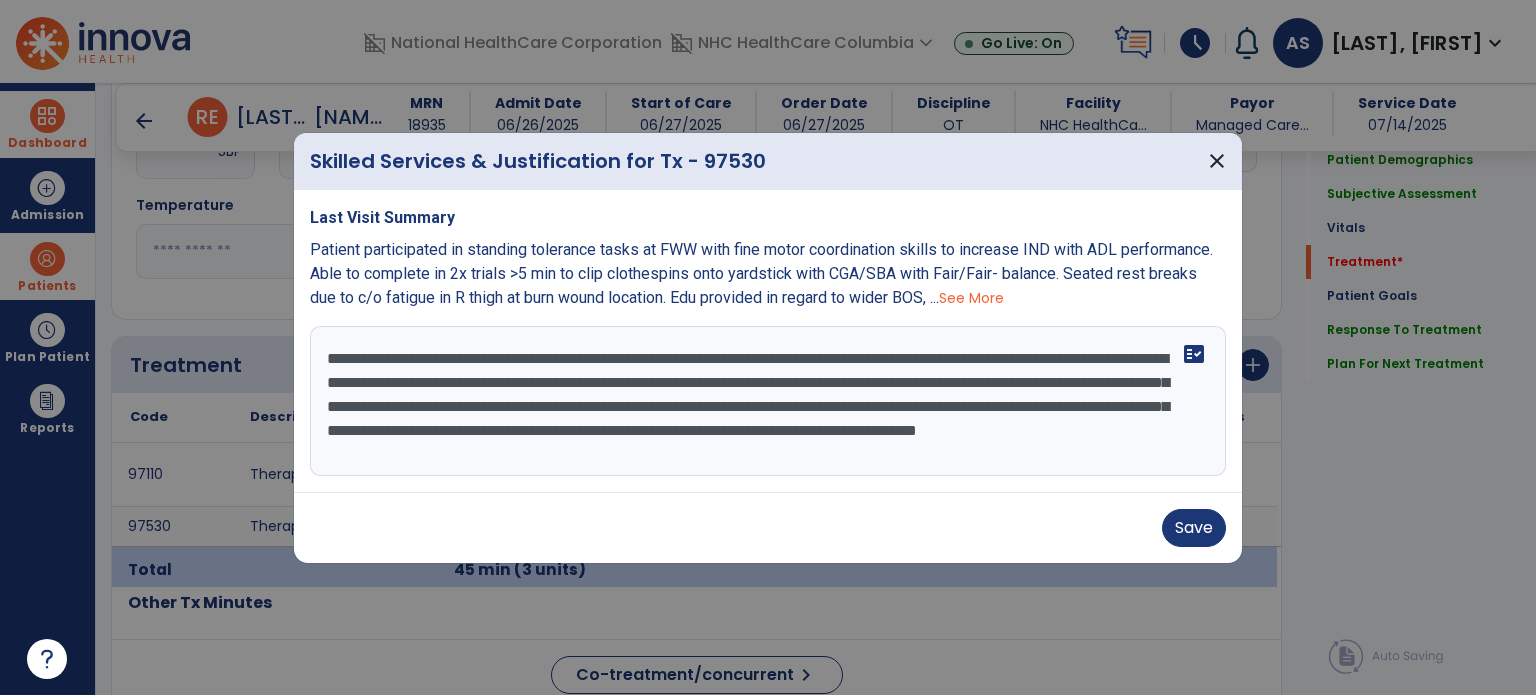 scroll, scrollTop: 15, scrollLeft: 0, axis: vertical 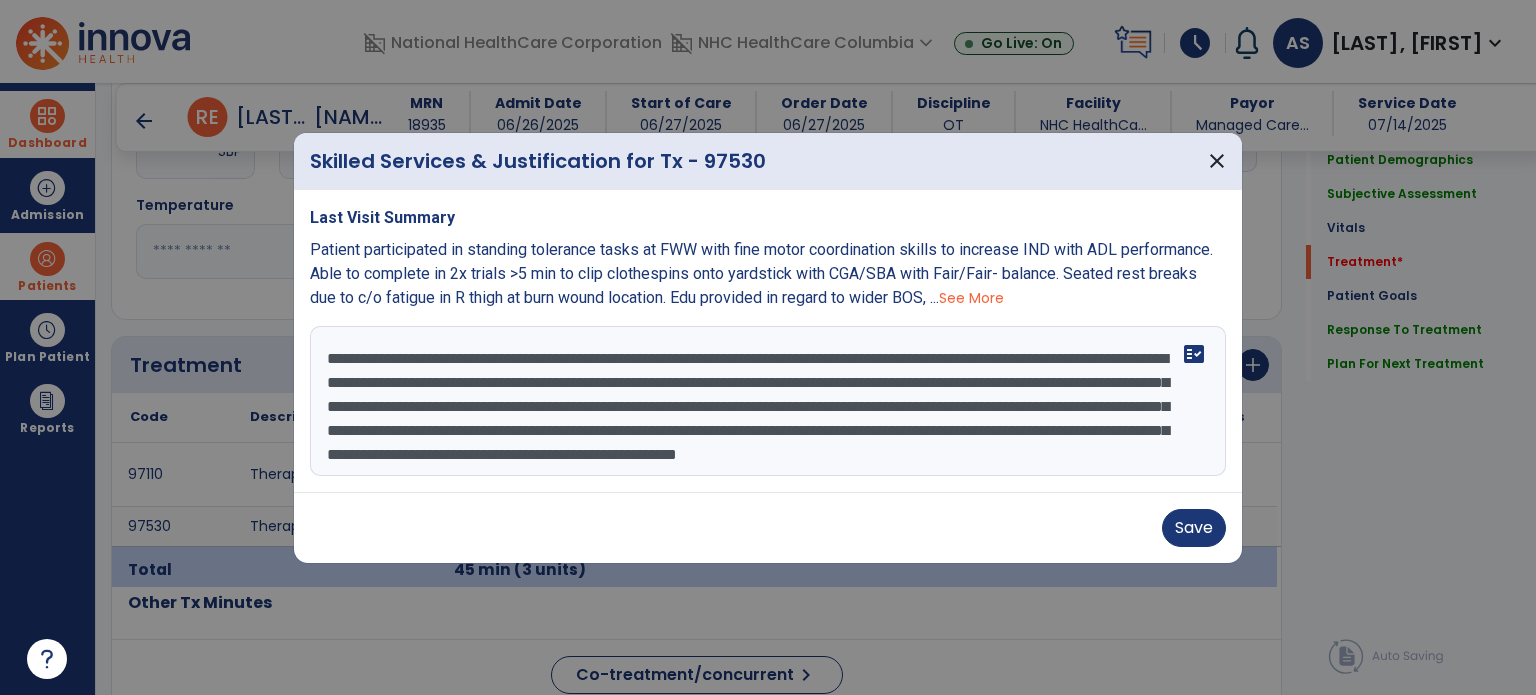 click on "**********" at bounding box center (768, 401) 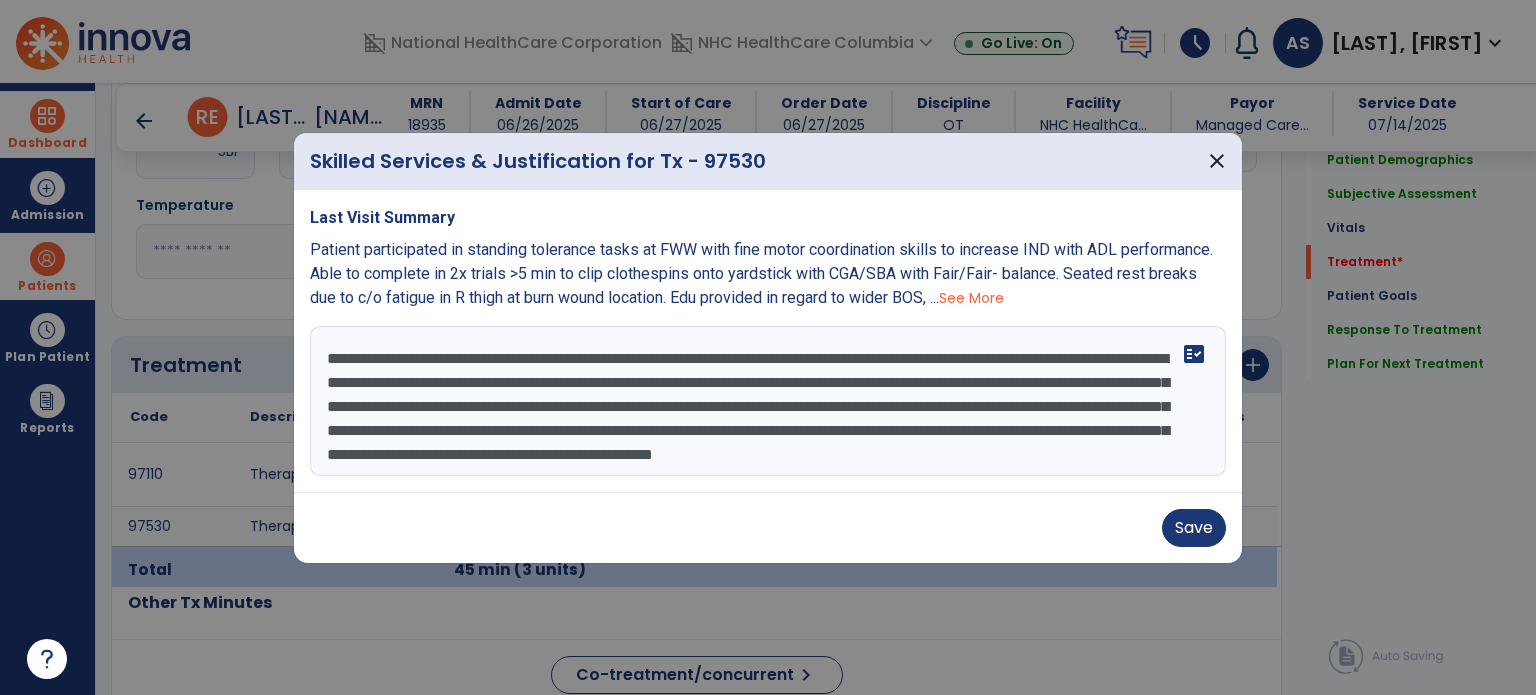 scroll, scrollTop: 24, scrollLeft: 0, axis: vertical 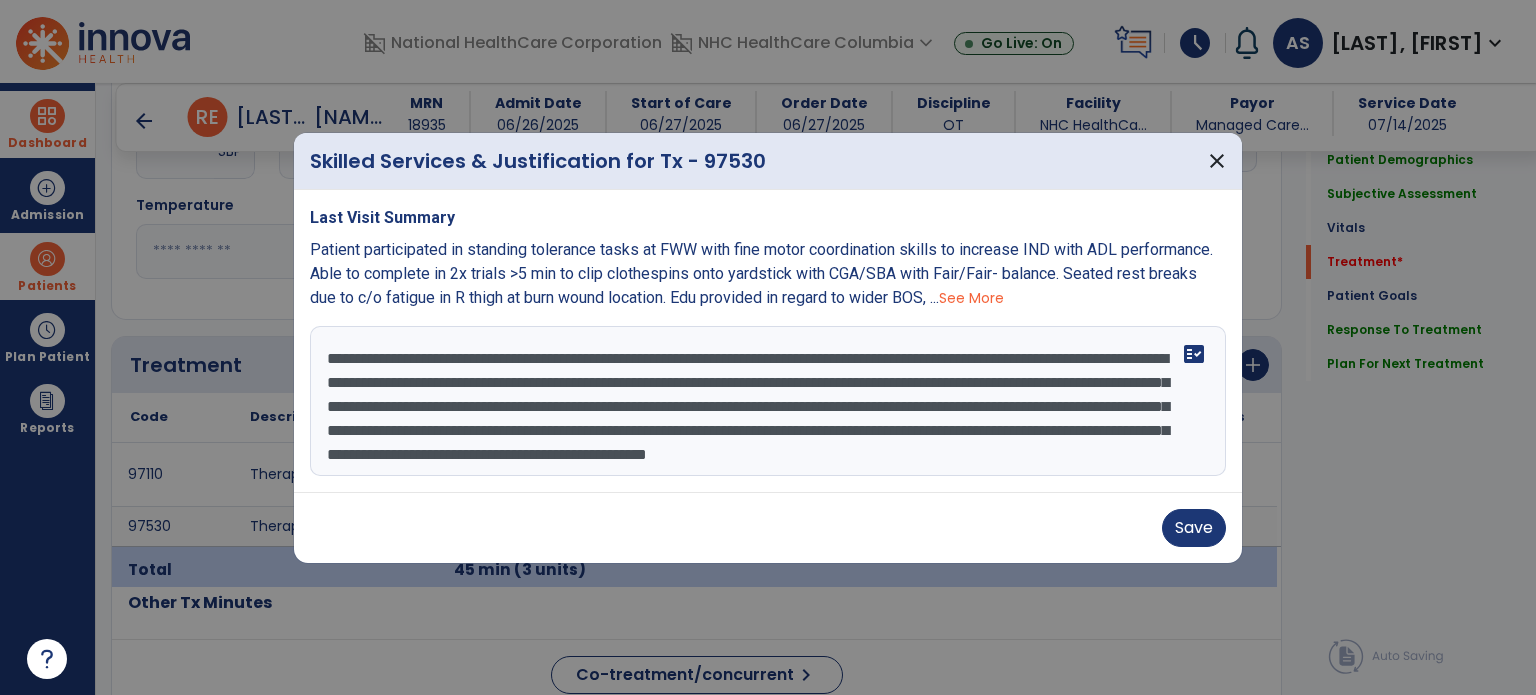 click on "**********" at bounding box center (768, 401) 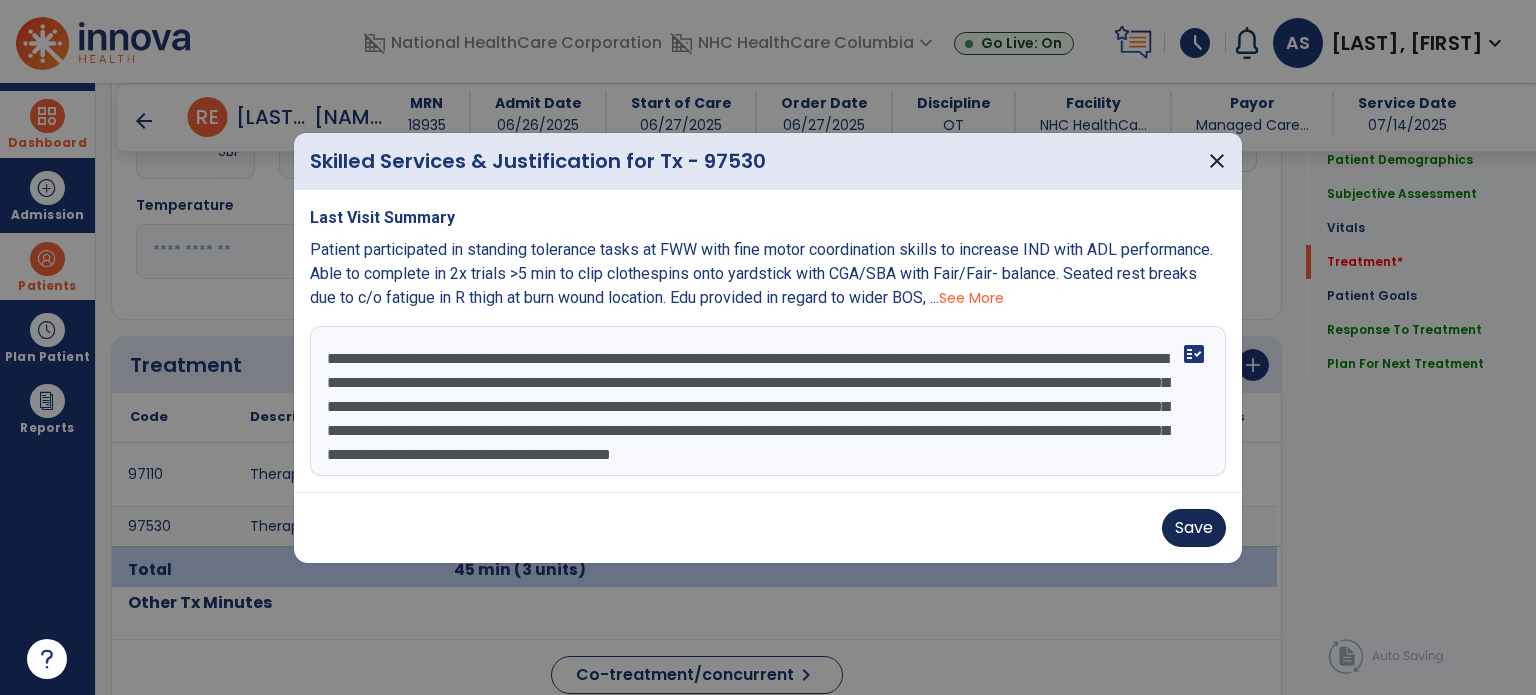 type on "**********" 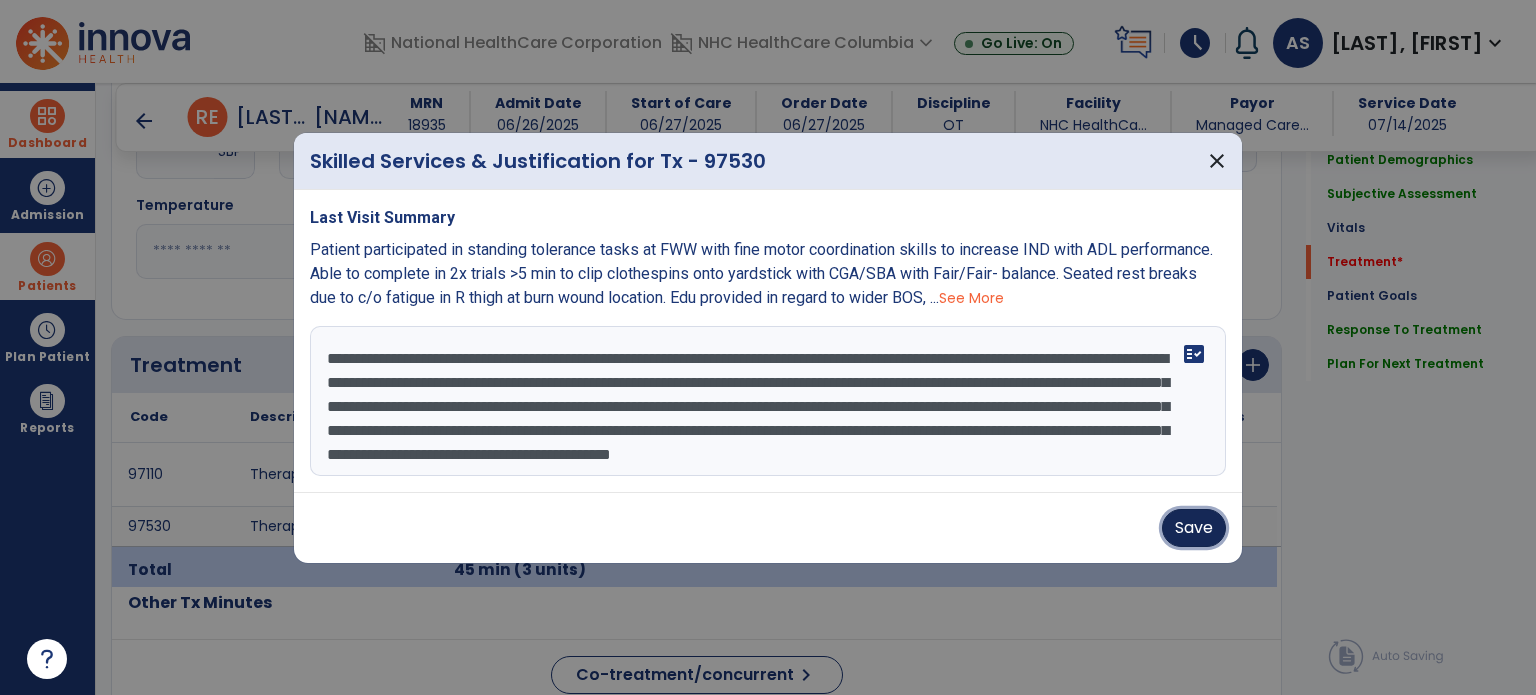 click on "Save" at bounding box center [1194, 528] 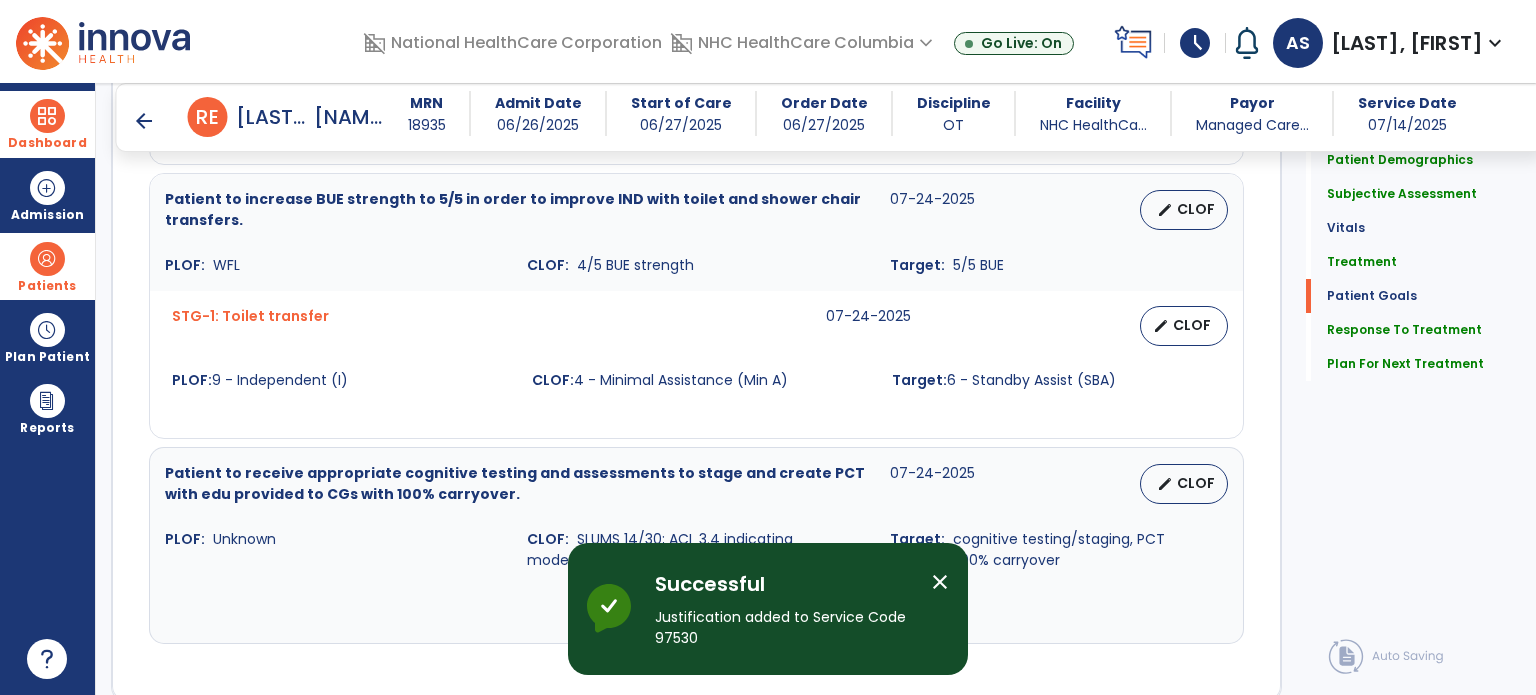 scroll, scrollTop: 2951, scrollLeft: 0, axis: vertical 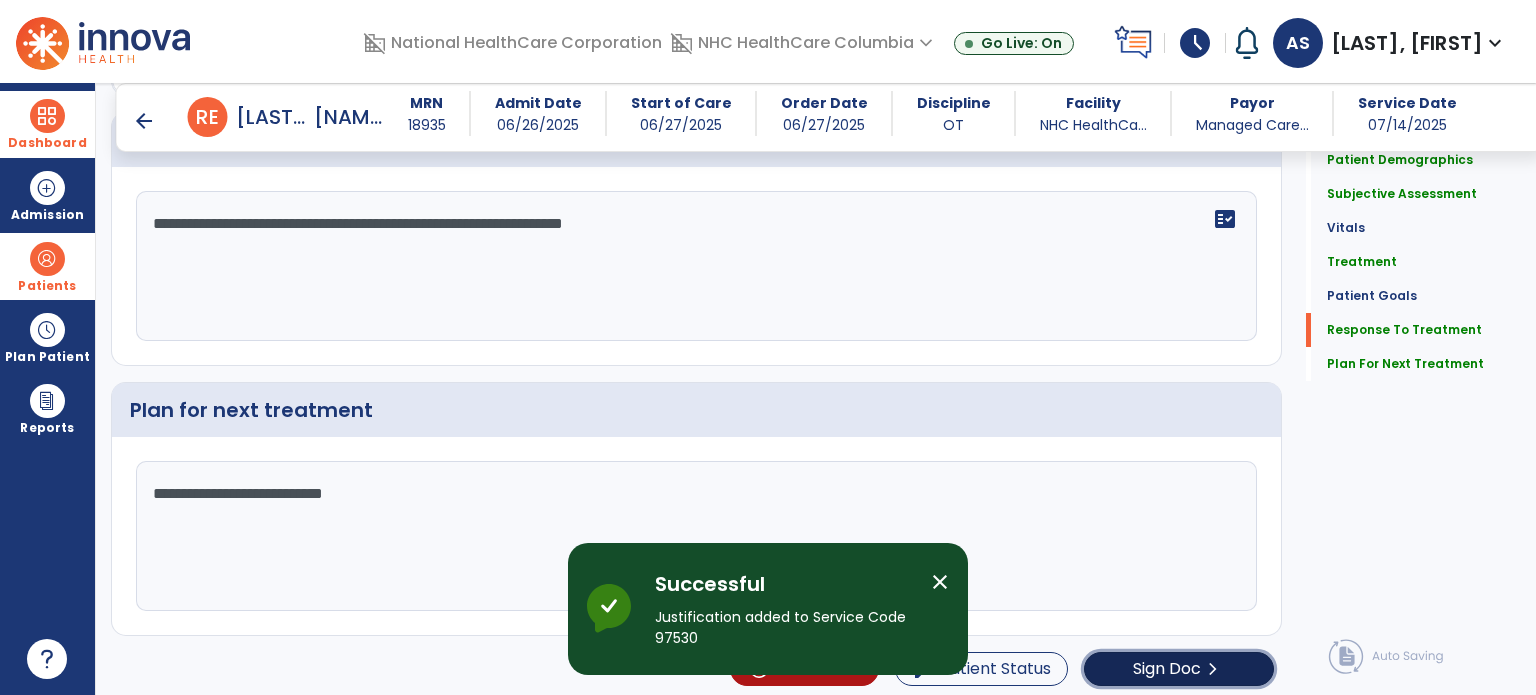 click on "Sign Doc" 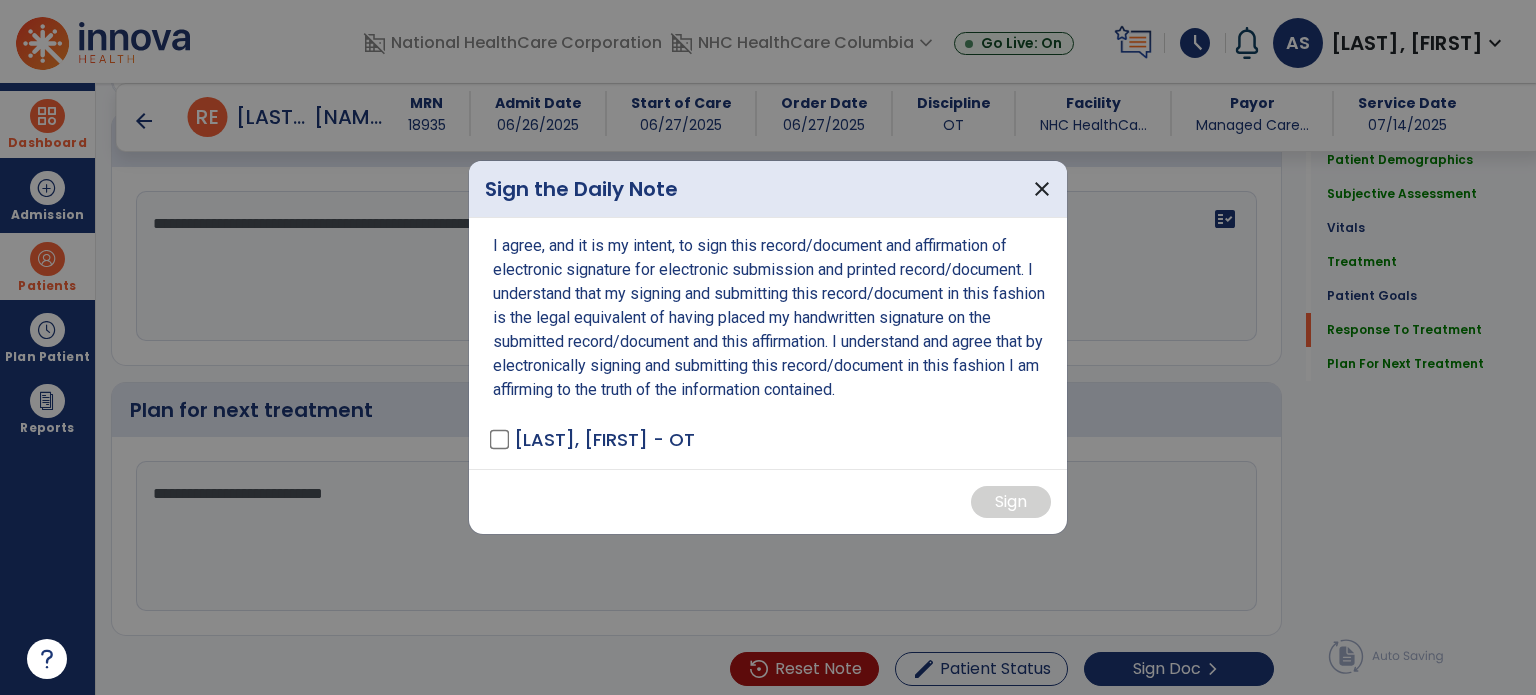 click on "[LAST], [FIRST] - OT" at bounding box center (594, 439) 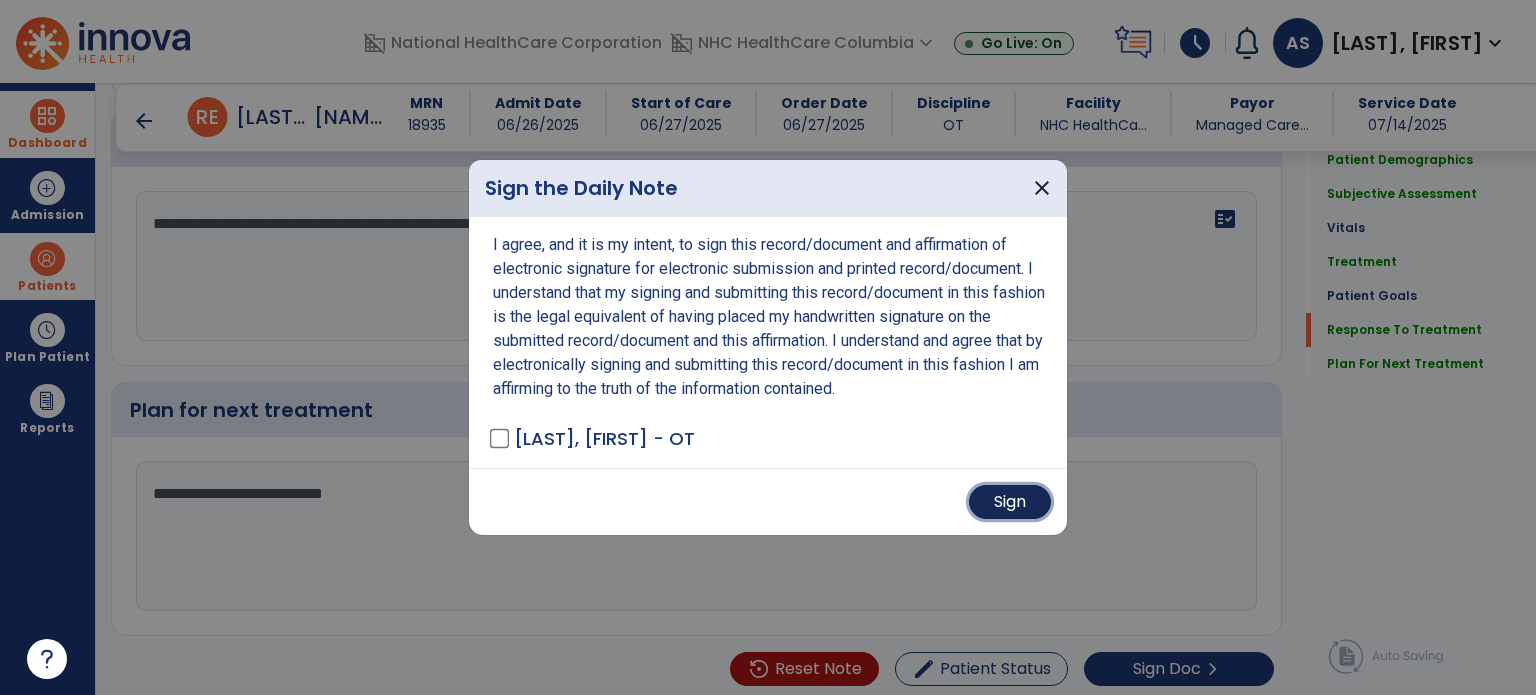 click on "Sign" at bounding box center (1010, 502) 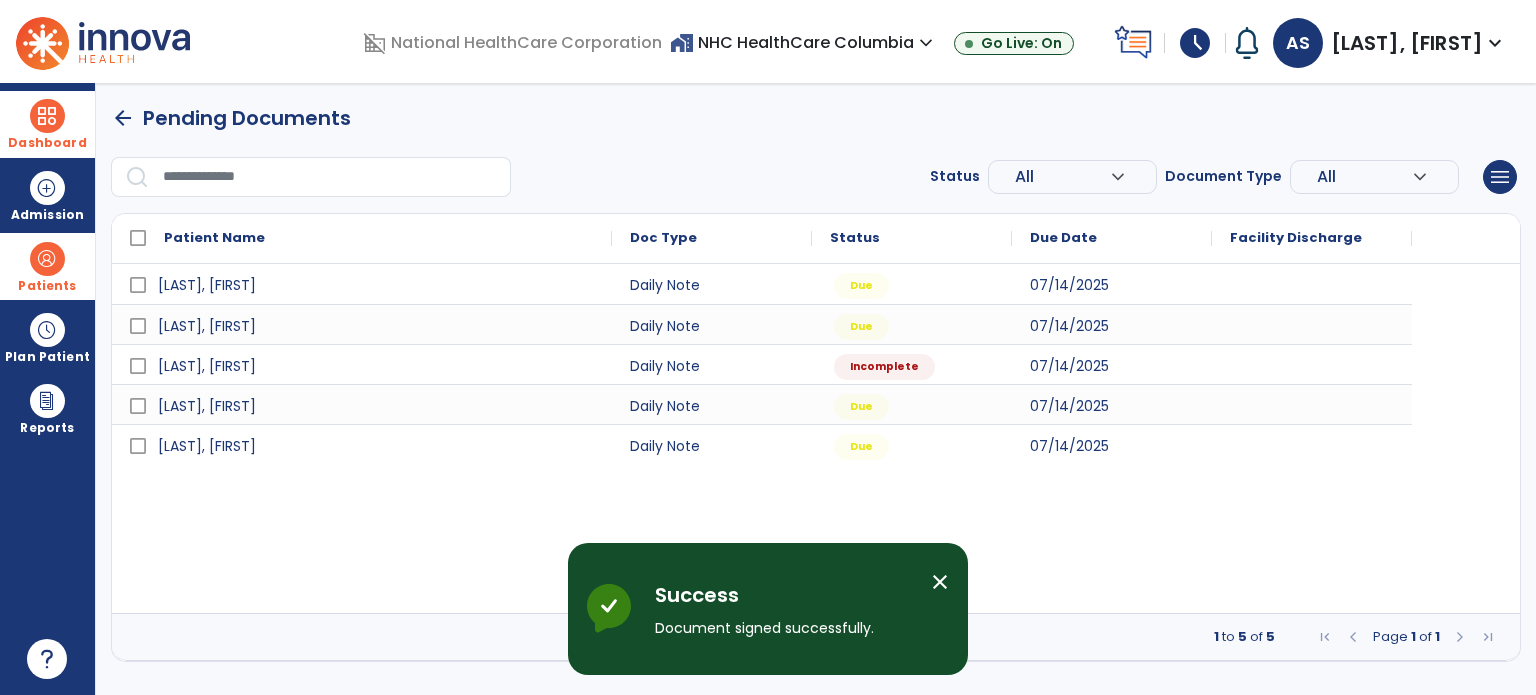 scroll, scrollTop: 0, scrollLeft: 0, axis: both 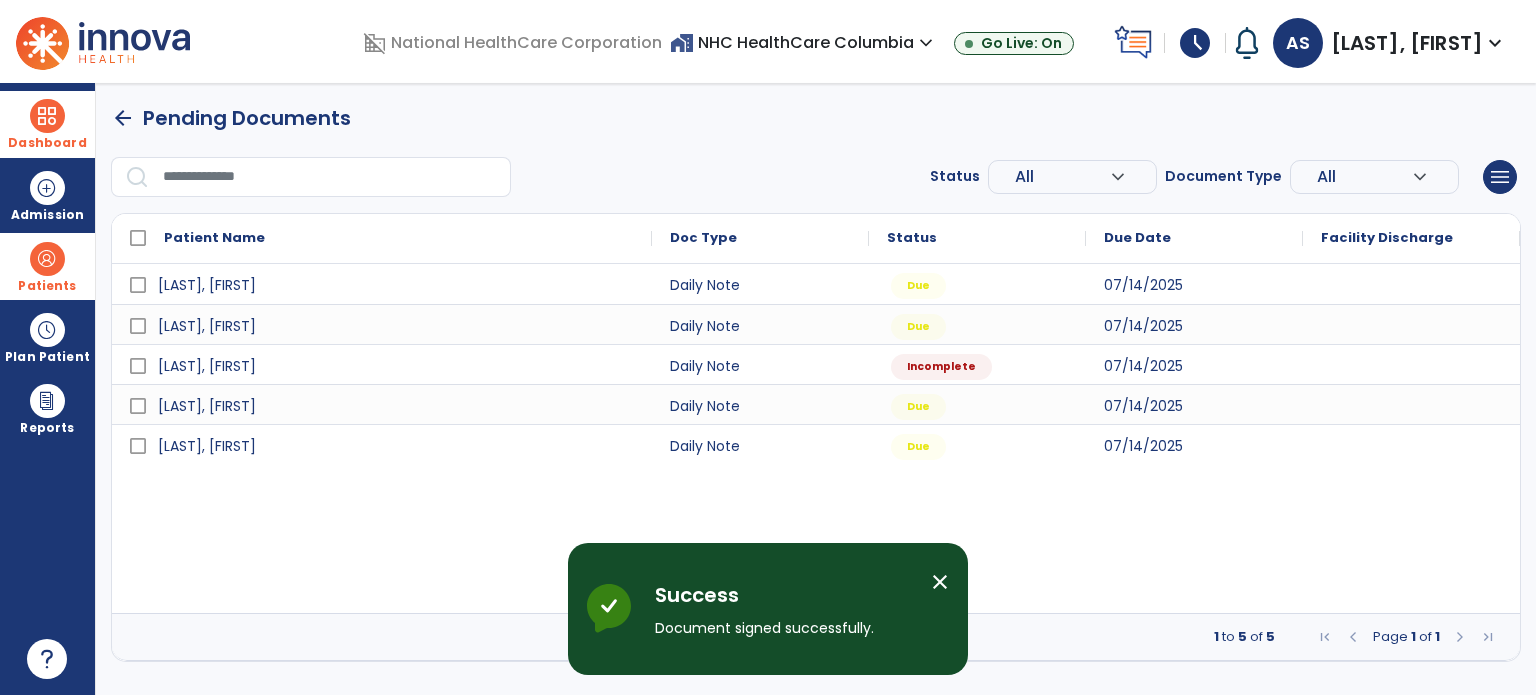 click on "Dashboard" at bounding box center (47, 124) 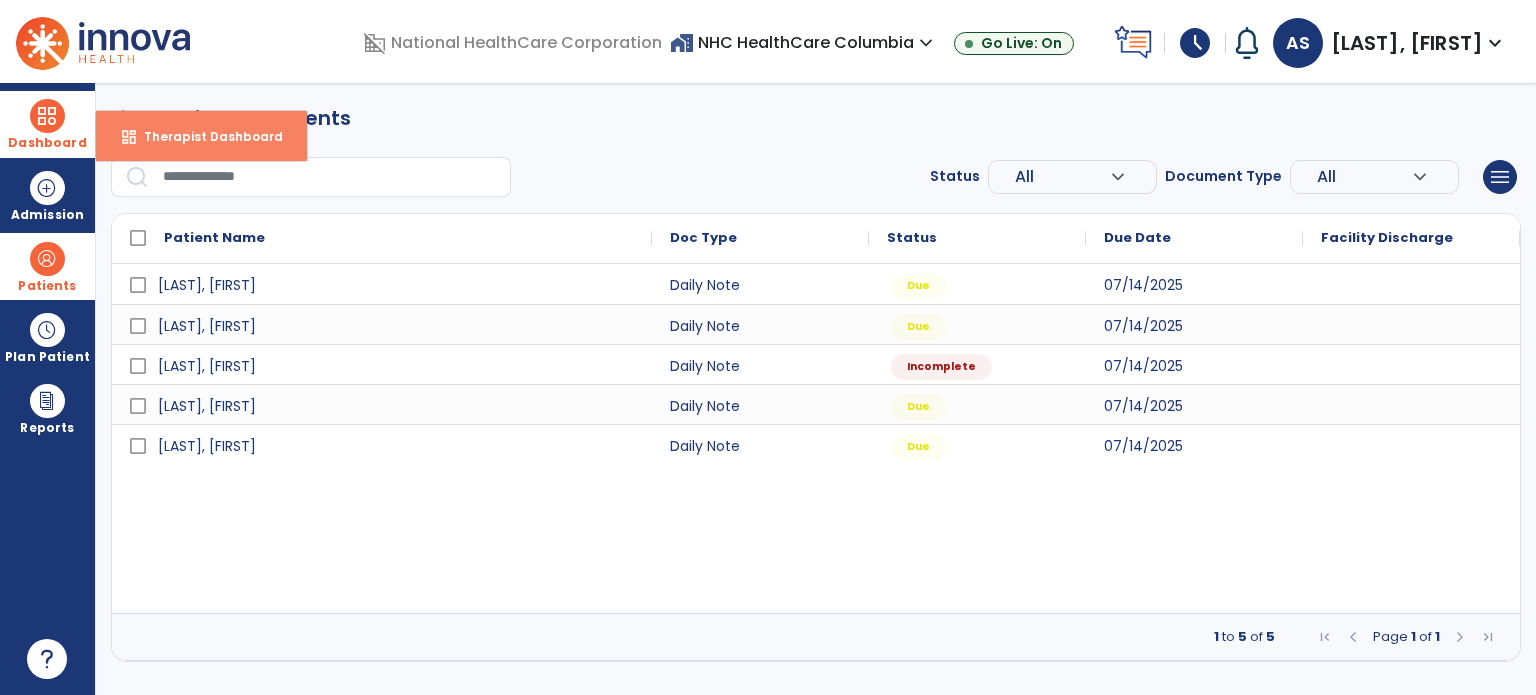 click on "Therapist Dashboard" at bounding box center [205, 136] 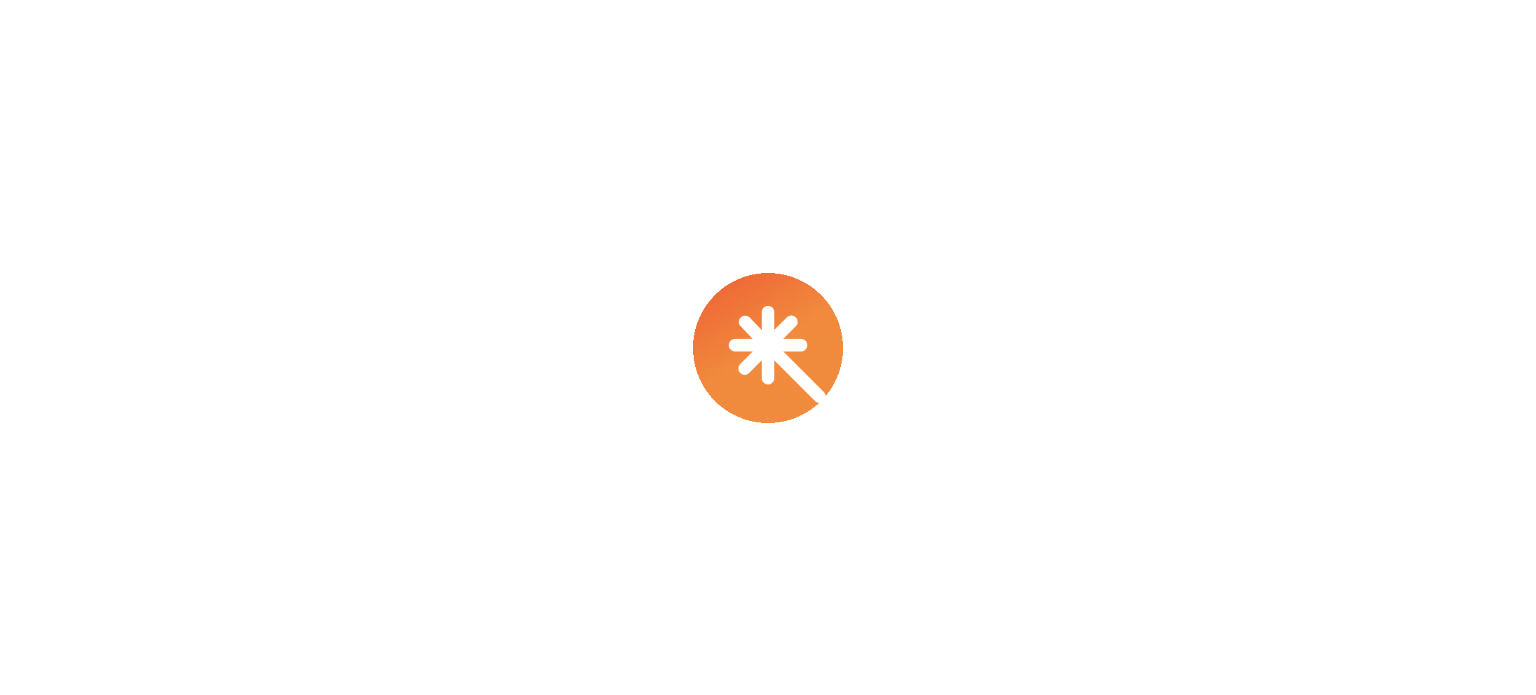 scroll, scrollTop: 0, scrollLeft: 0, axis: both 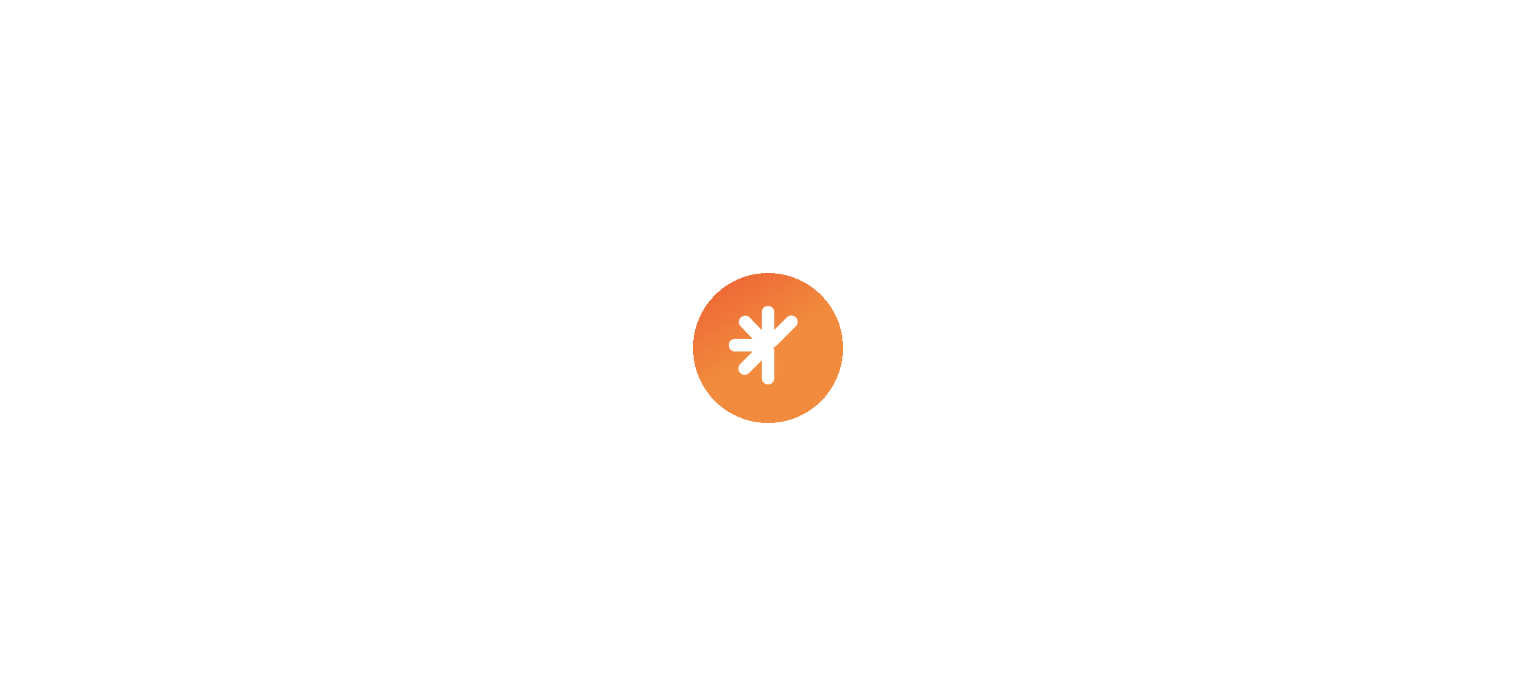 select on "****" 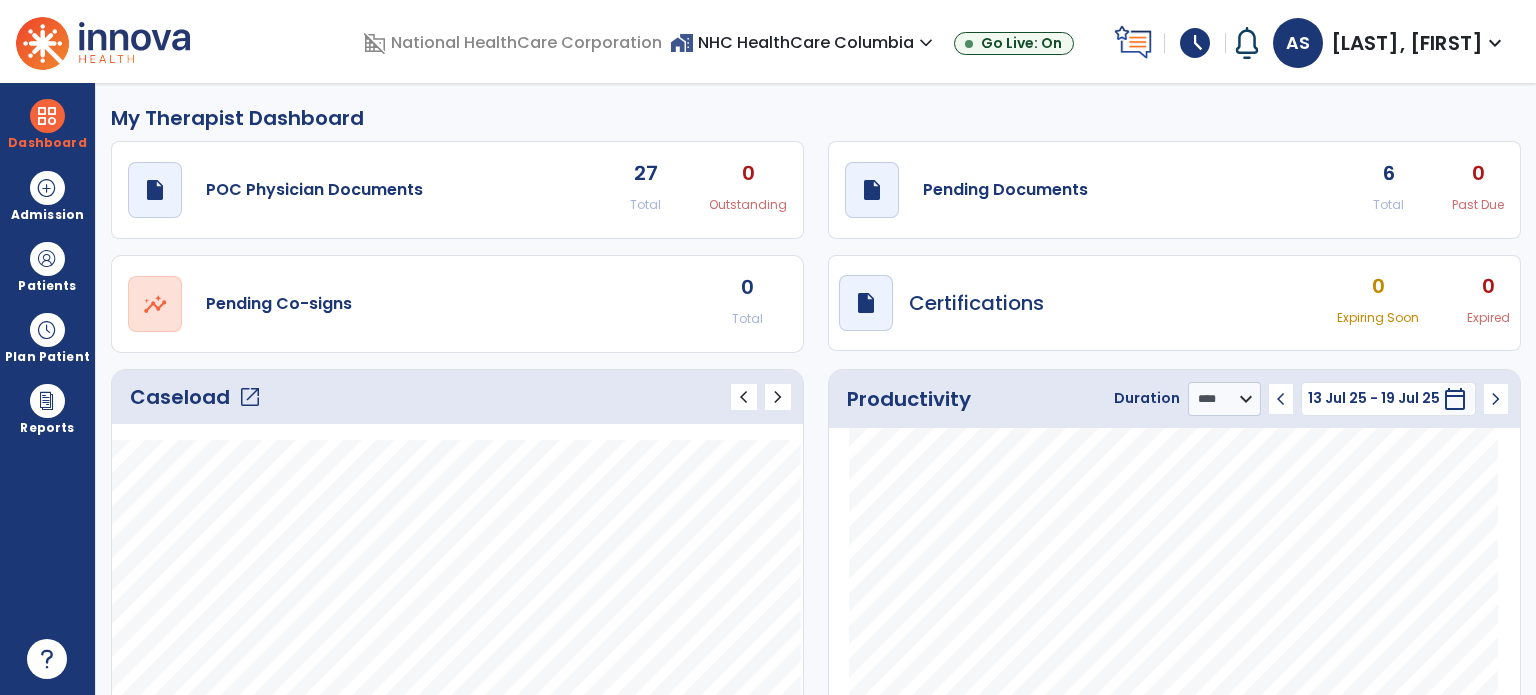 click on "draft   open_in_new  Pending Documents 6 Total 0 Past Due" 